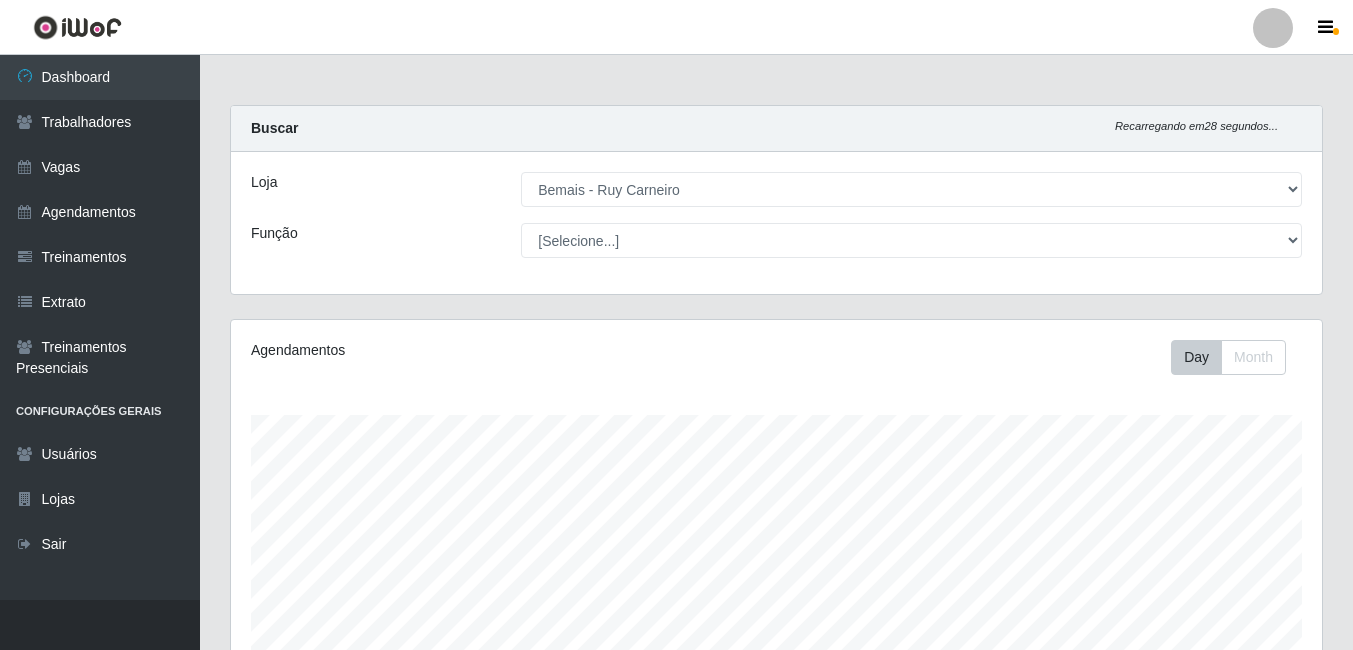select on "230" 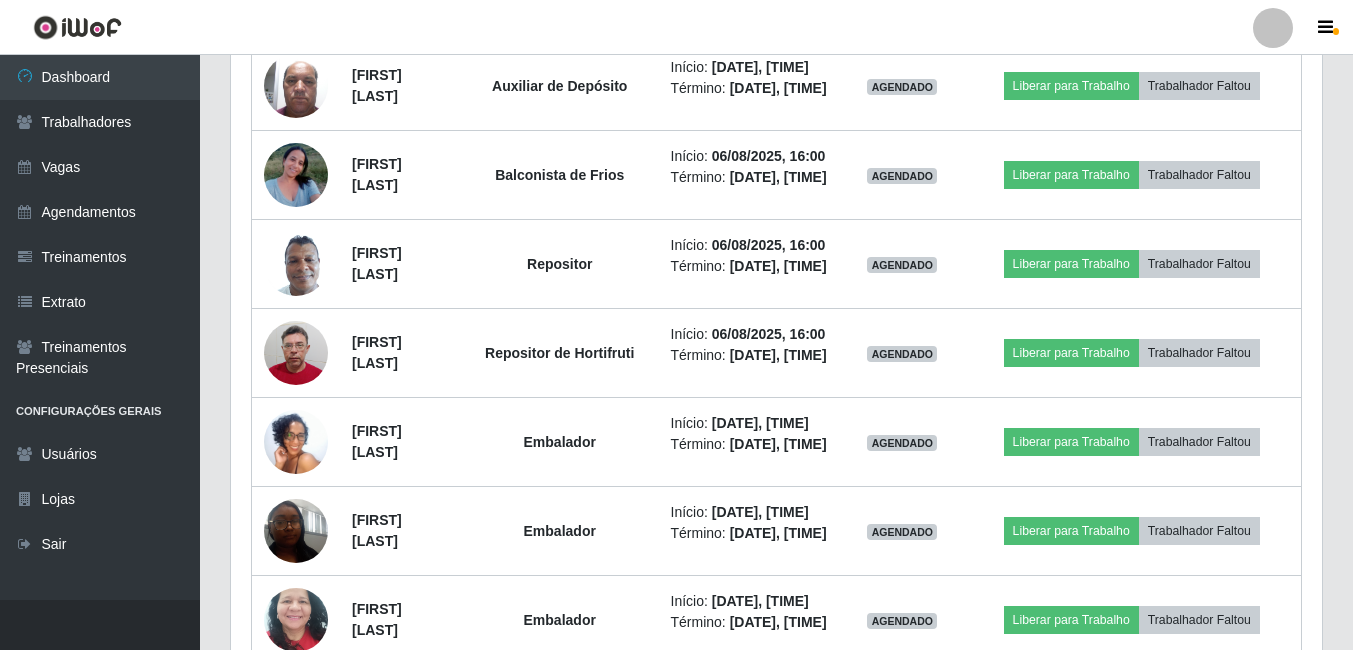 scroll, scrollTop: 999585, scrollLeft: 998909, axis: both 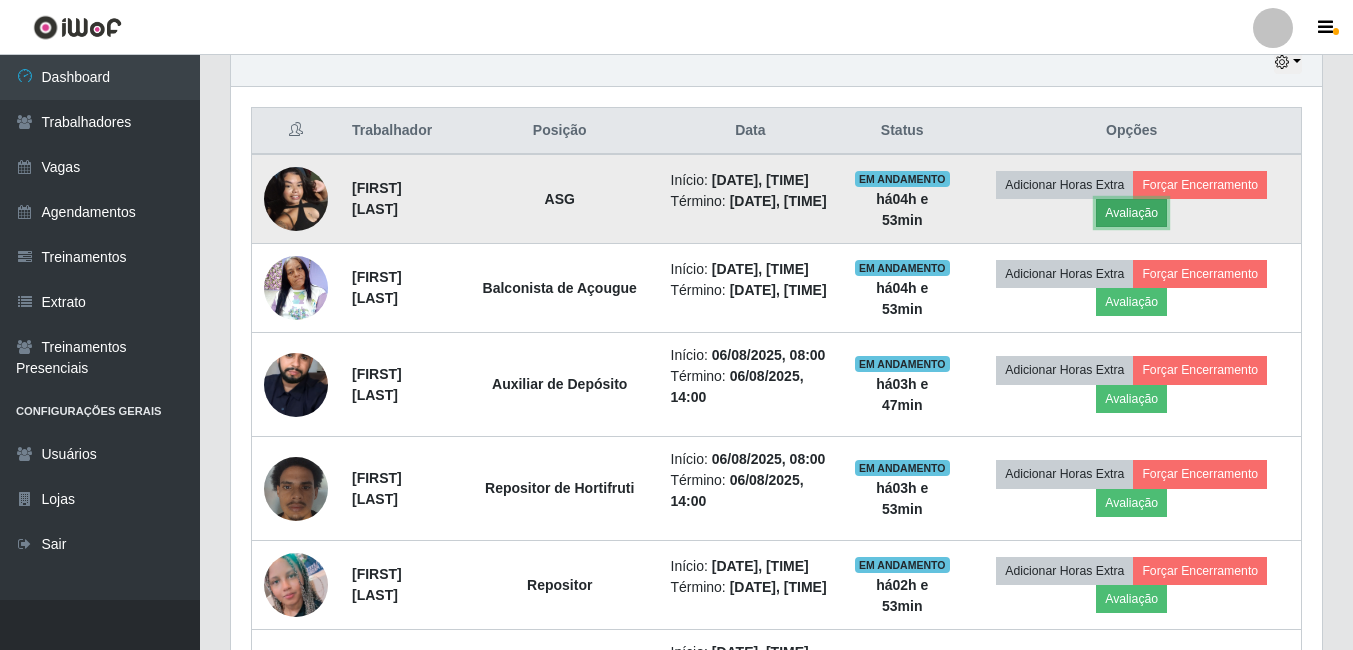 click on "Avaliação" at bounding box center [1131, 213] 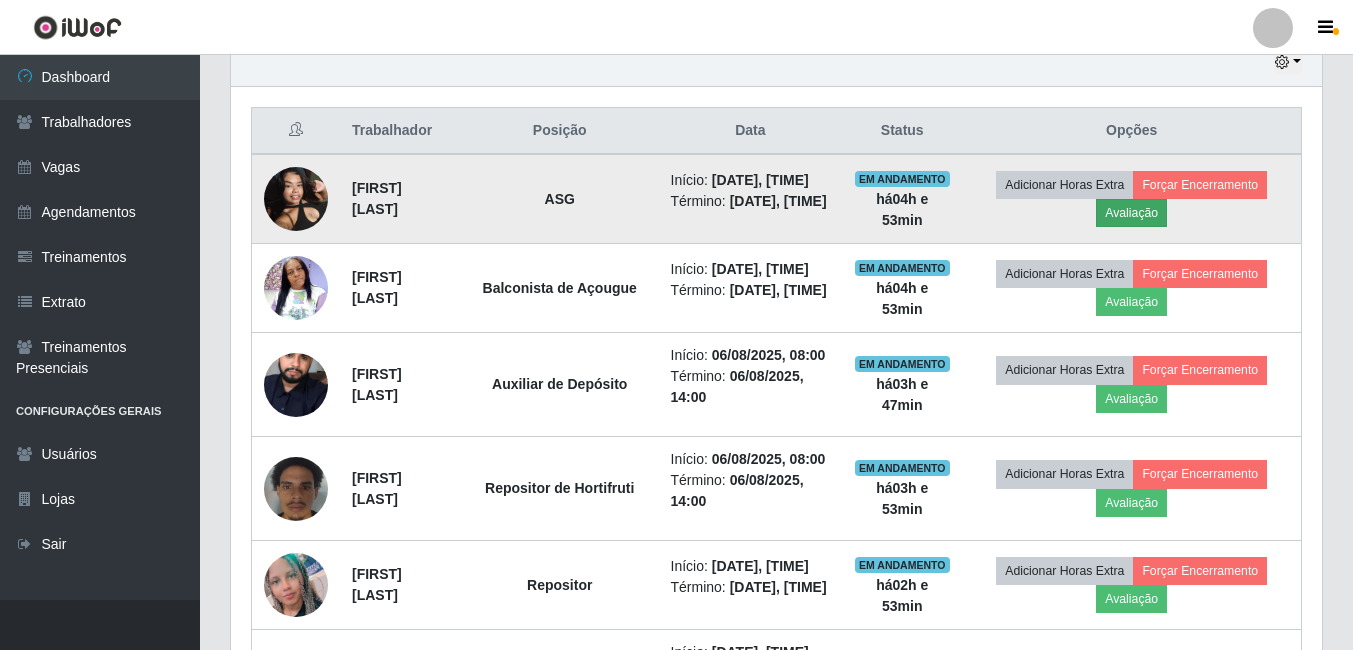 scroll, scrollTop: 999585, scrollLeft: 998919, axis: both 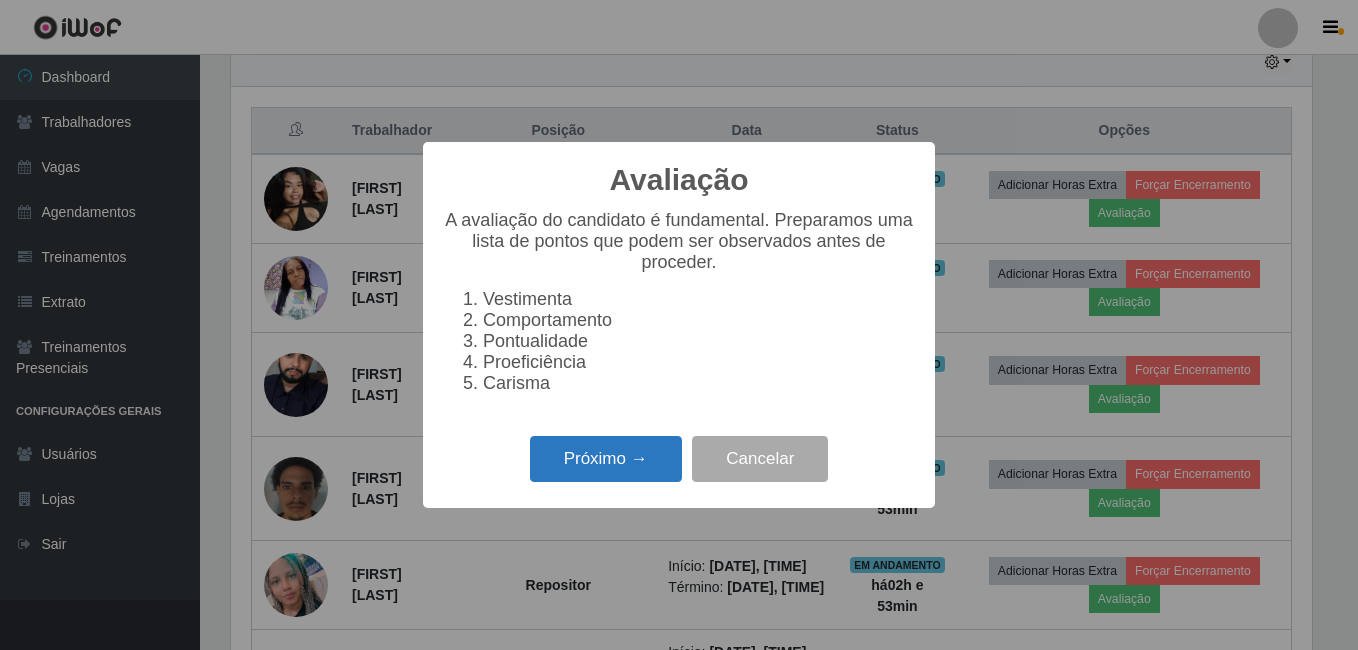 click on "Próximo →" at bounding box center (606, 459) 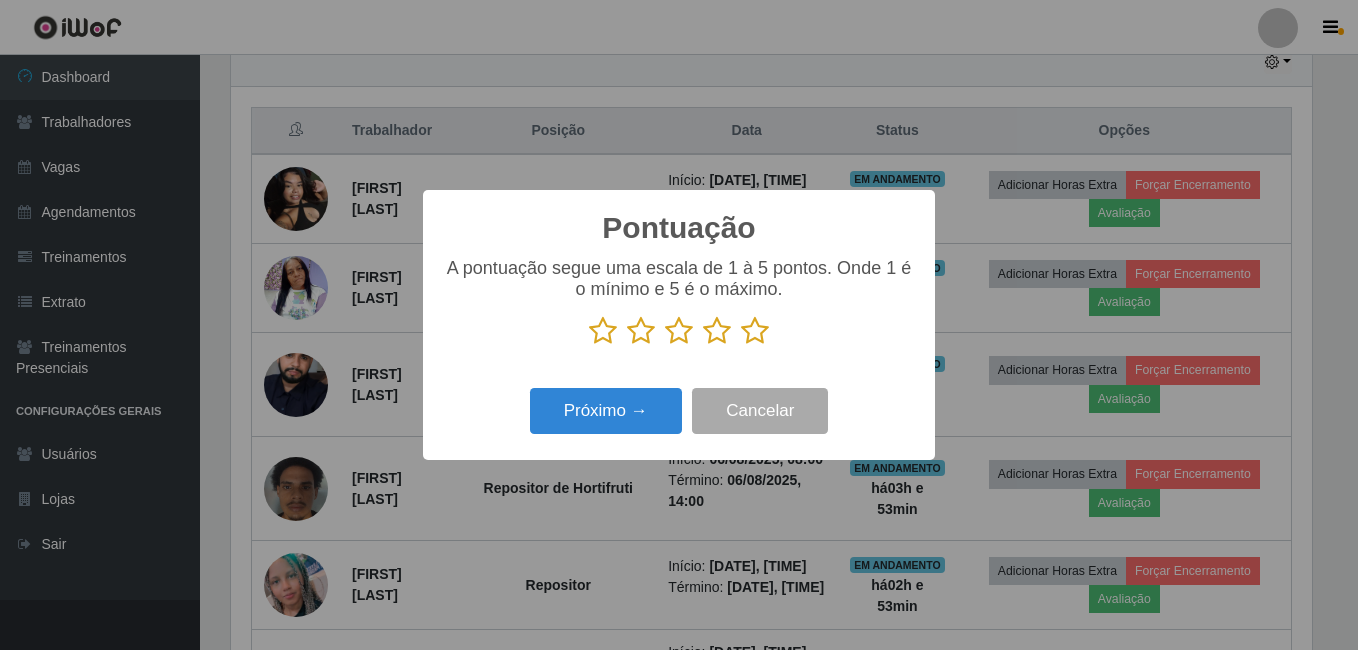 scroll, scrollTop: 999585, scrollLeft: 998919, axis: both 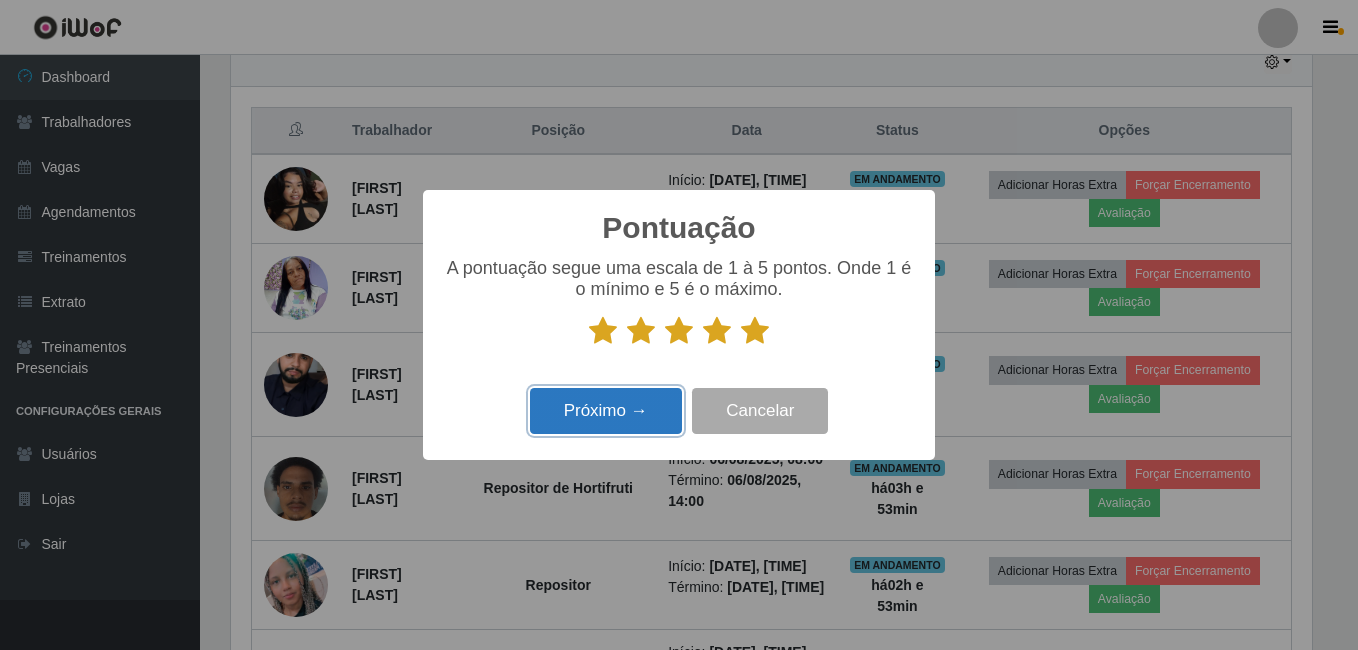 click on "Próximo →" at bounding box center (606, 411) 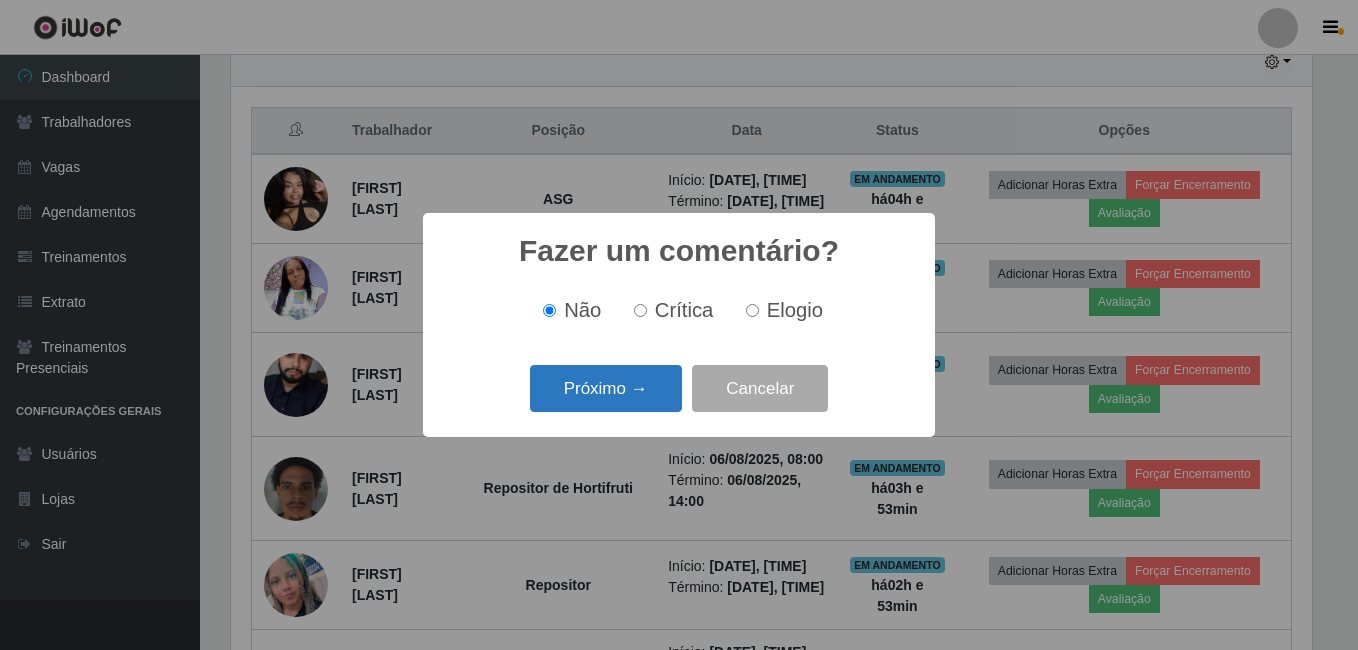 click on "Próximo →" at bounding box center (606, 388) 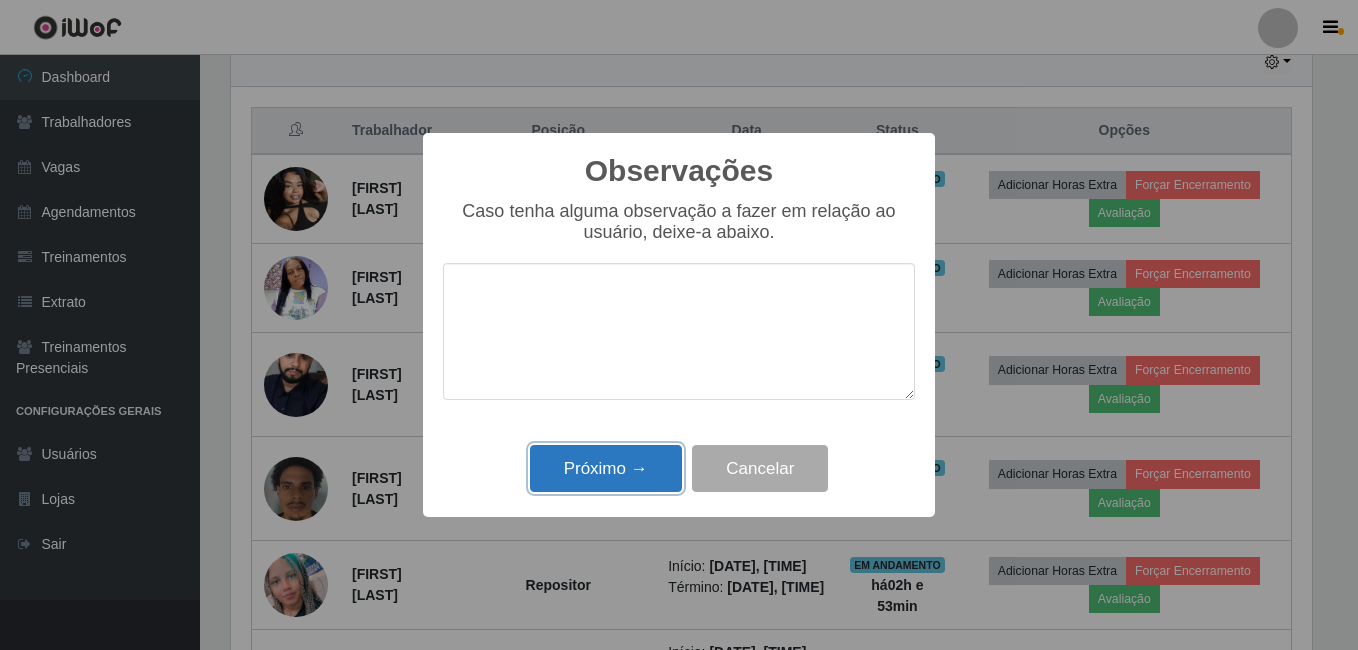 drag, startPoint x: 625, startPoint y: 470, endPoint x: 784, endPoint y: 381, distance: 182.21416 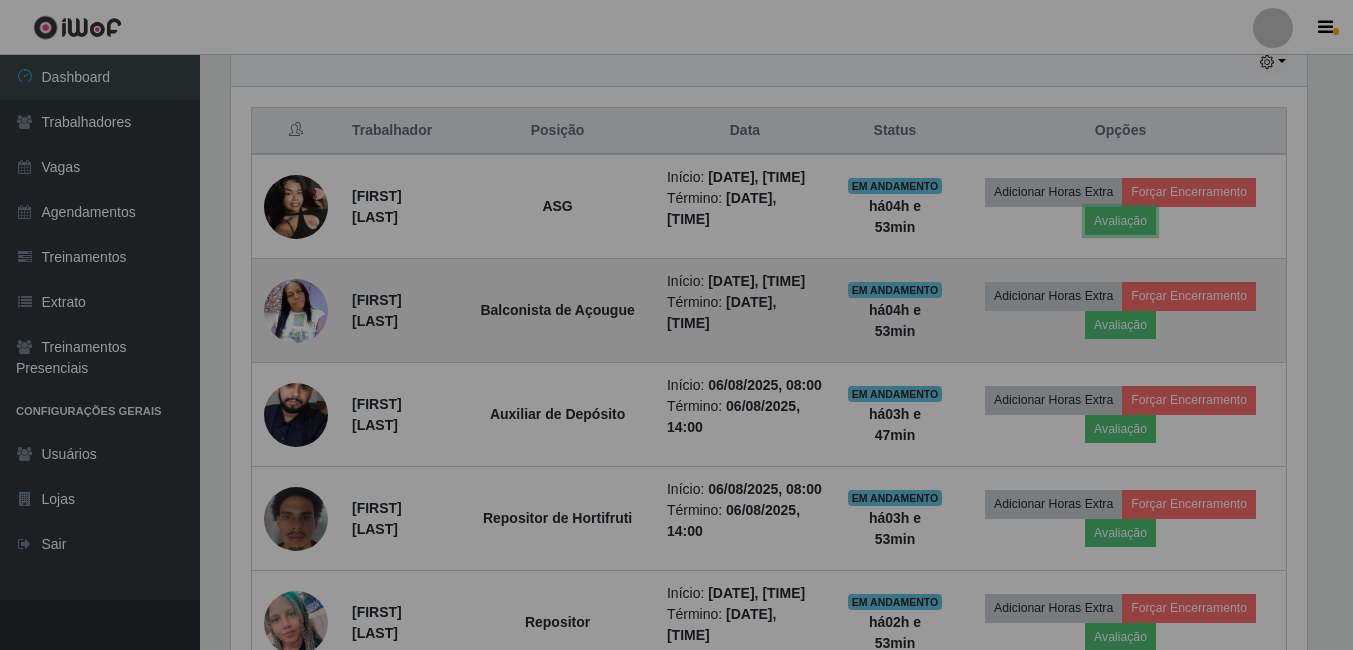 scroll, scrollTop: 999585, scrollLeft: 998909, axis: both 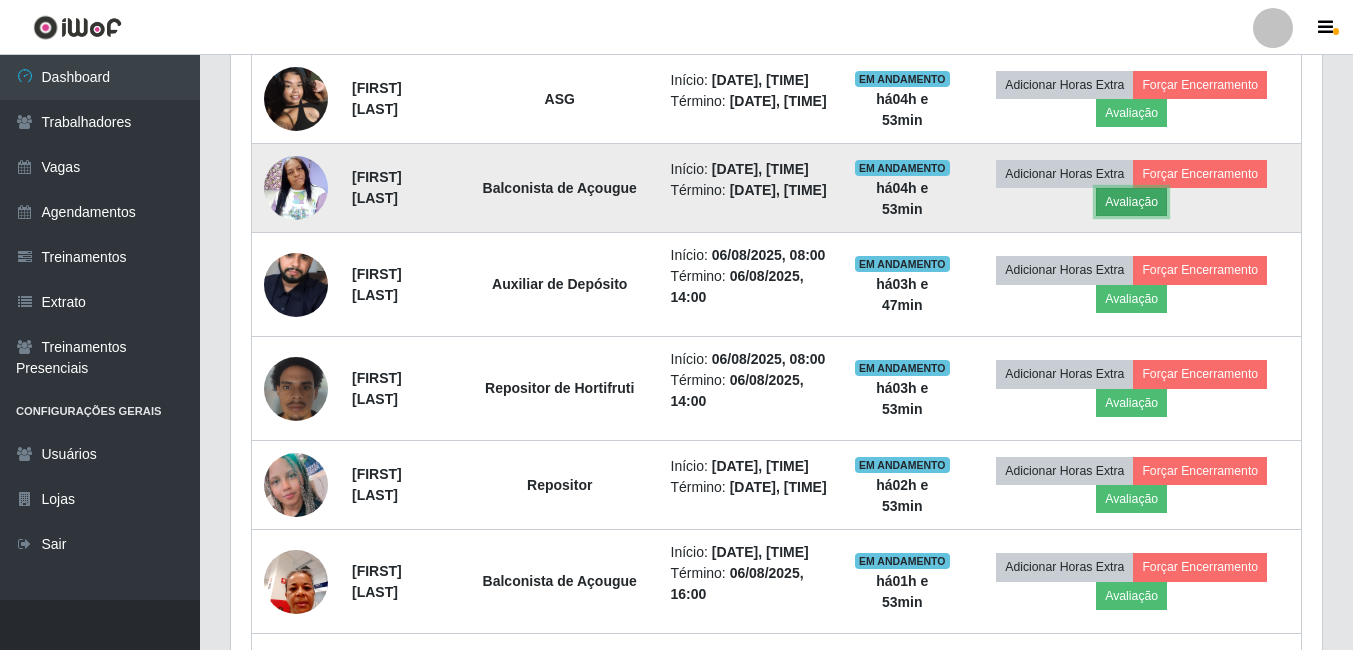 click on "Avaliação" at bounding box center (1131, 202) 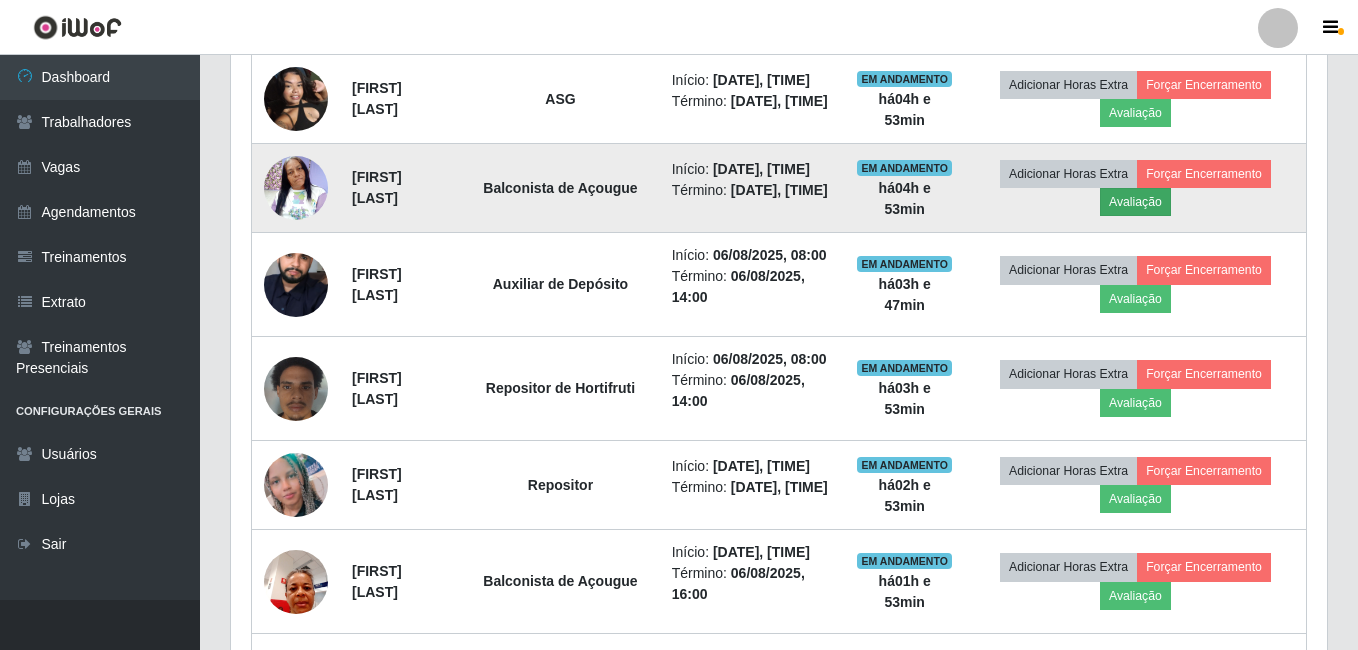 scroll, scrollTop: 999585, scrollLeft: 998919, axis: both 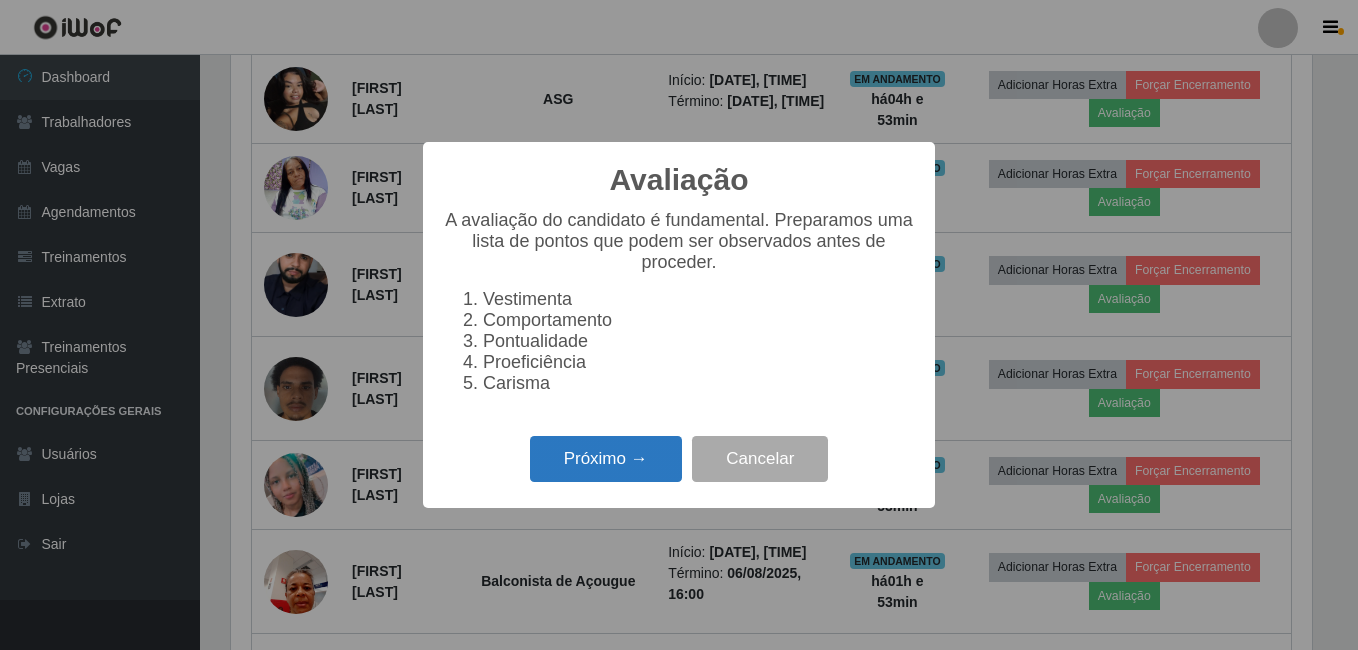 click on "Próximo →" at bounding box center [606, 459] 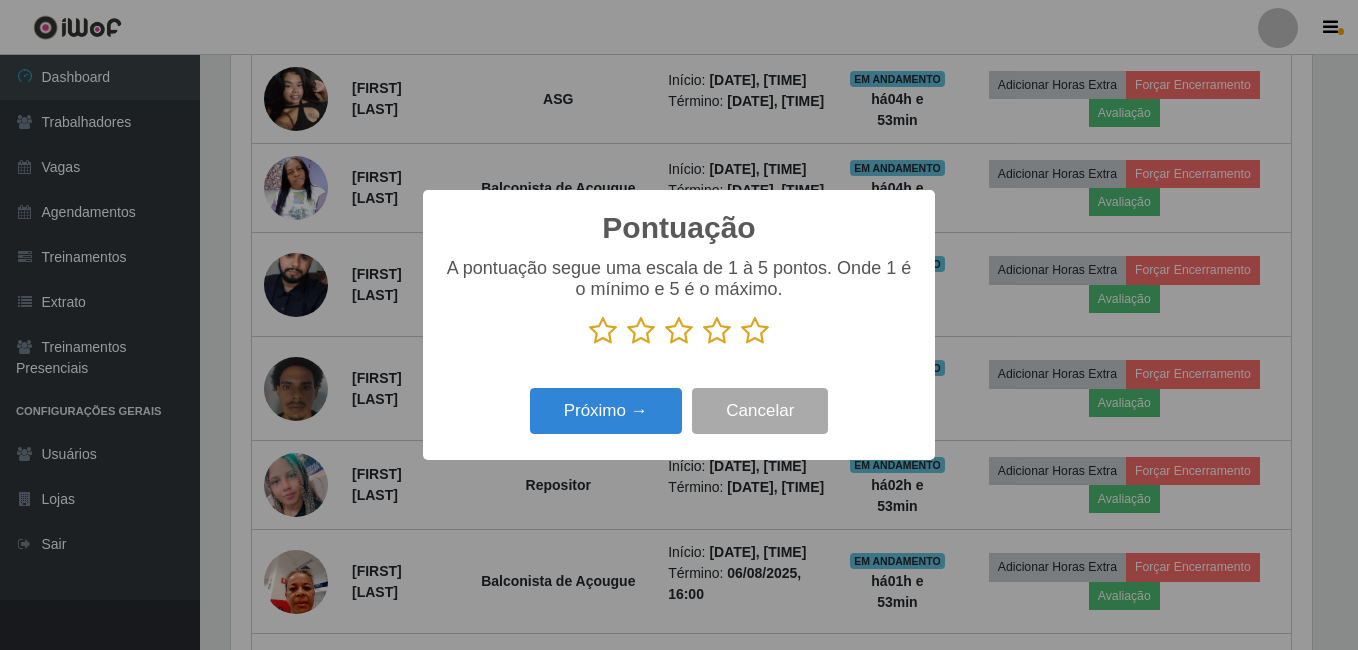 click at bounding box center [755, 331] 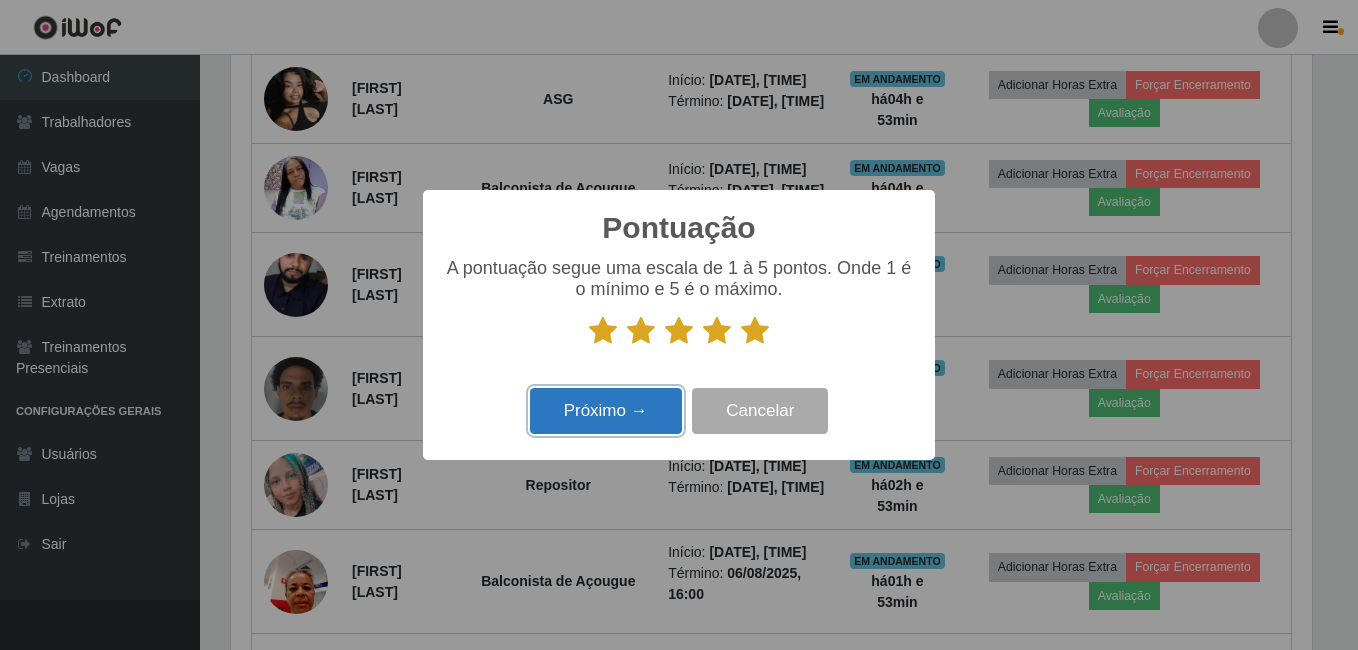 click on "Próximo →" at bounding box center (606, 411) 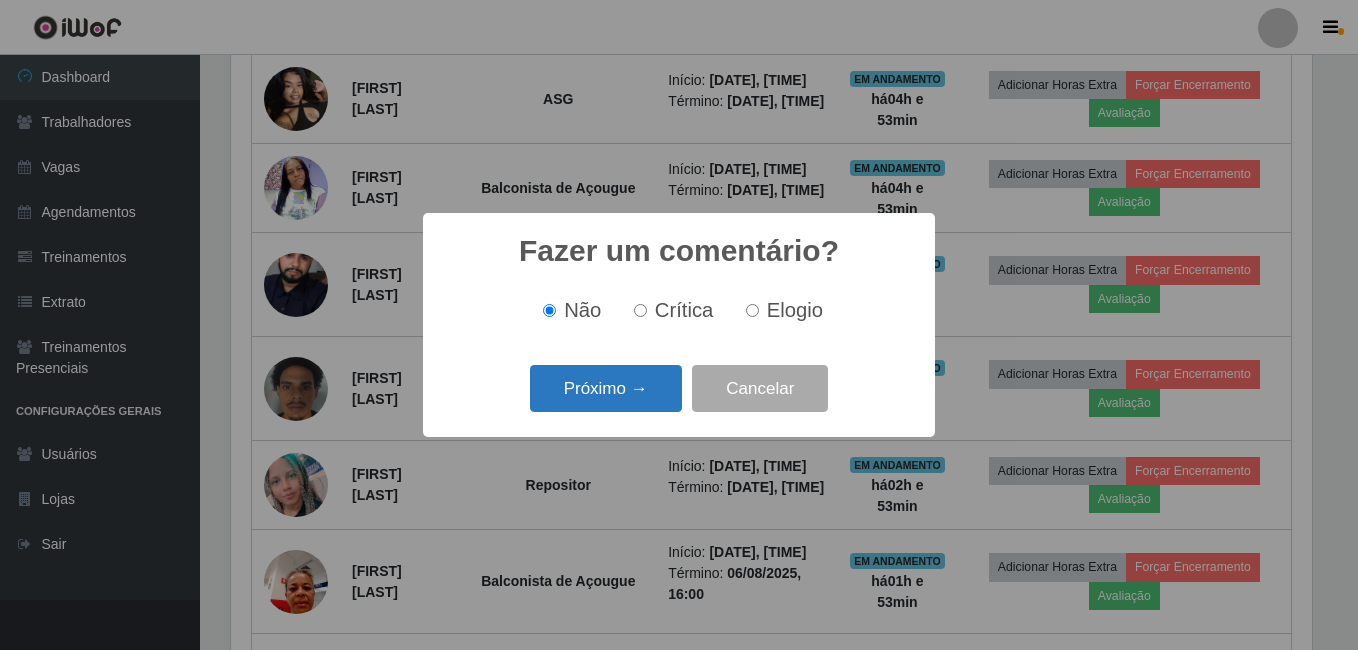 click on "Próximo →" at bounding box center (606, 388) 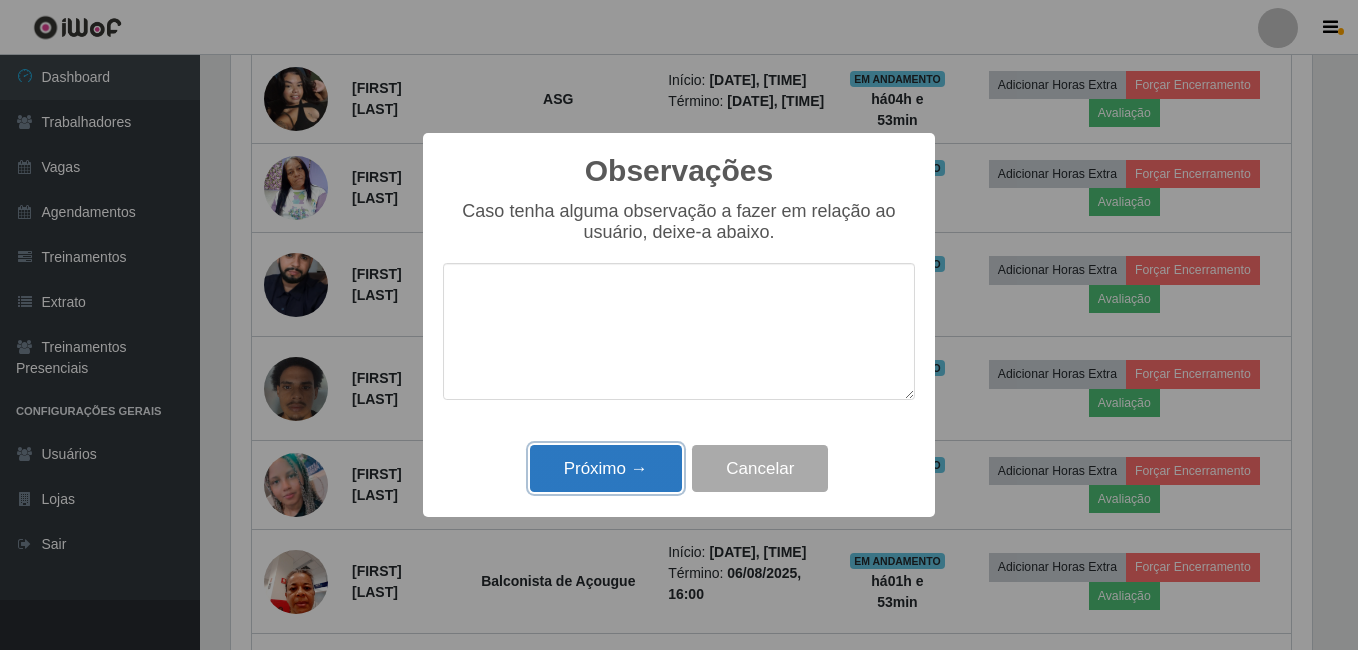 click on "Próximo →" at bounding box center (606, 468) 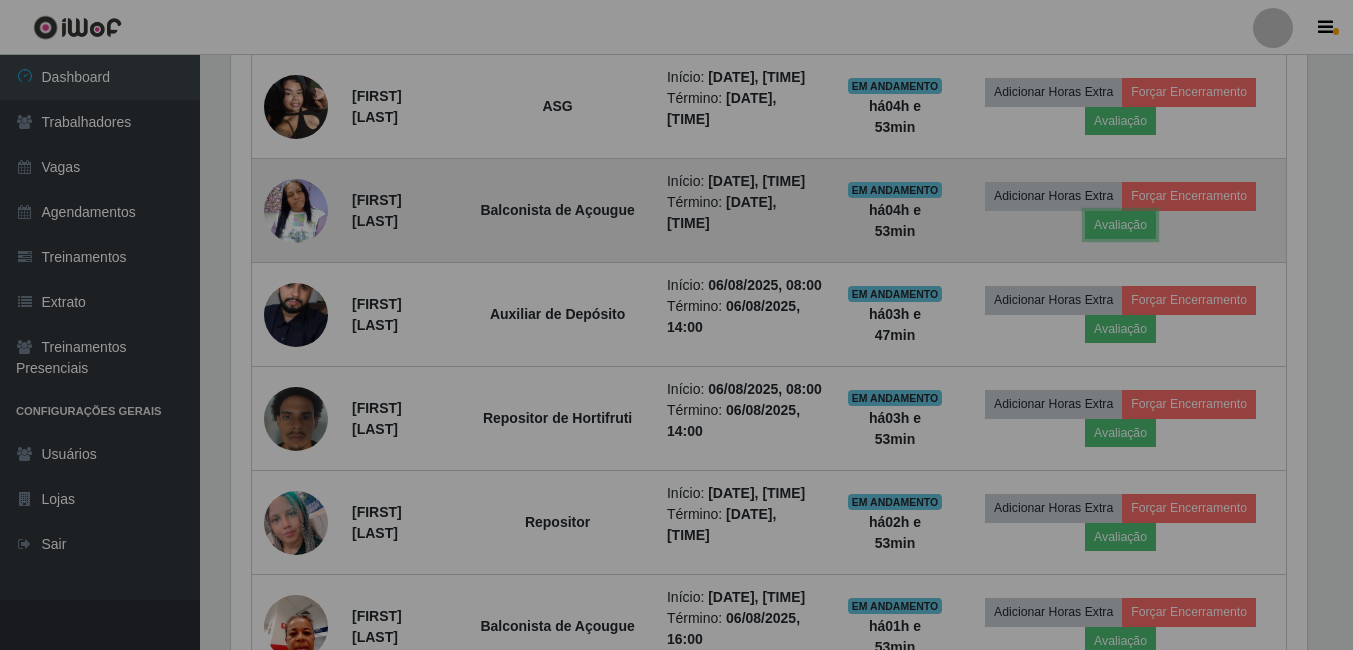 scroll, scrollTop: 999585, scrollLeft: 998909, axis: both 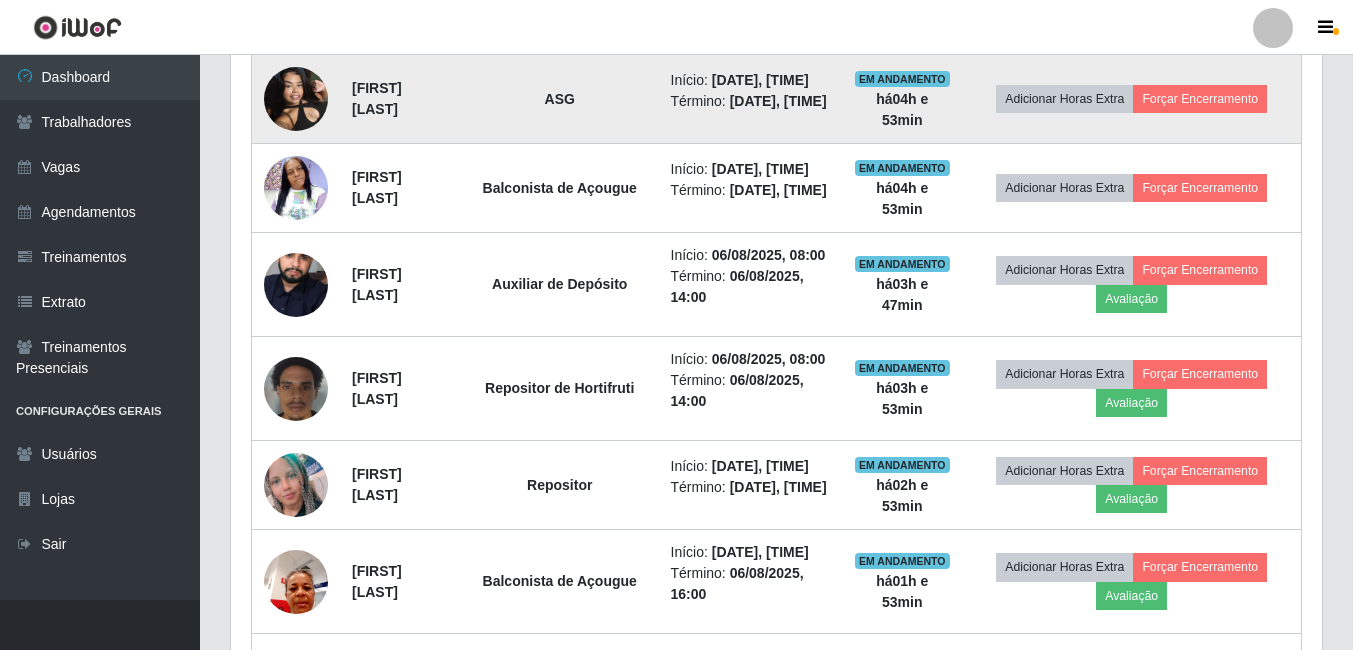 click on "EM ANDAMENTO há  04 h e   53  min" at bounding box center (902, 99) 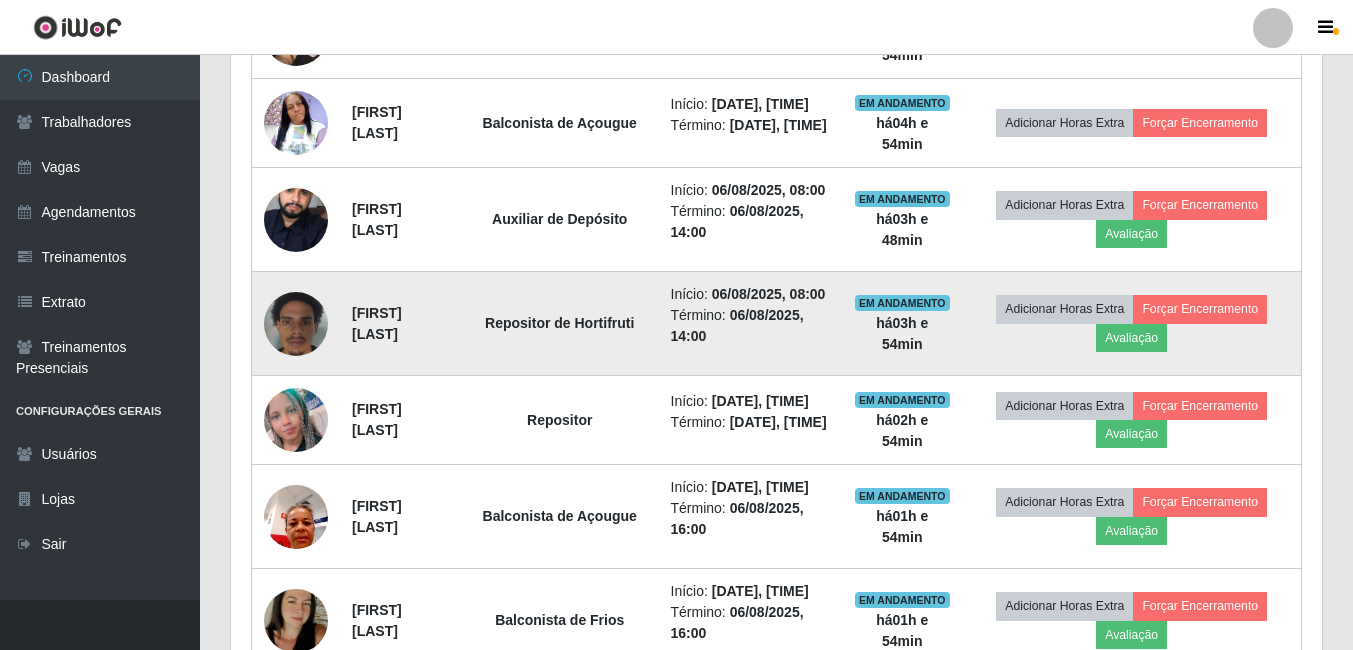 scroll, scrollTop: 922, scrollLeft: 0, axis: vertical 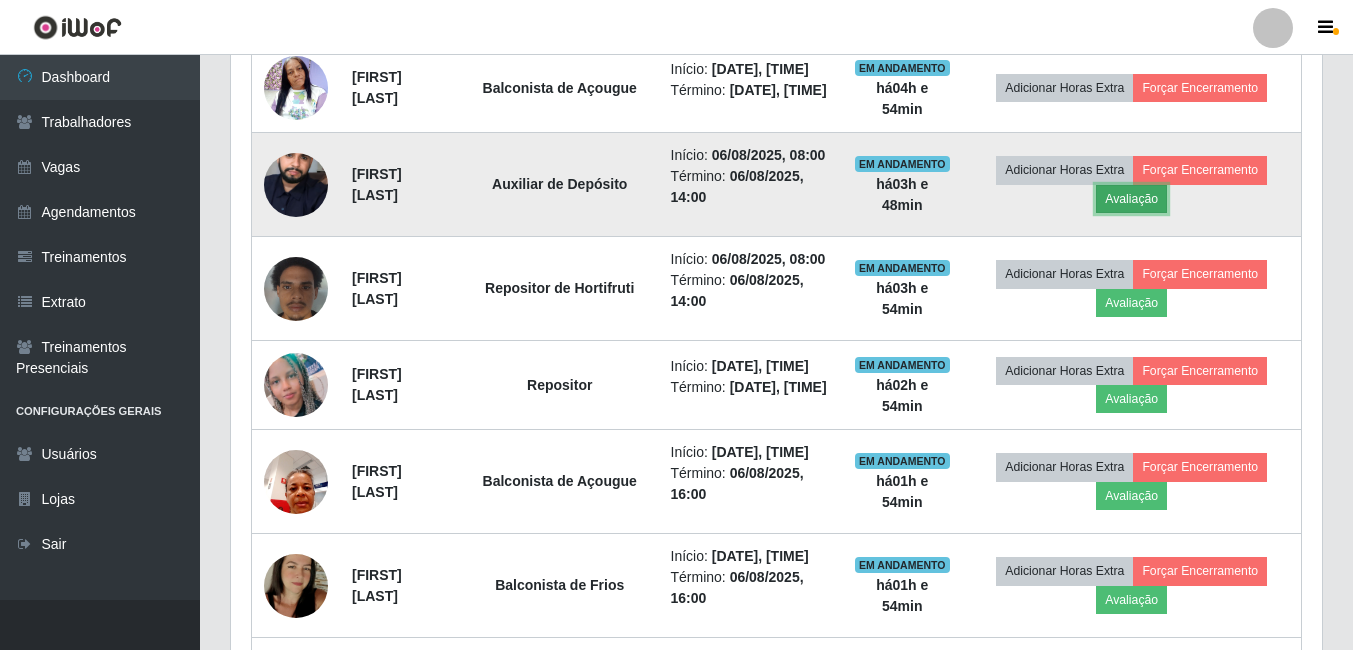 click on "Avaliação" at bounding box center [1131, 199] 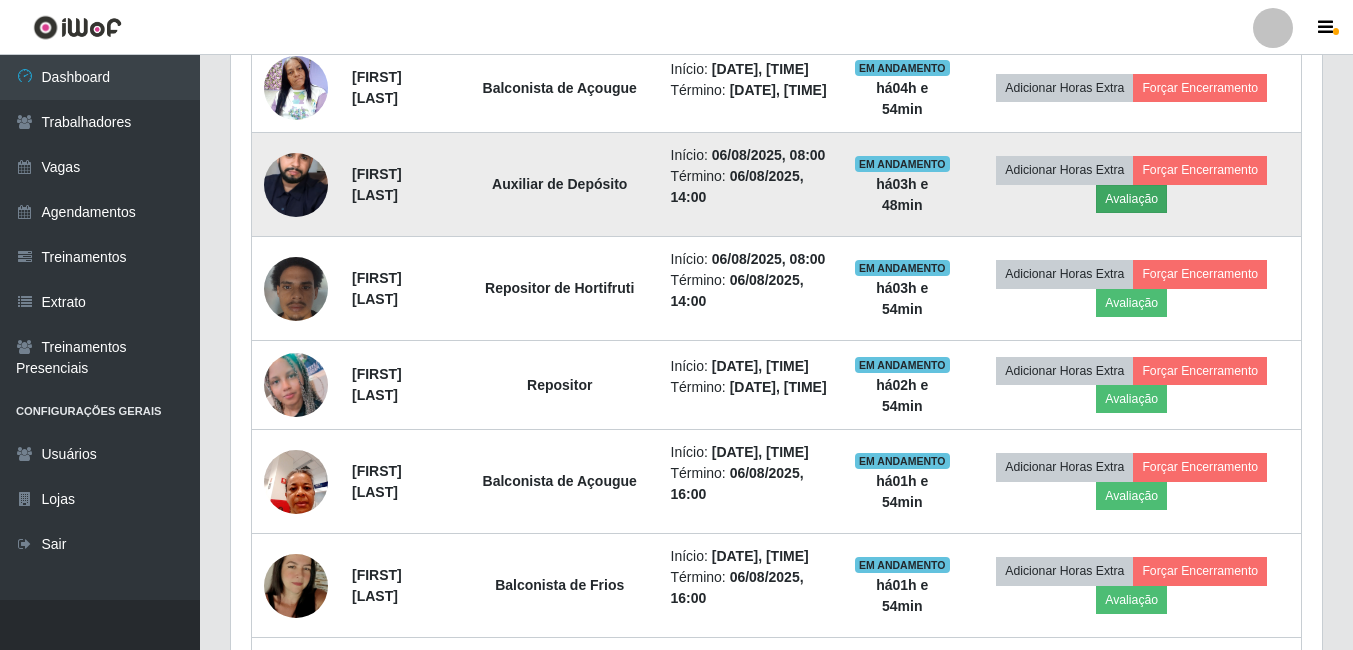 scroll, scrollTop: 999585, scrollLeft: 998919, axis: both 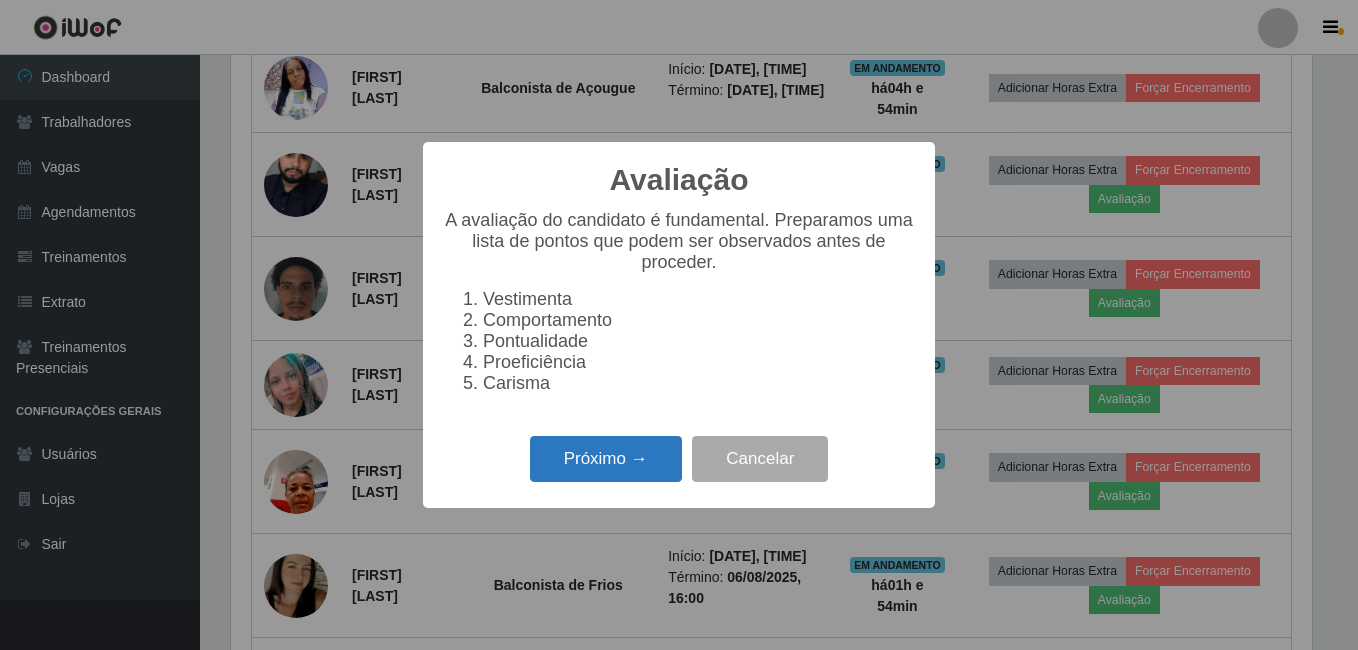 click on "Próximo →" at bounding box center [606, 459] 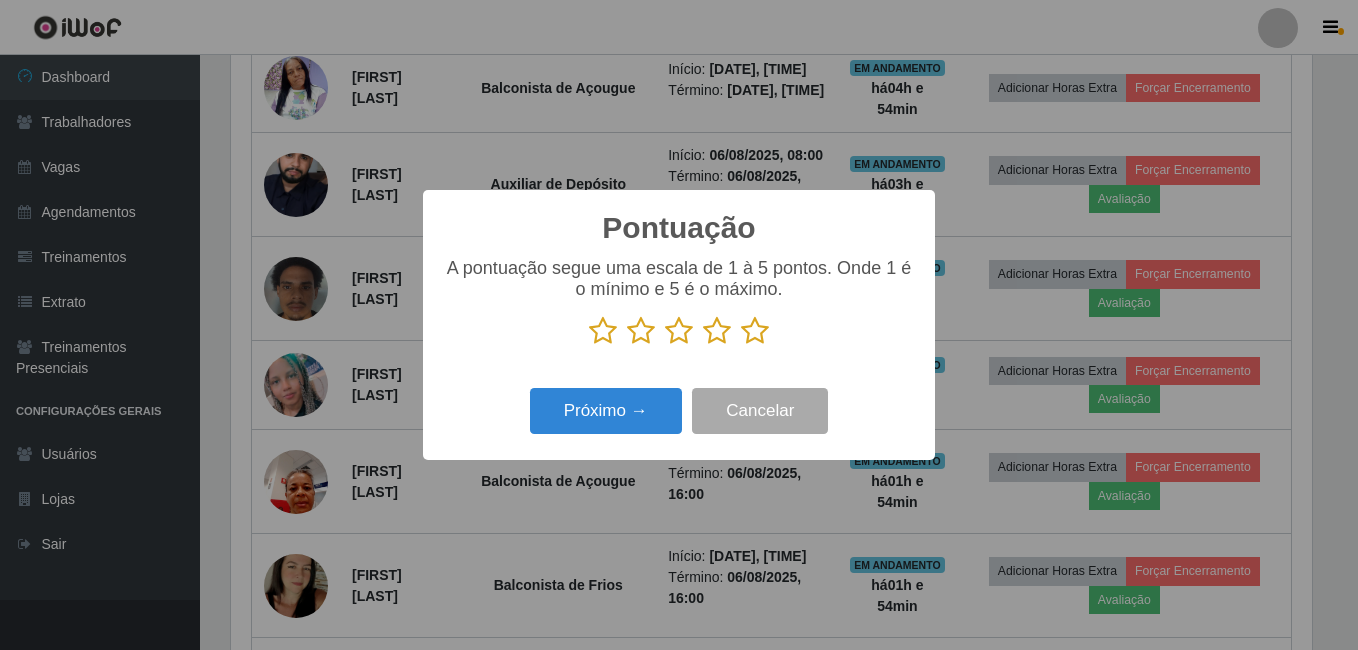 drag, startPoint x: 765, startPoint y: 344, endPoint x: 724, endPoint y: 354, distance: 42.201897 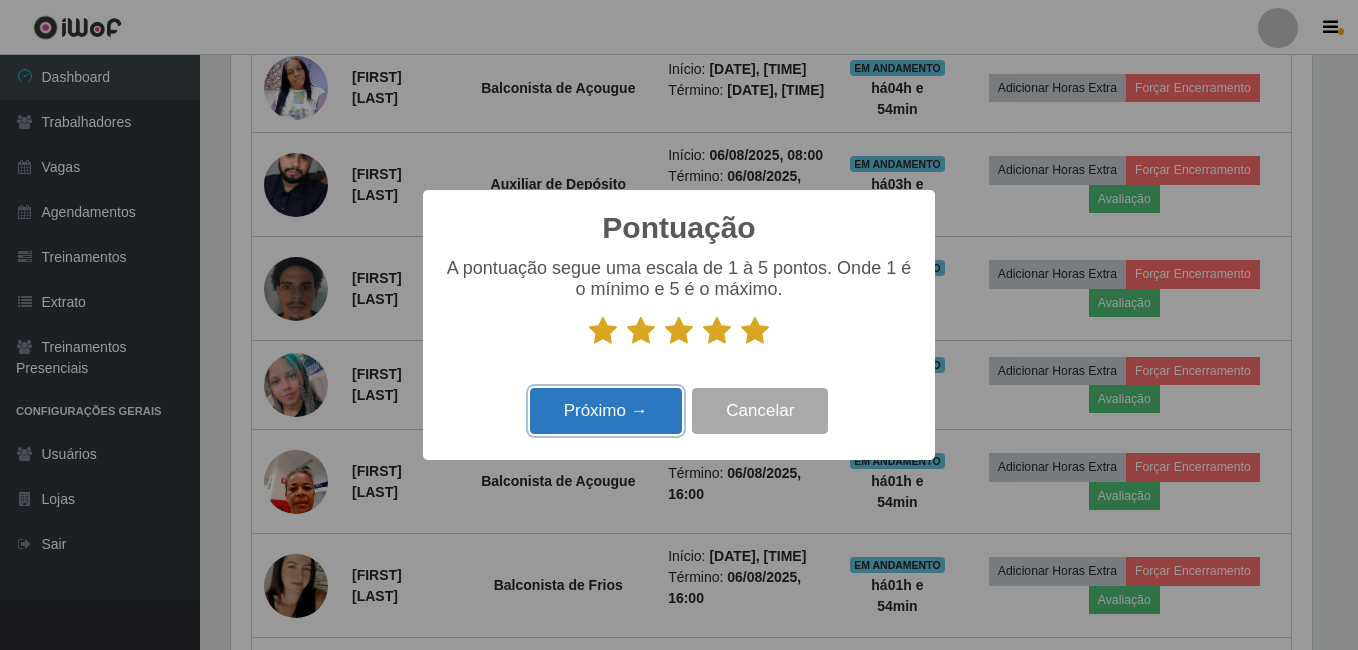 click on "Próximo →" at bounding box center [606, 411] 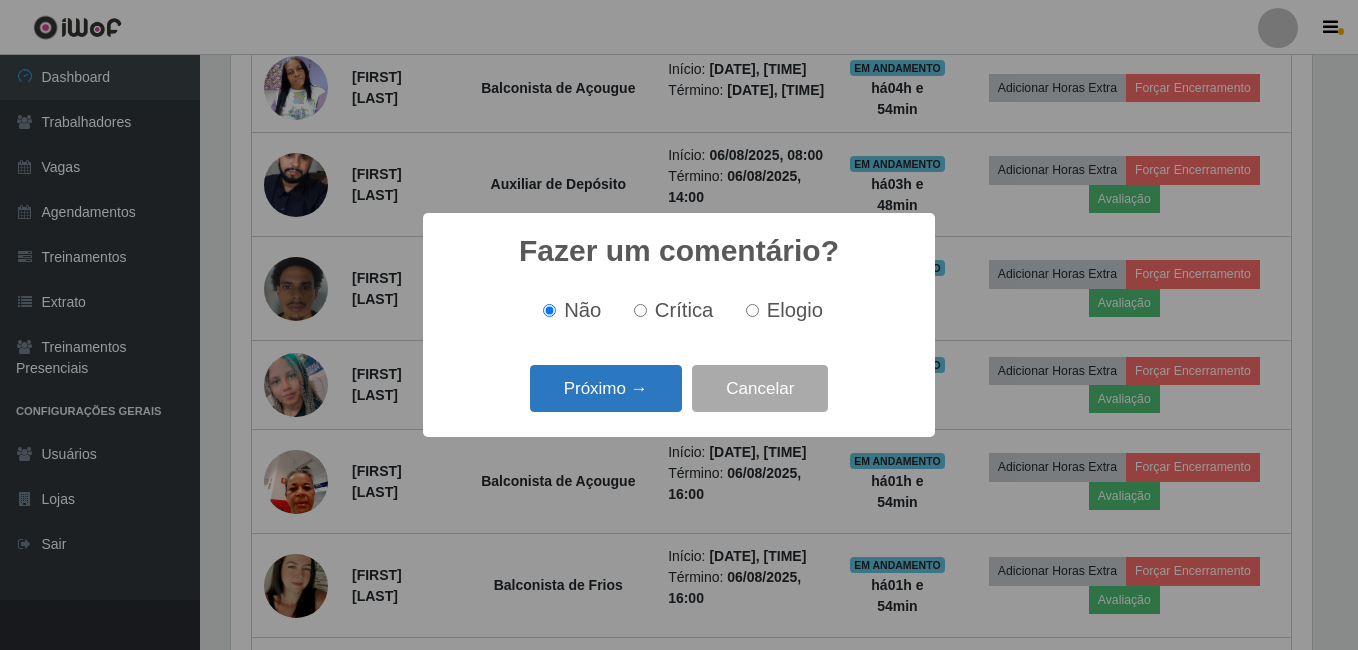 click on "Próximo →" at bounding box center [606, 388] 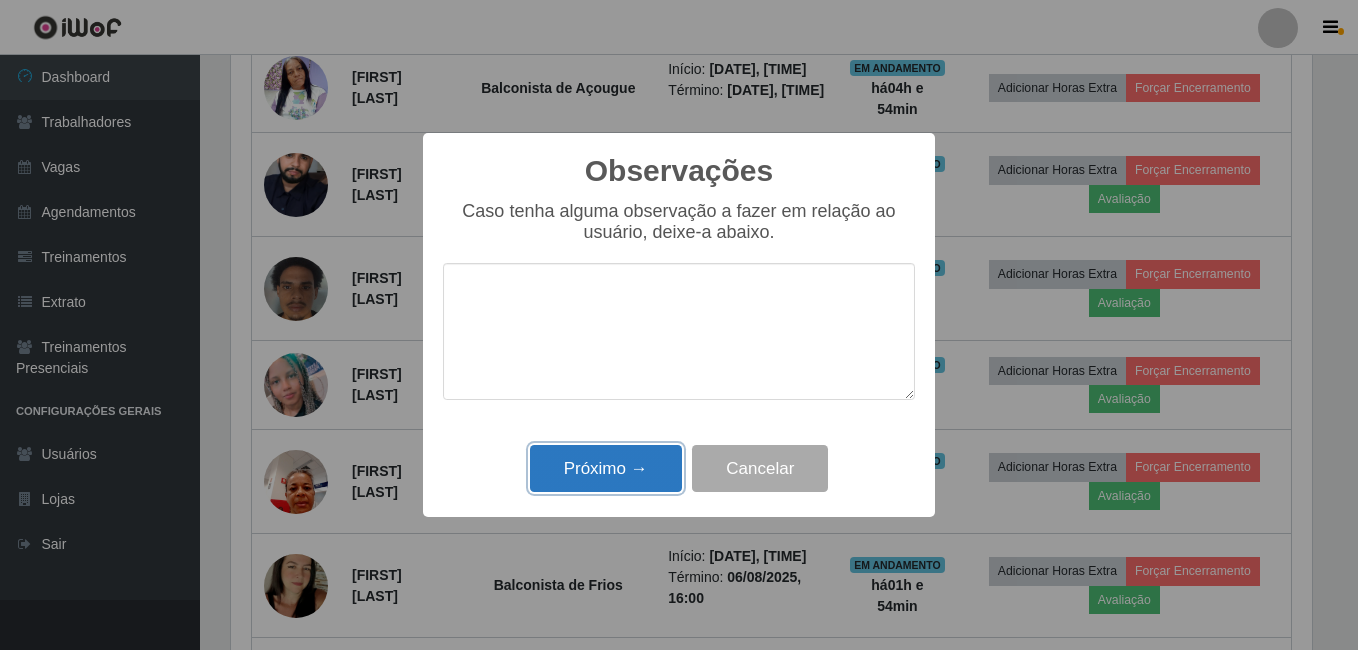 click on "Próximo →" at bounding box center [606, 468] 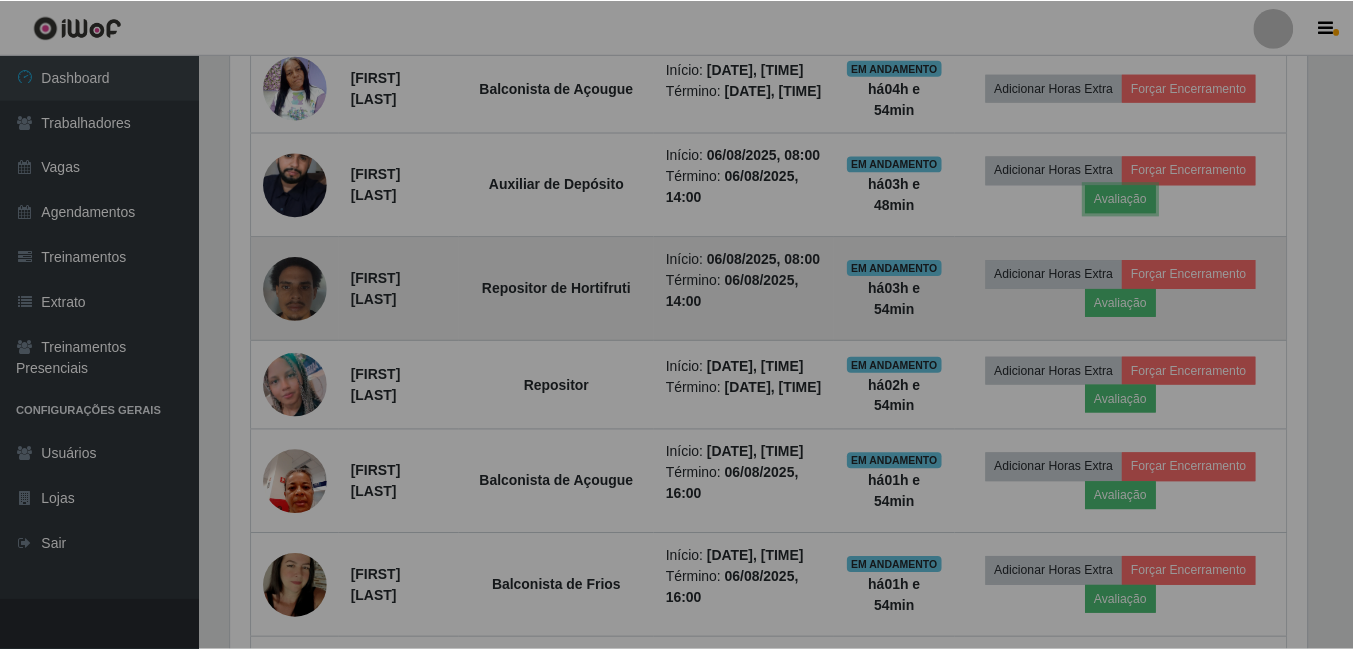 scroll, scrollTop: 999585, scrollLeft: 998909, axis: both 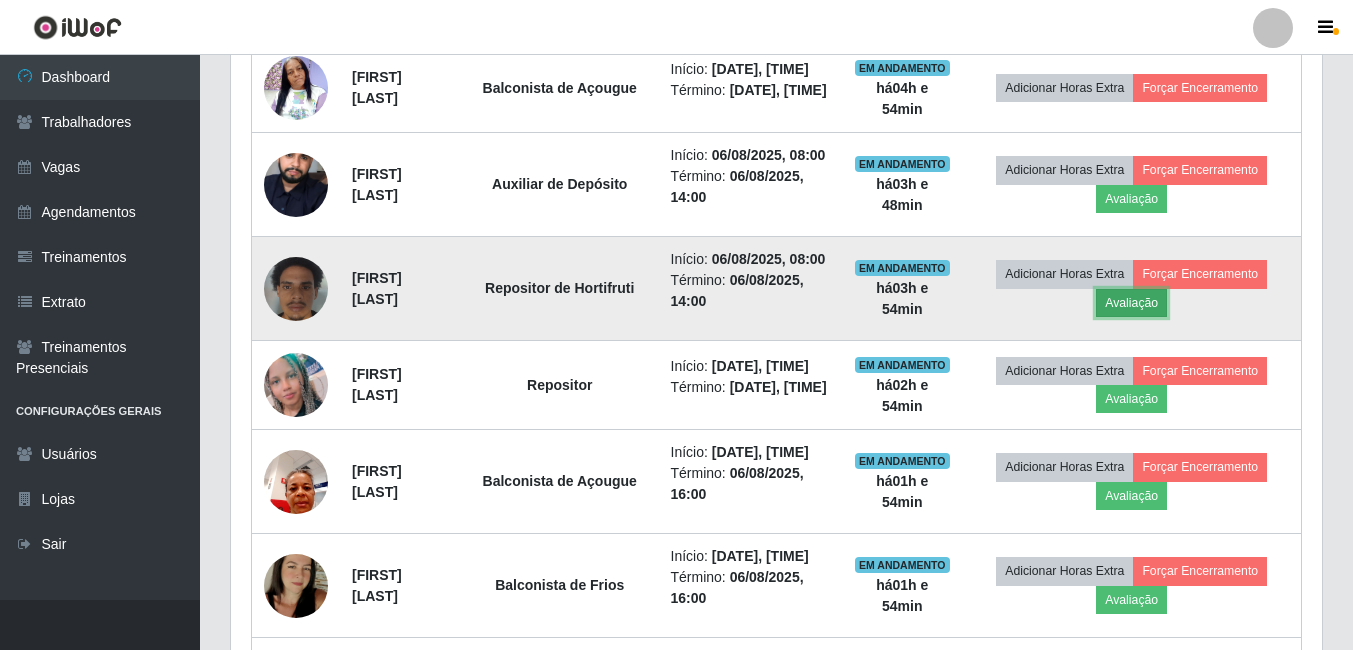 click on "Avaliação" at bounding box center (1131, 303) 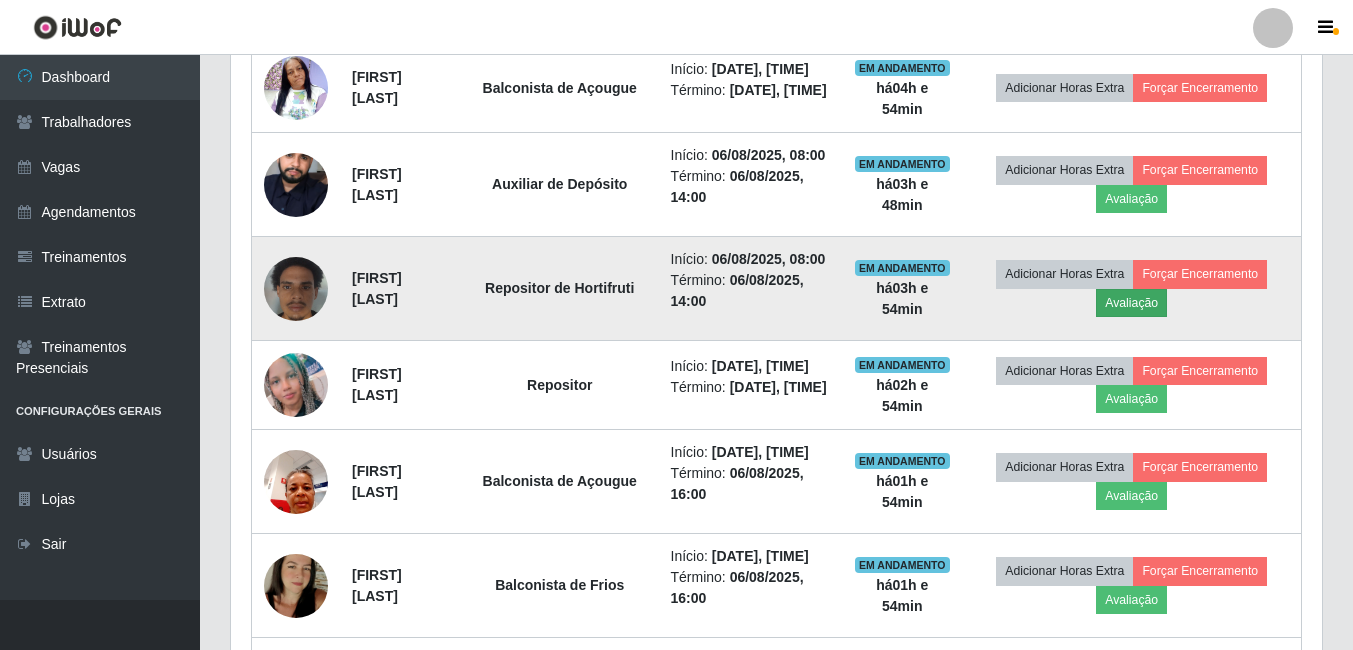 scroll, scrollTop: 999585, scrollLeft: 998919, axis: both 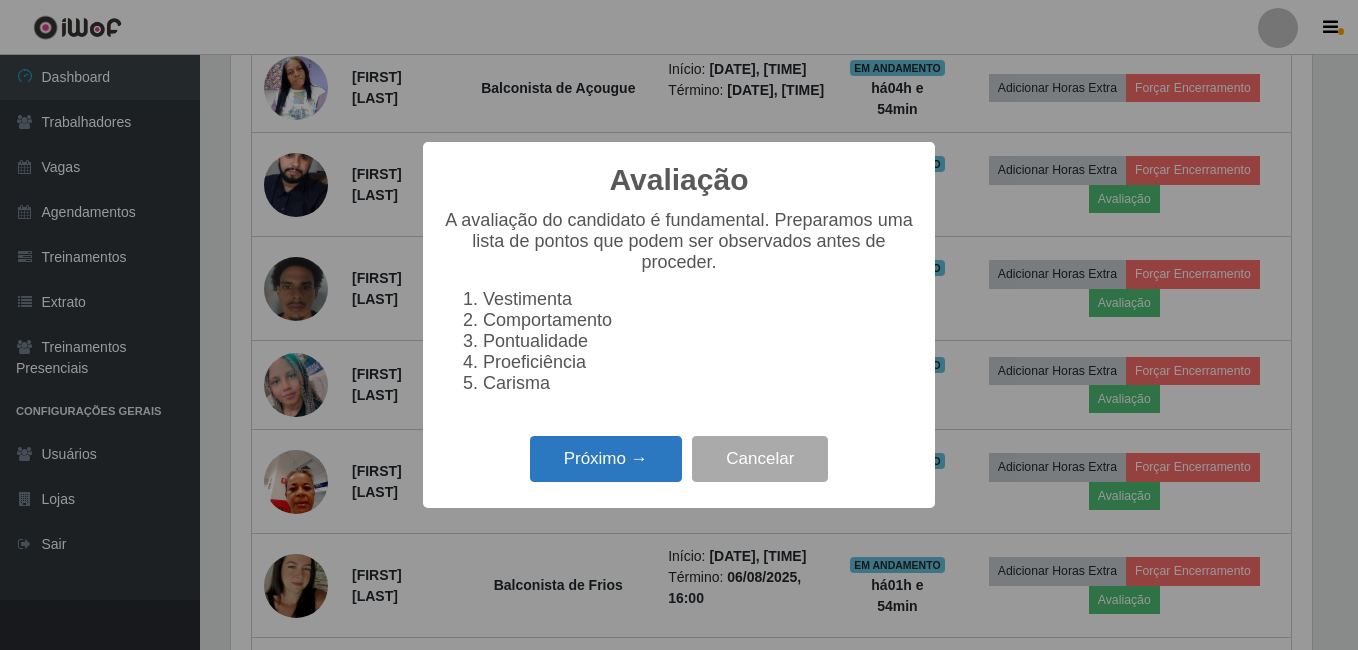click on "Próximo →" at bounding box center (606, 459) 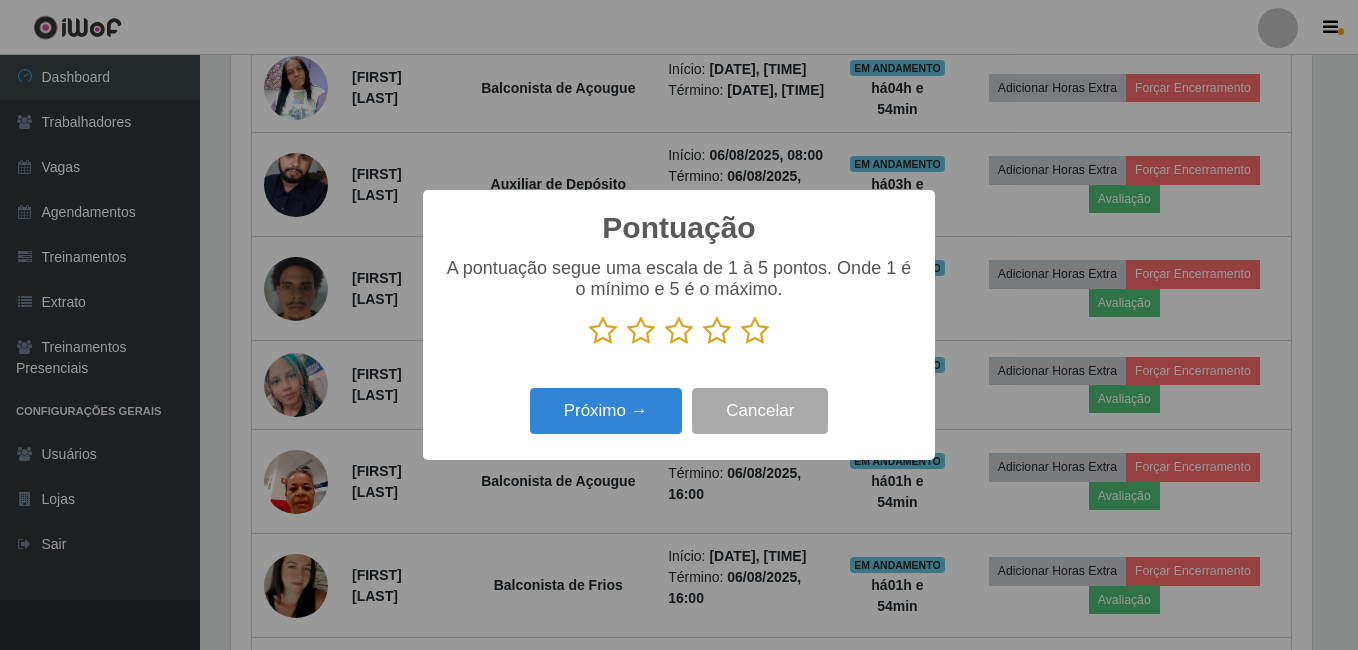click at bounding box center [755, 331] 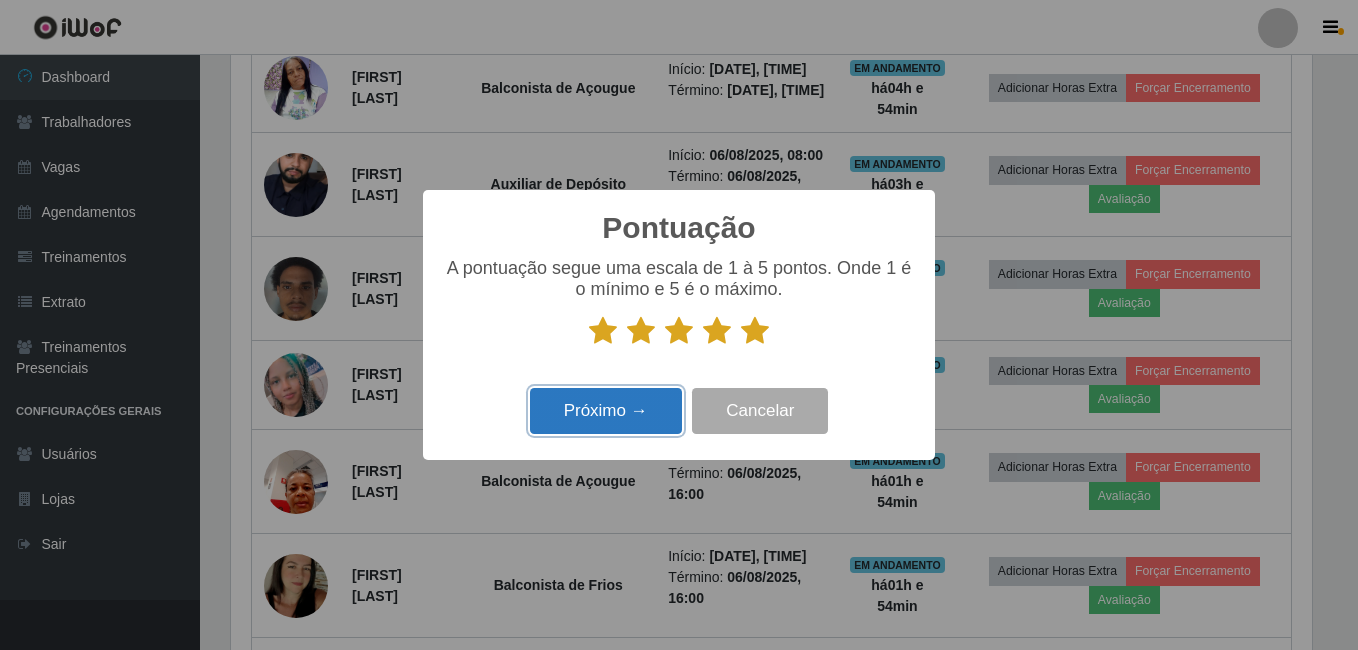 click on "Próximo →" at bounding box center (606, 411) 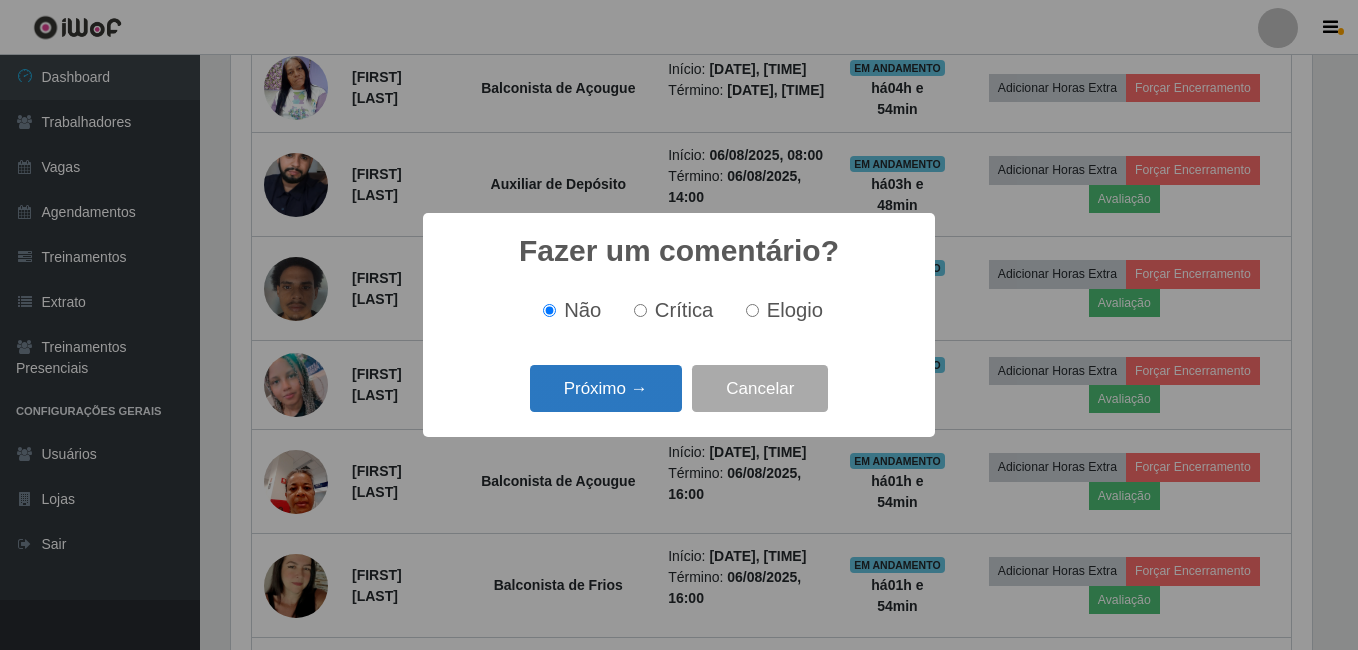 click on "Próximo →" at bounding box center (606, 388) 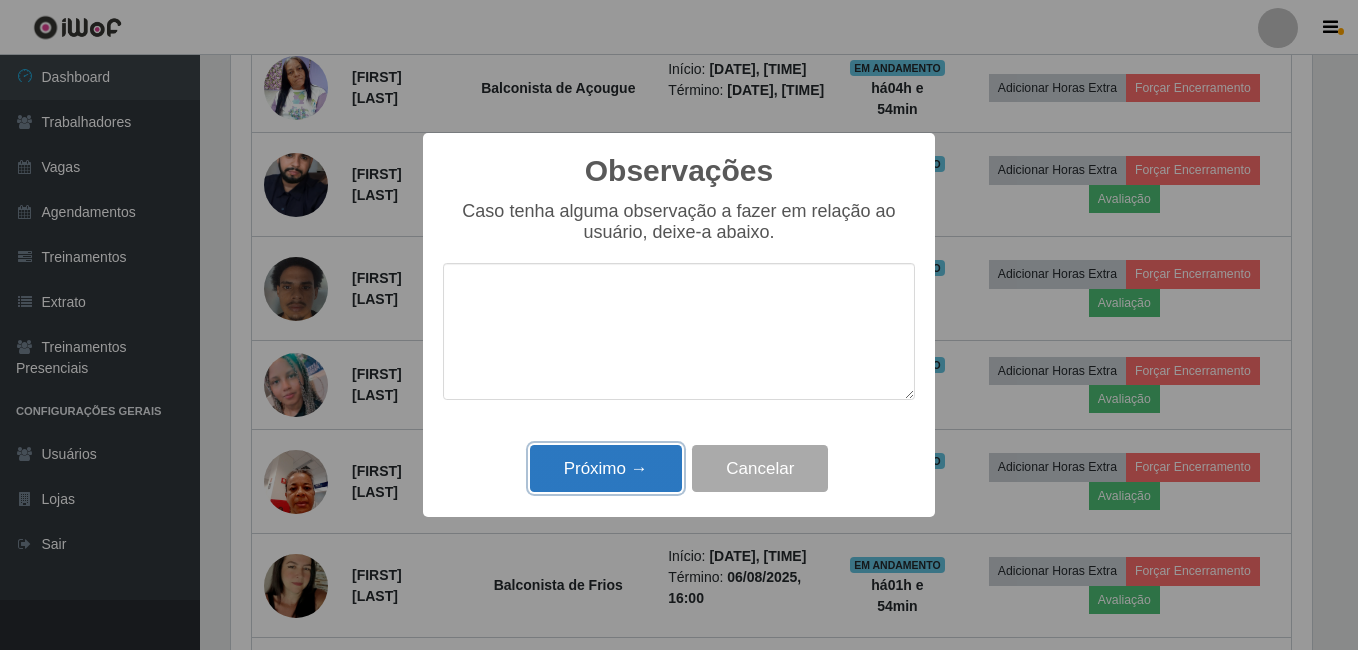 click on "Próximo →" at bounding box center (606, 468) 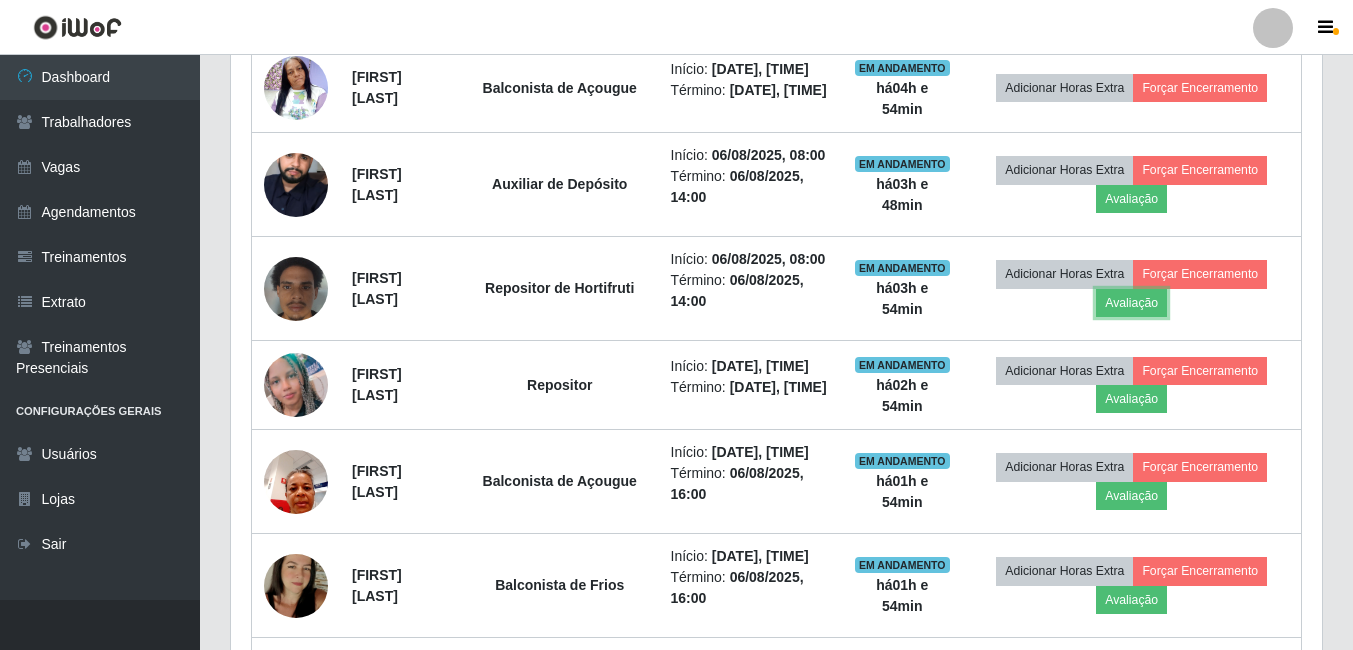 scroll, scrollTop: 999585, scrollLeft: 998909, axis: both 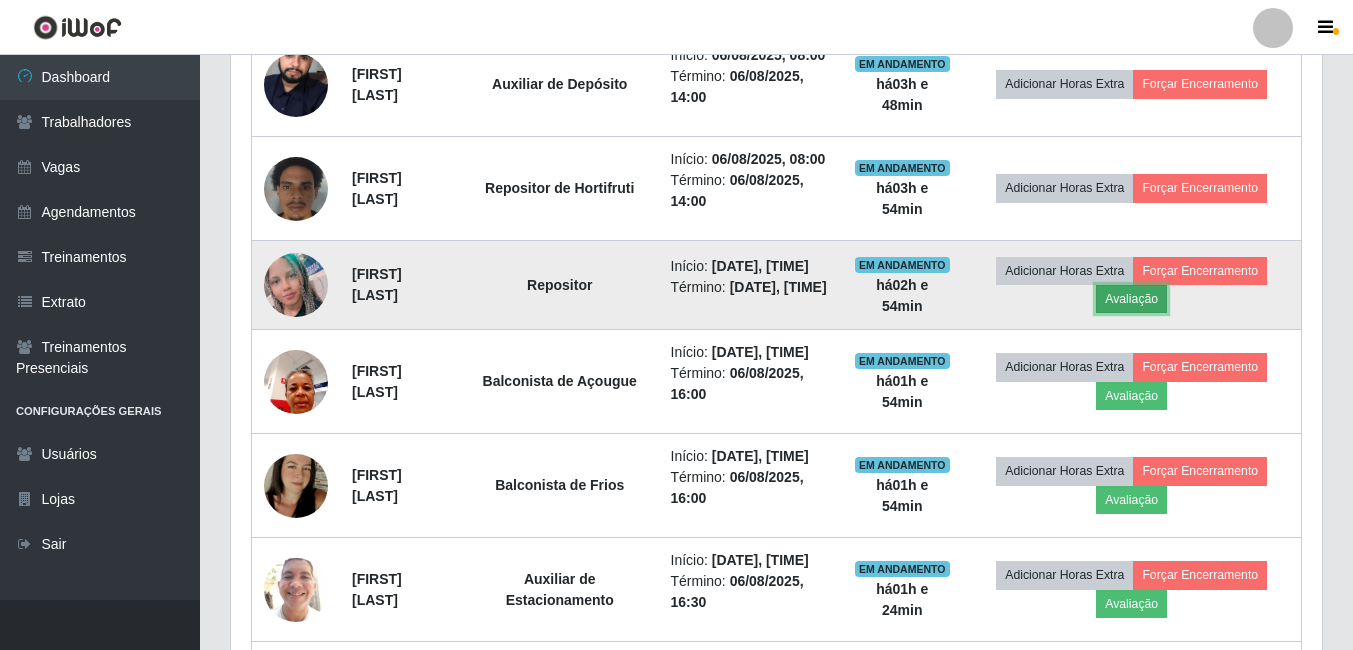 click on "Avaliação" at bounding box center (1131, 299) 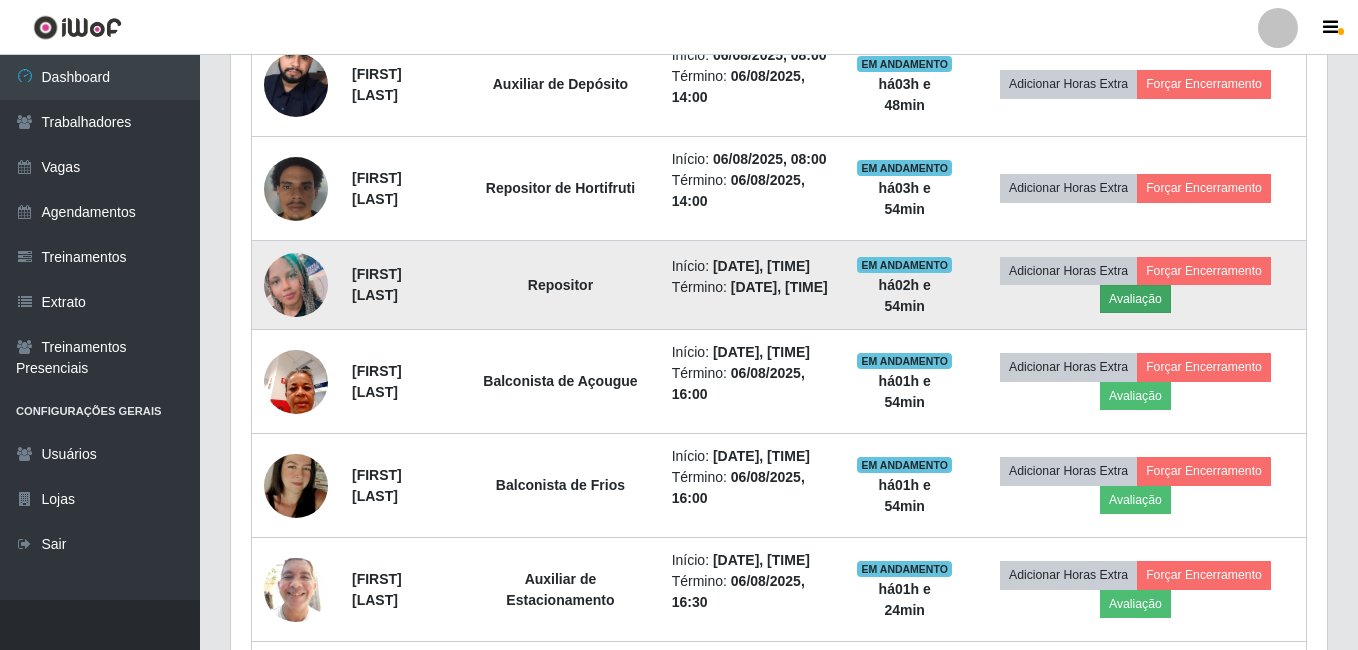 scroll, scrollTop: 999585, scrollLeft: 998919, axis: both 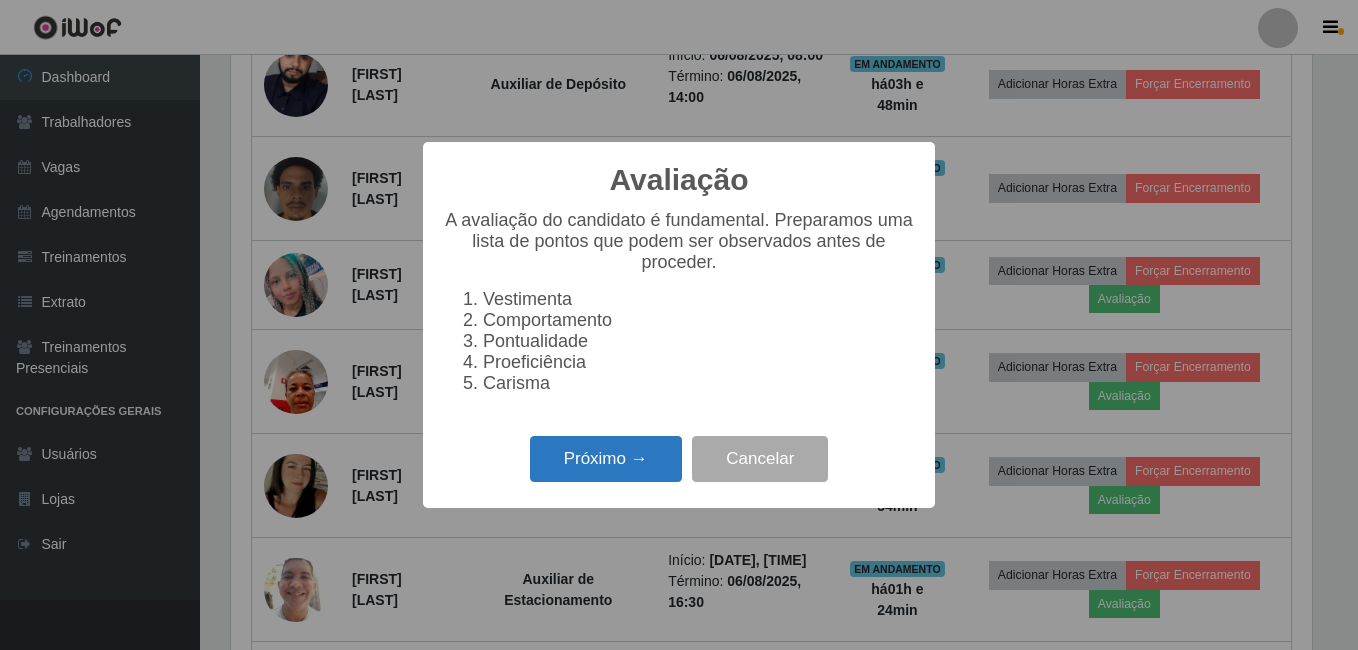 click on "Próximo →" at bounding box center (606, 459) 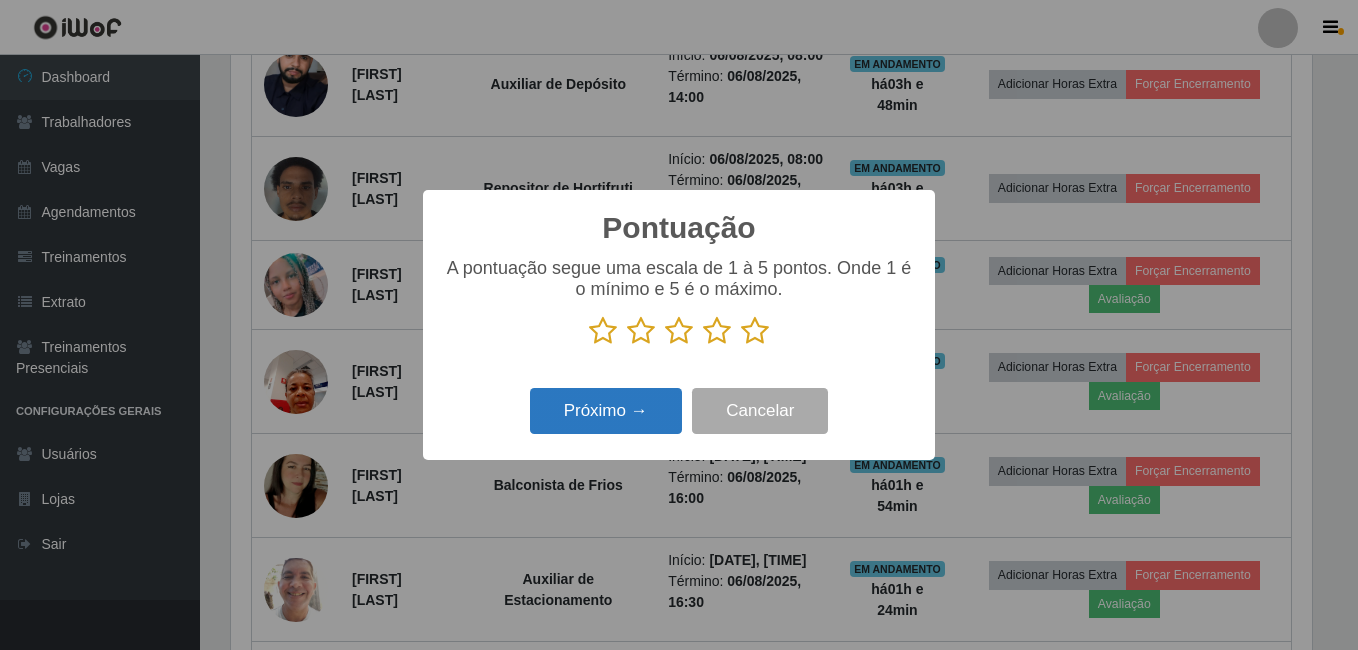 scroll, scrollTop: 999585, scrollLeft: 998919, axis: both 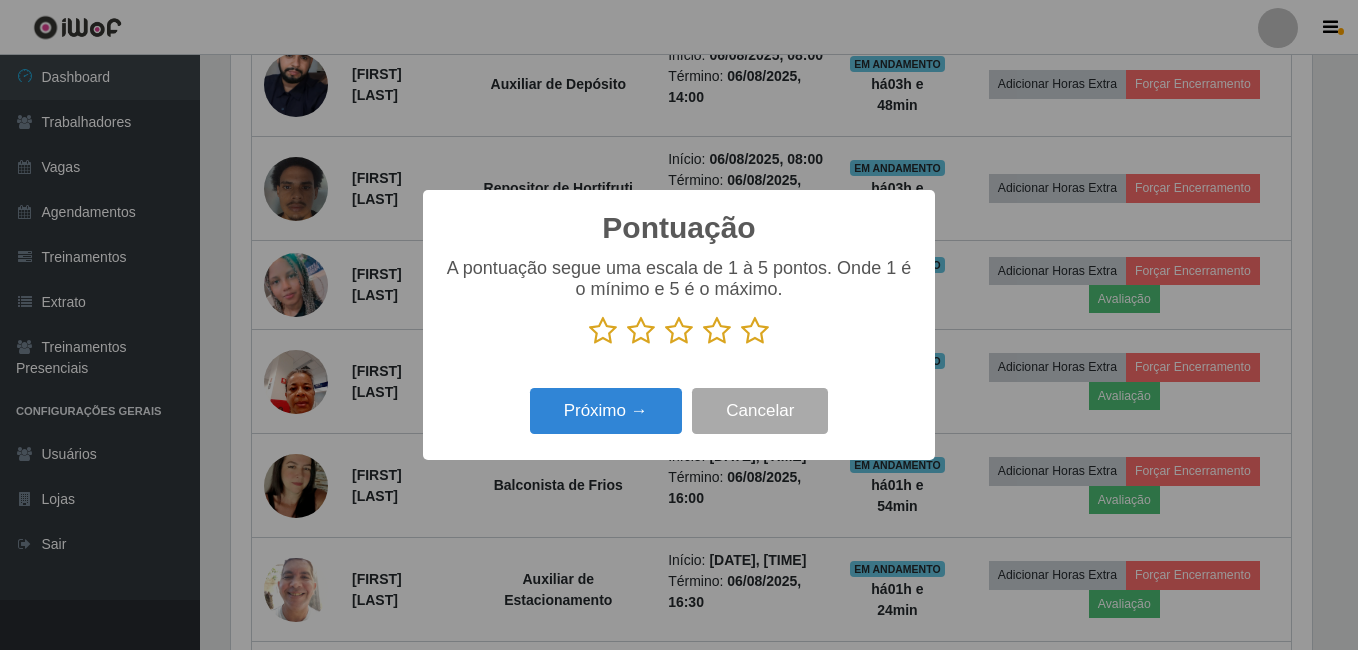 click at bounding box center [755, 331] 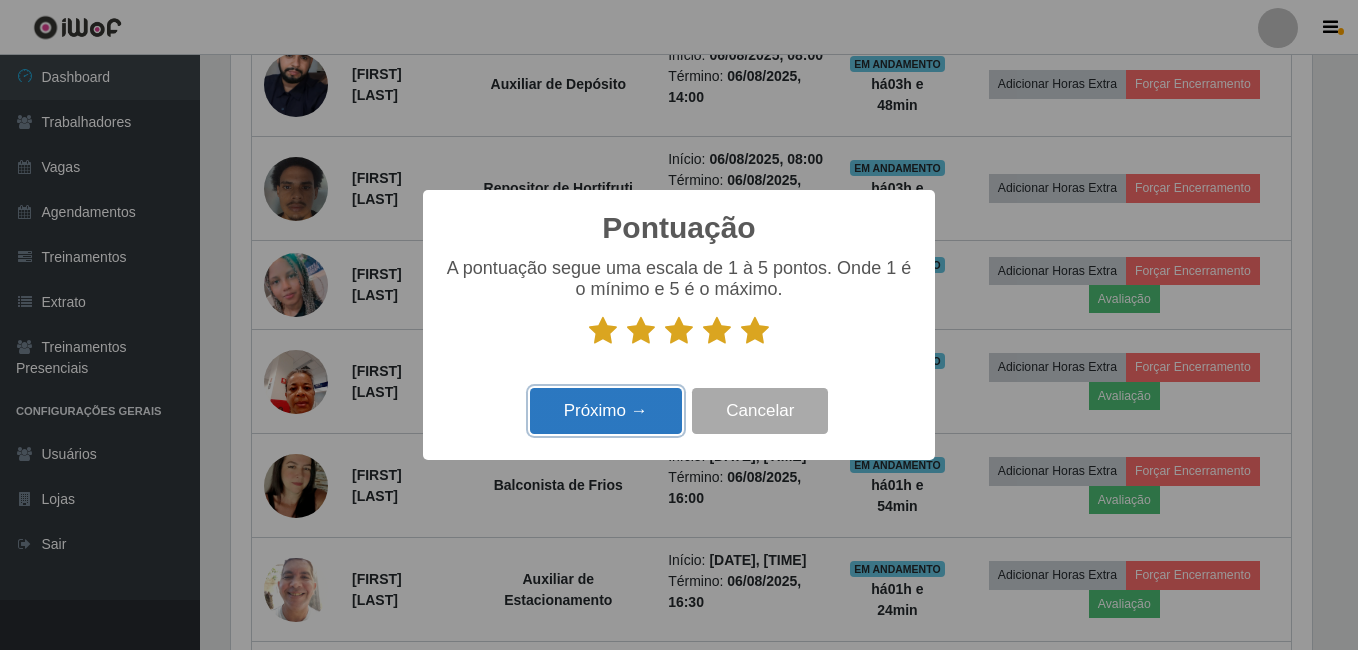 click on "Próximo →" at bounding box center [606, 411] 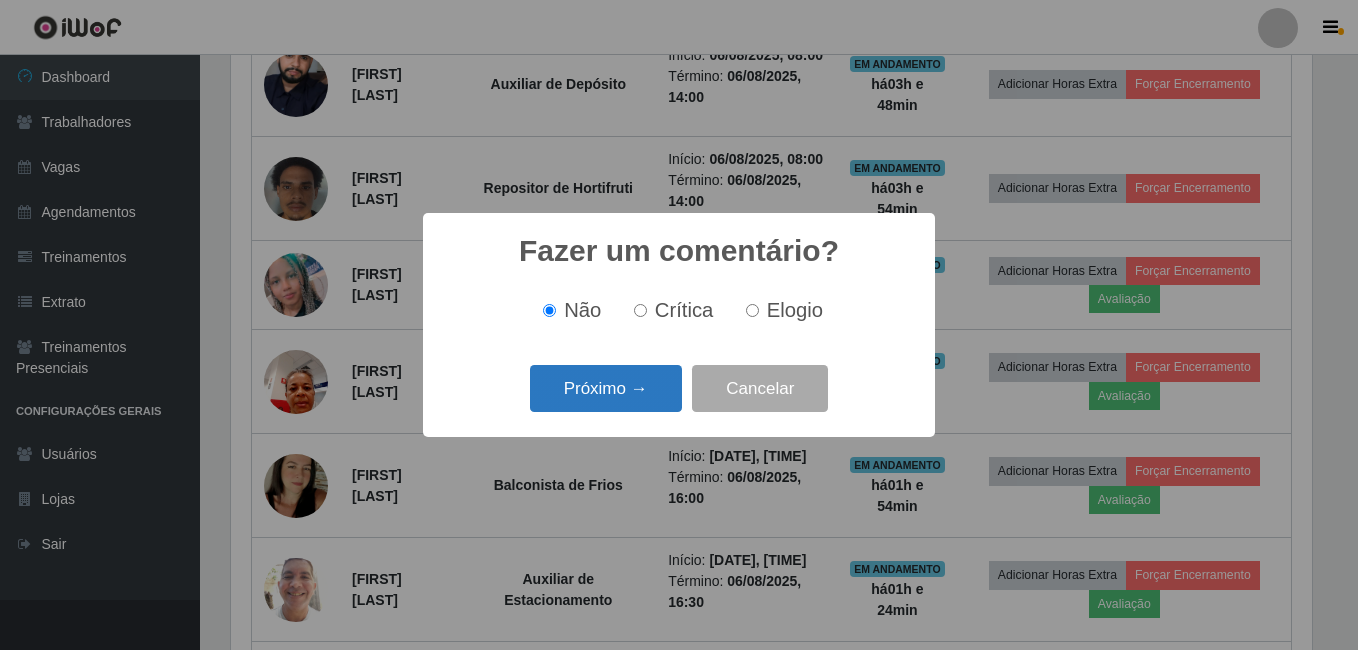 click on "Próximo →" at bounding box center (606, 388) 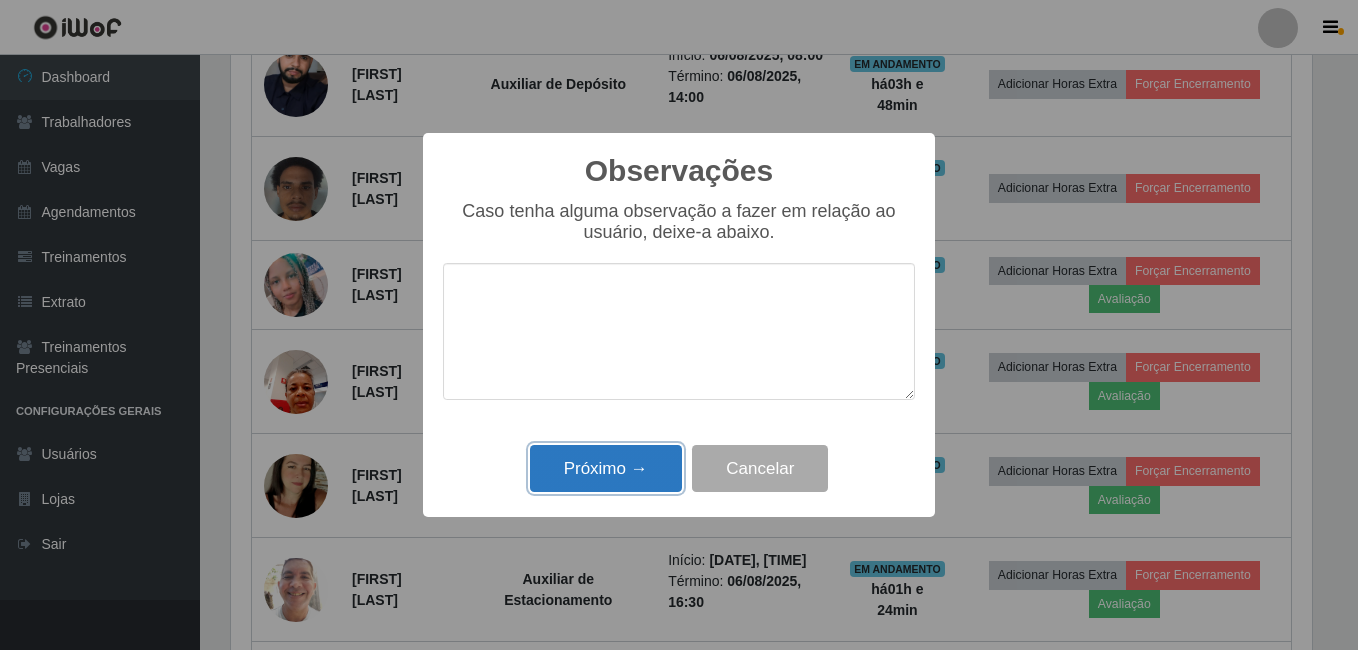 click on "Próximo →" at bounding box center [606, 468] 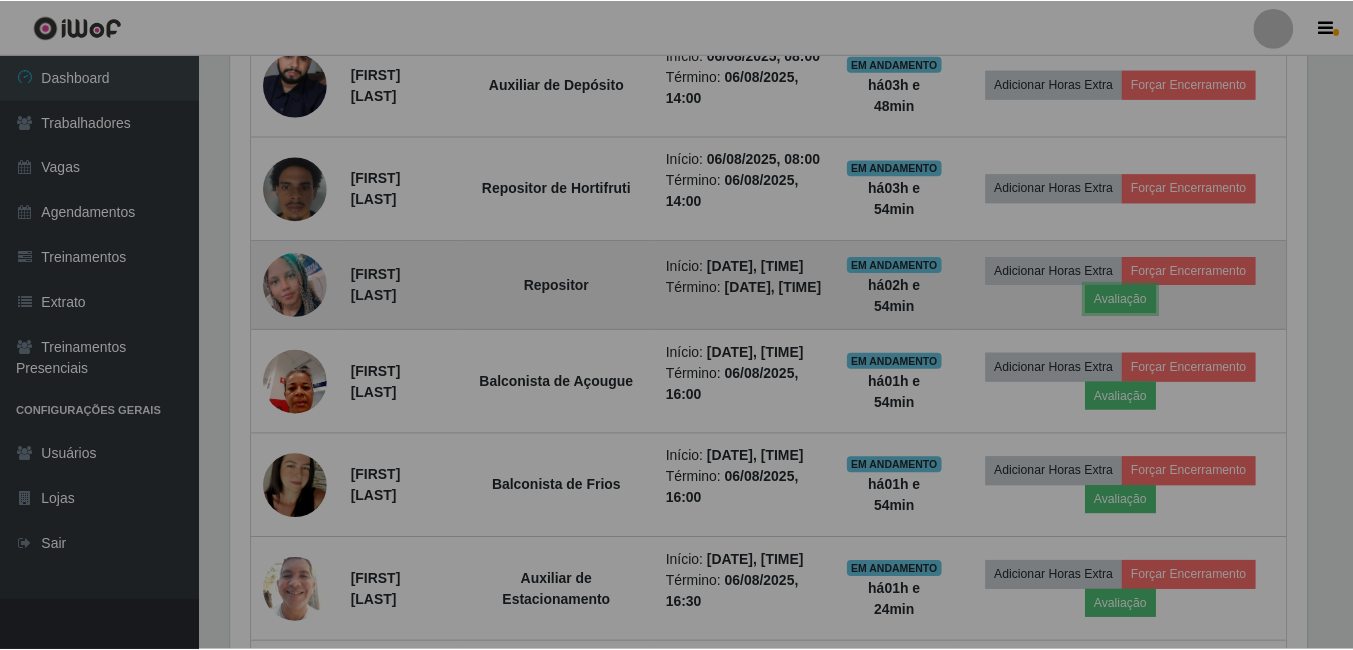 scroll, scrollTop: 999585, scrollLeft: 998909, axis: both 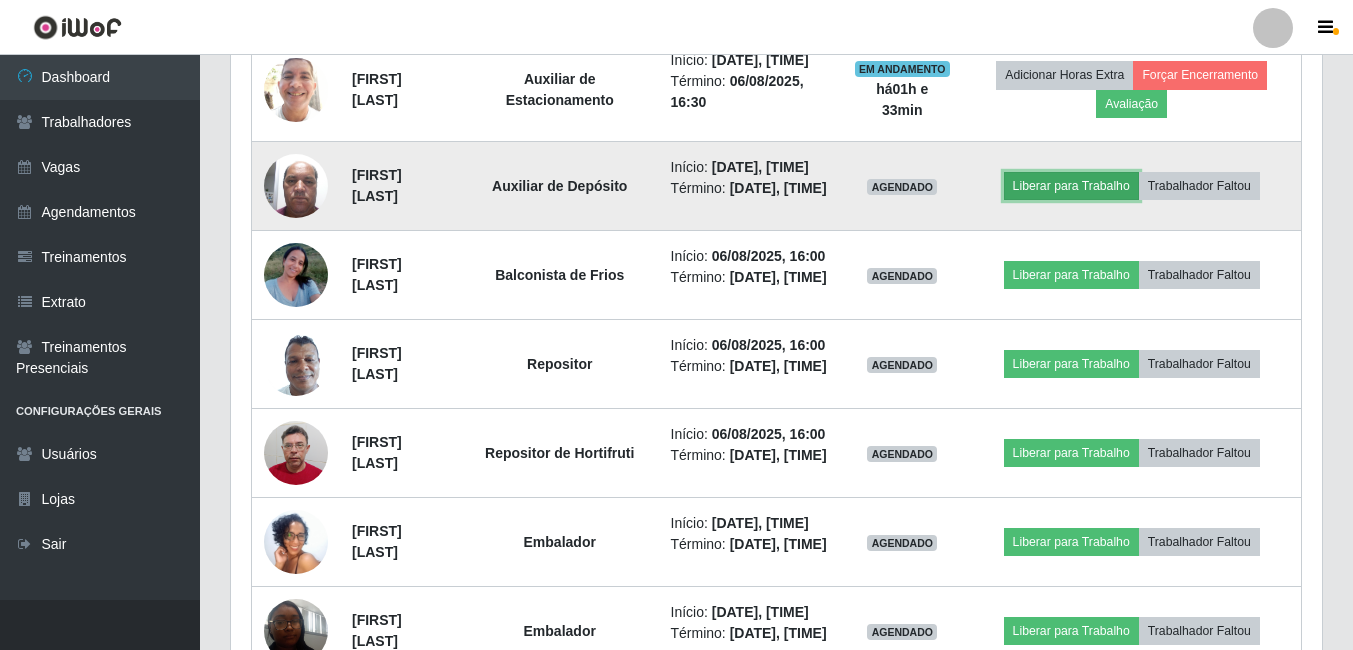 click on "Liberar para Trabalho" at bounding box center (1071, 186) 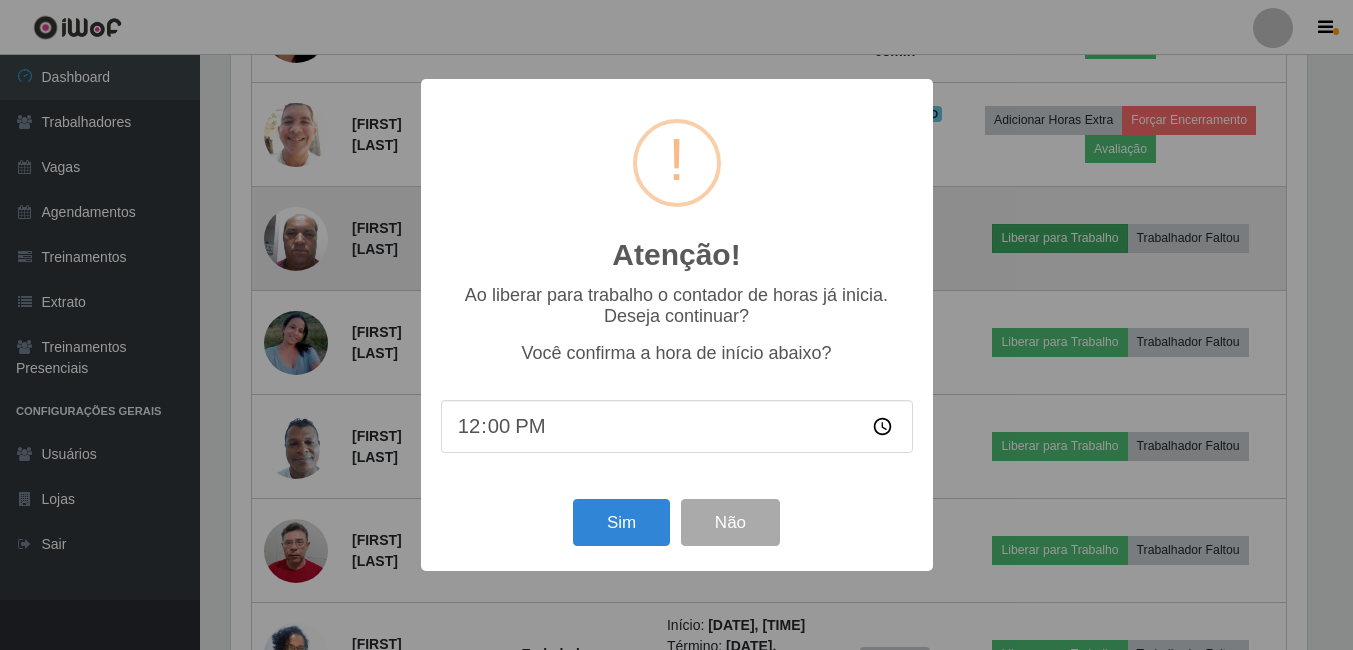 scroll, scrollTop: 999585, scrollLeft: 998919, axis: both 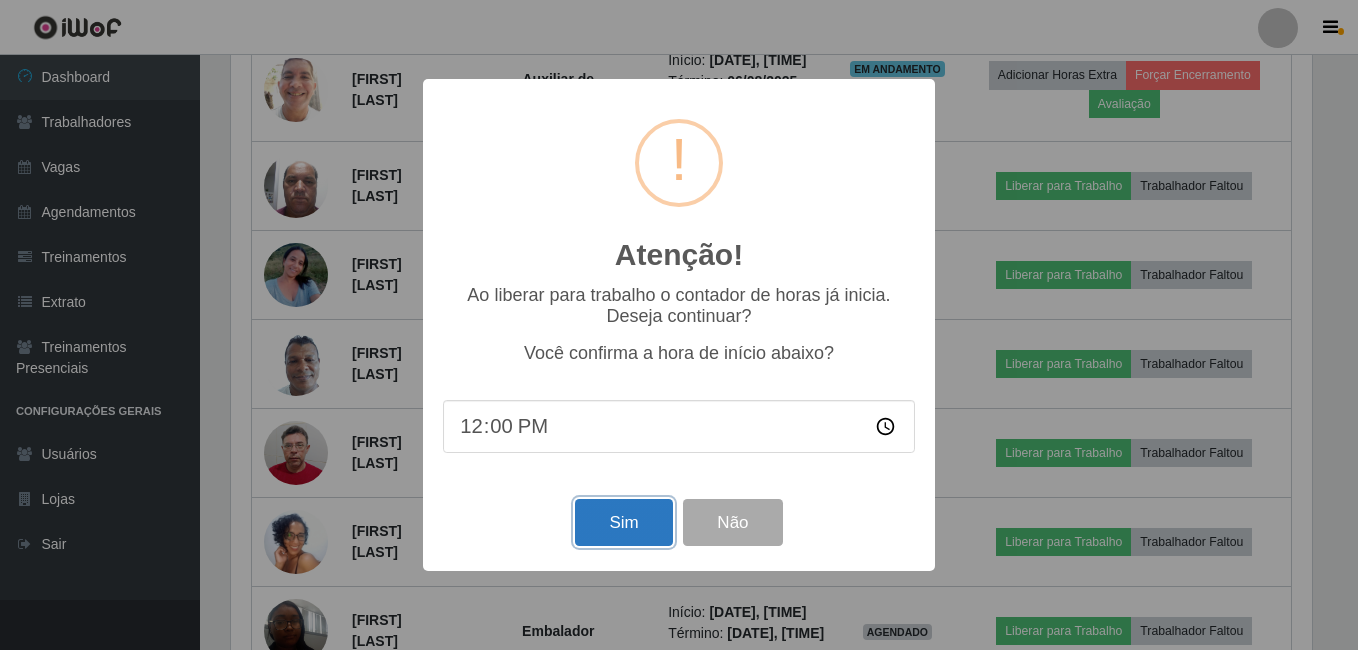 click on "Sim" at bounding box center (623, 522) 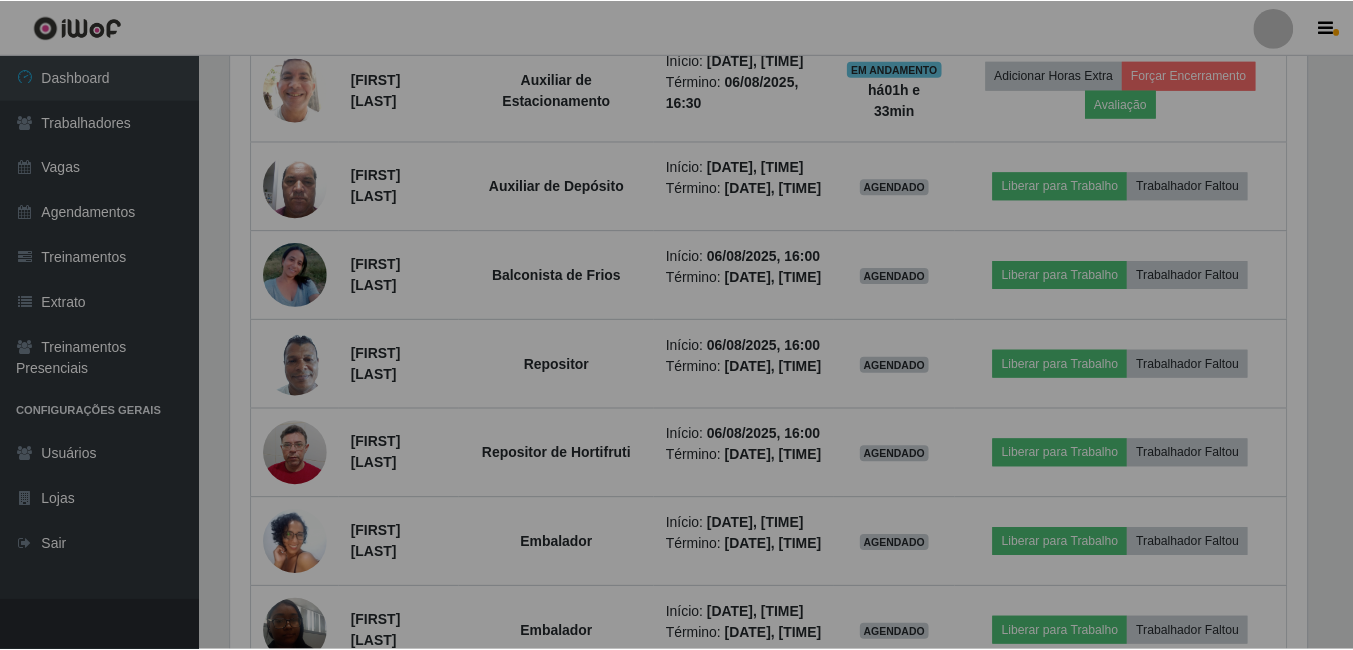 scroll, scrollTop: 999585, scrollLeft: 998909, axis: both 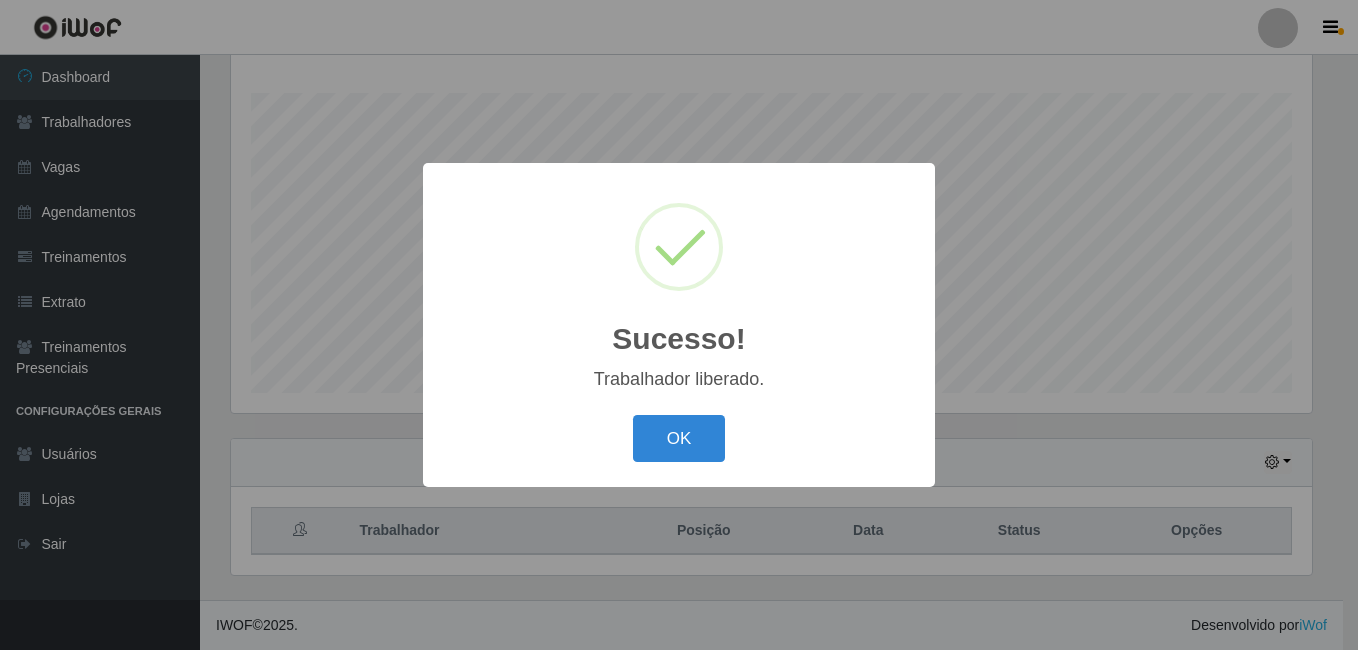 type 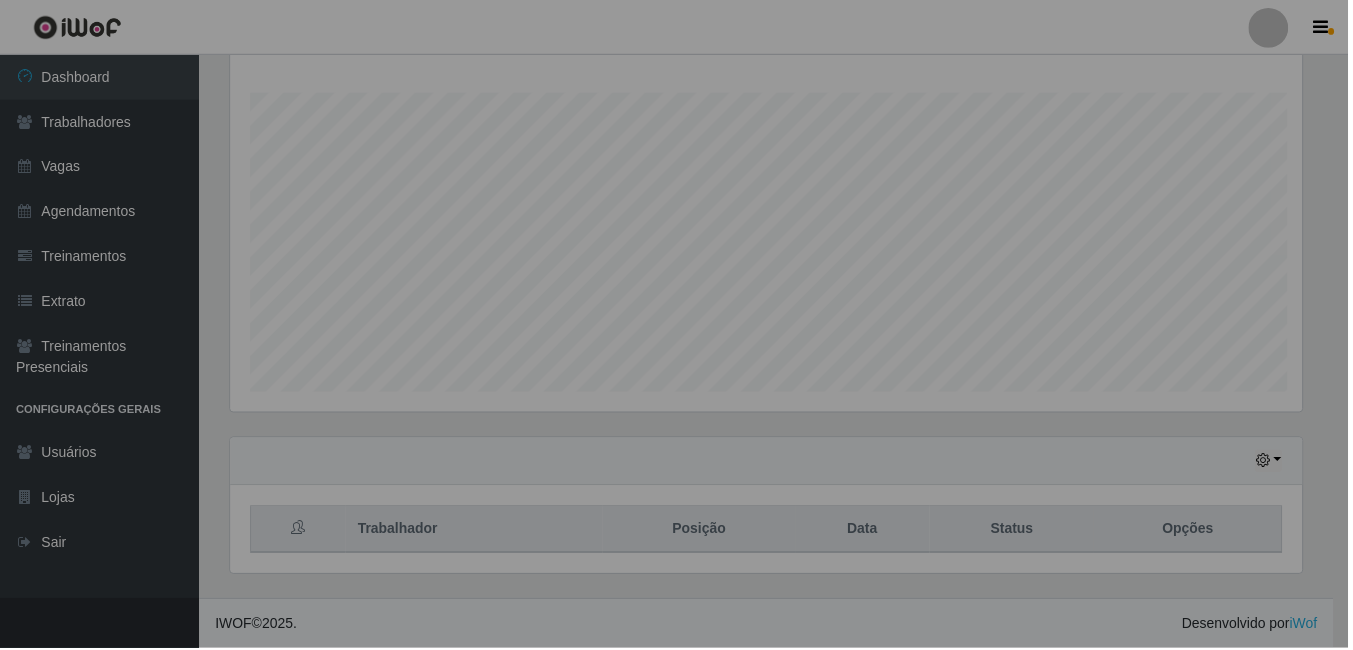 scroll, scrollTop: 999585, scrollLeft: 998909, axis: both 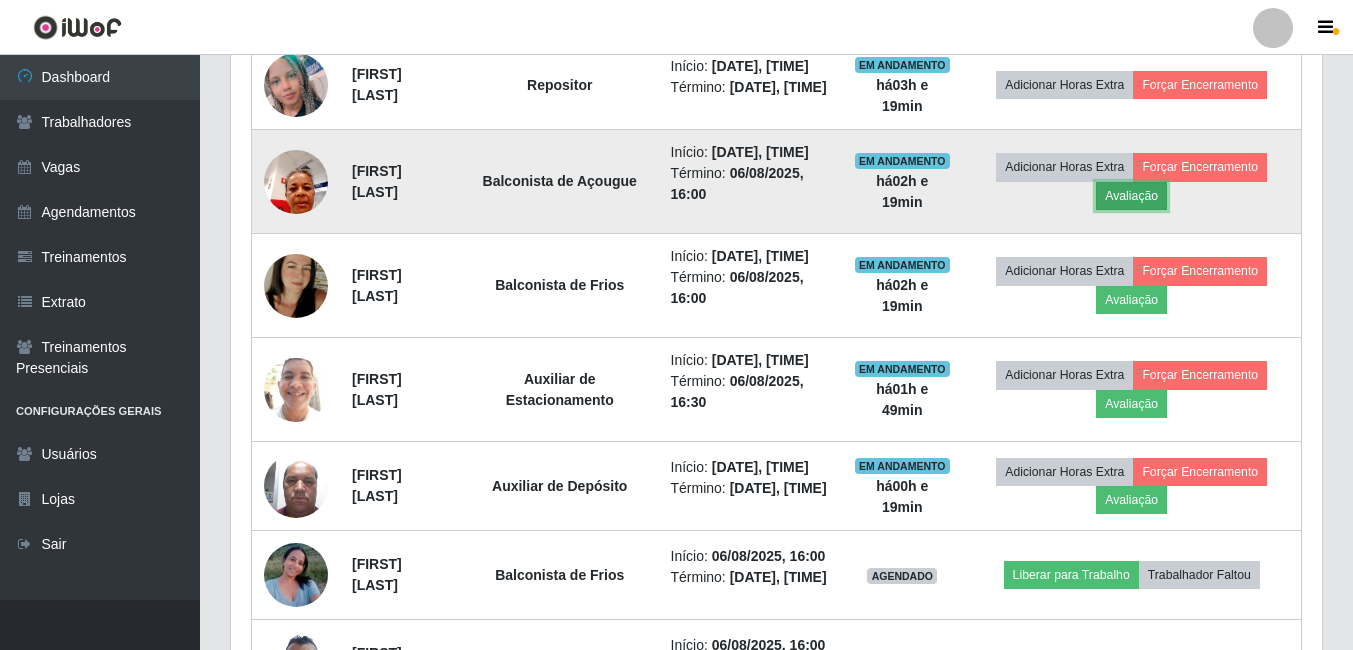 click on "Avaliação" at bounding box center [1131, 196] 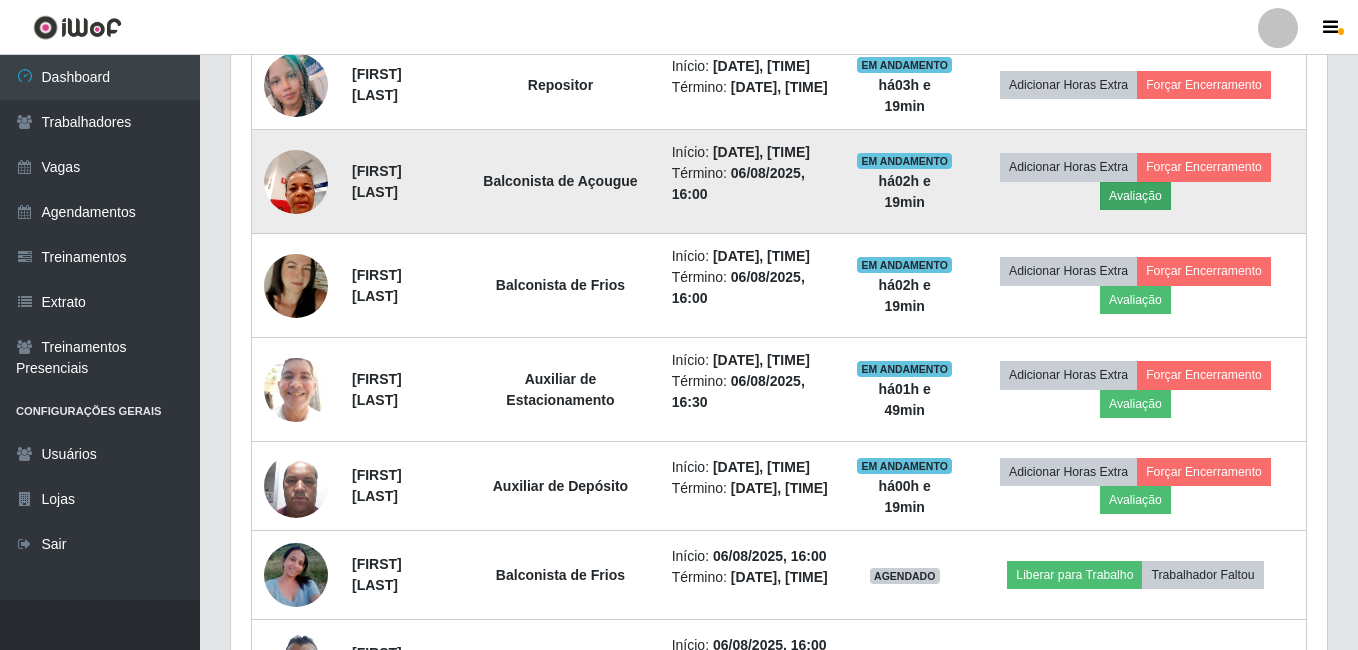 scroll, scrollTop: 999585, scrollLeft: 998919, axis: both 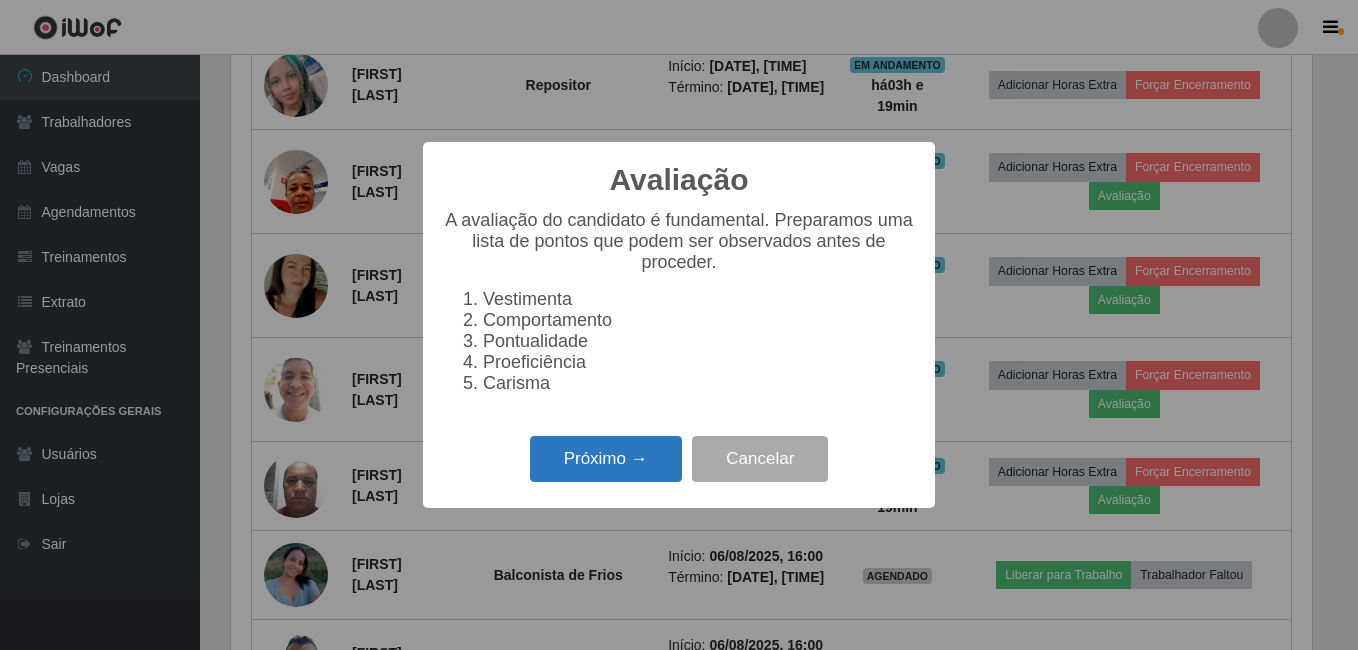 click on "Próximo →" at bounding box center (606, 459) 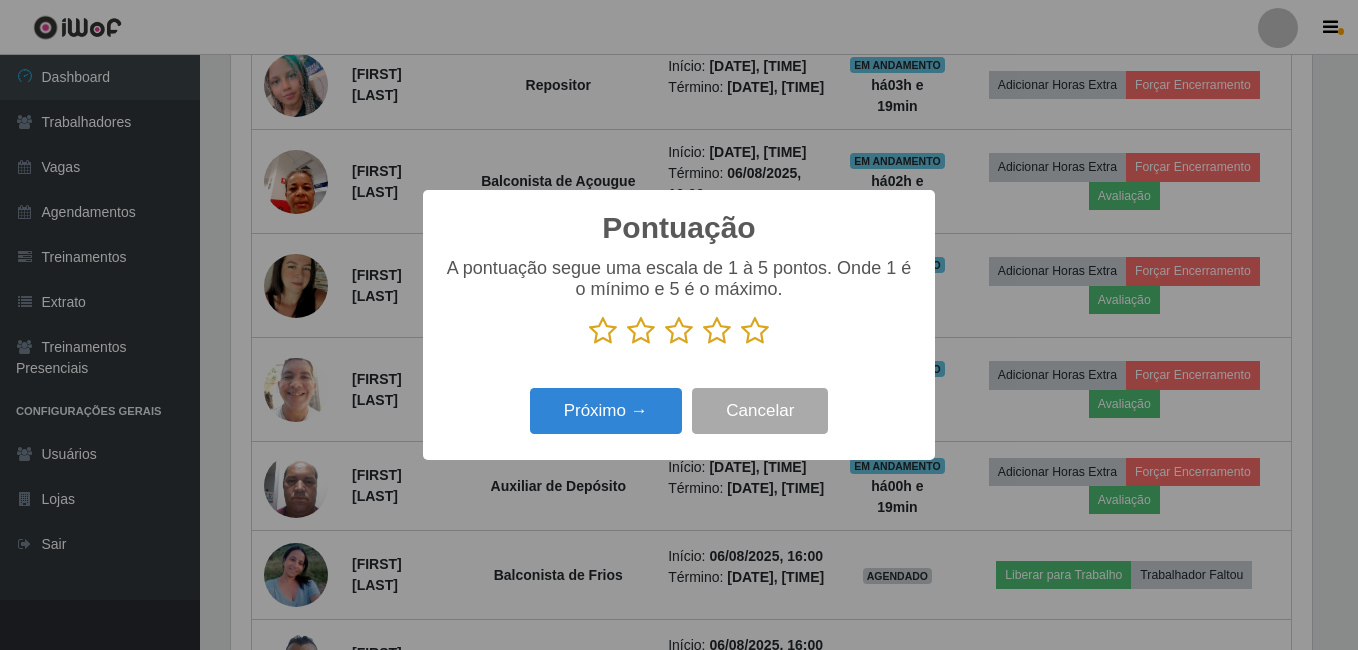 click at bounding box center [755, 331] 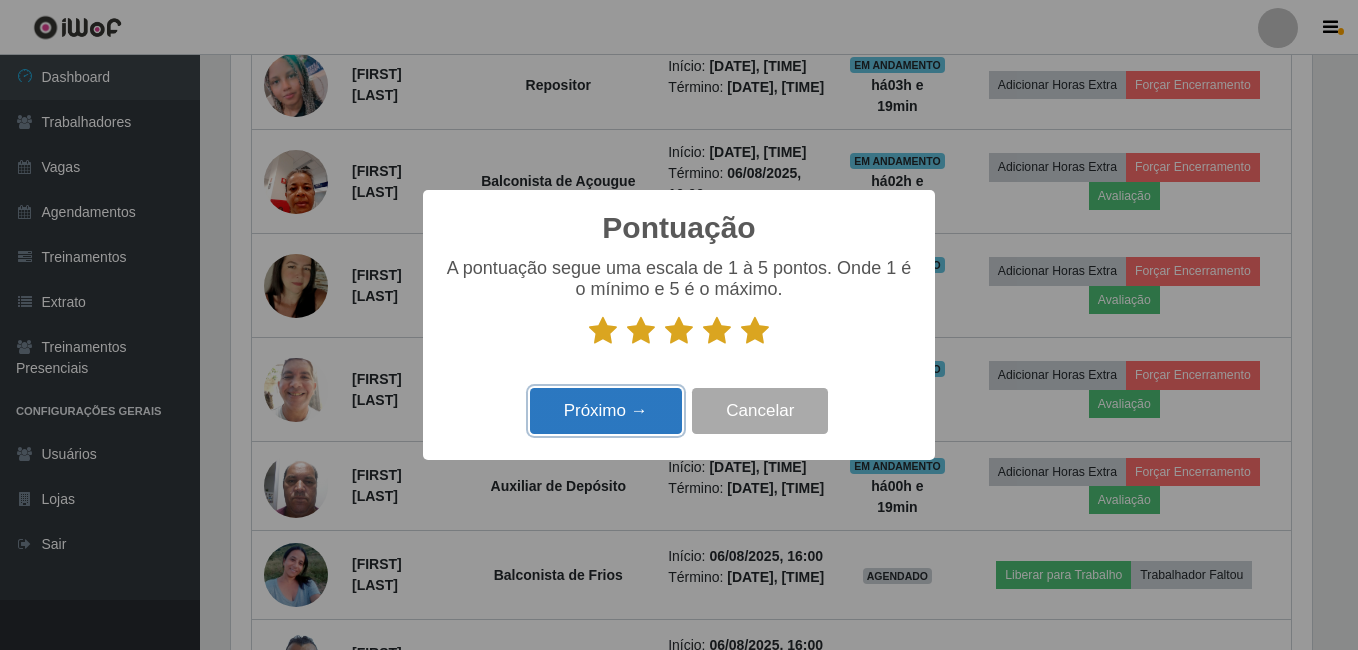 click on "Próximo →" at bounding box center [606, 411] 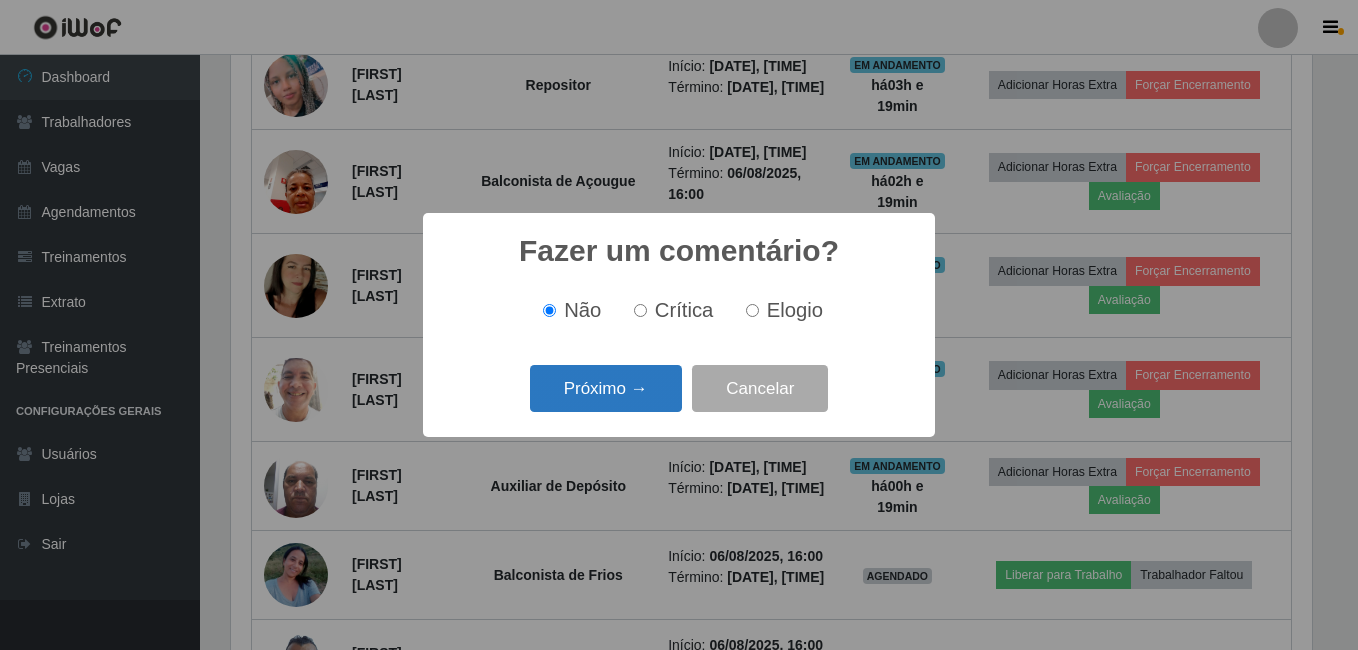click on "Próximo →" at bounding box center [606, 388] 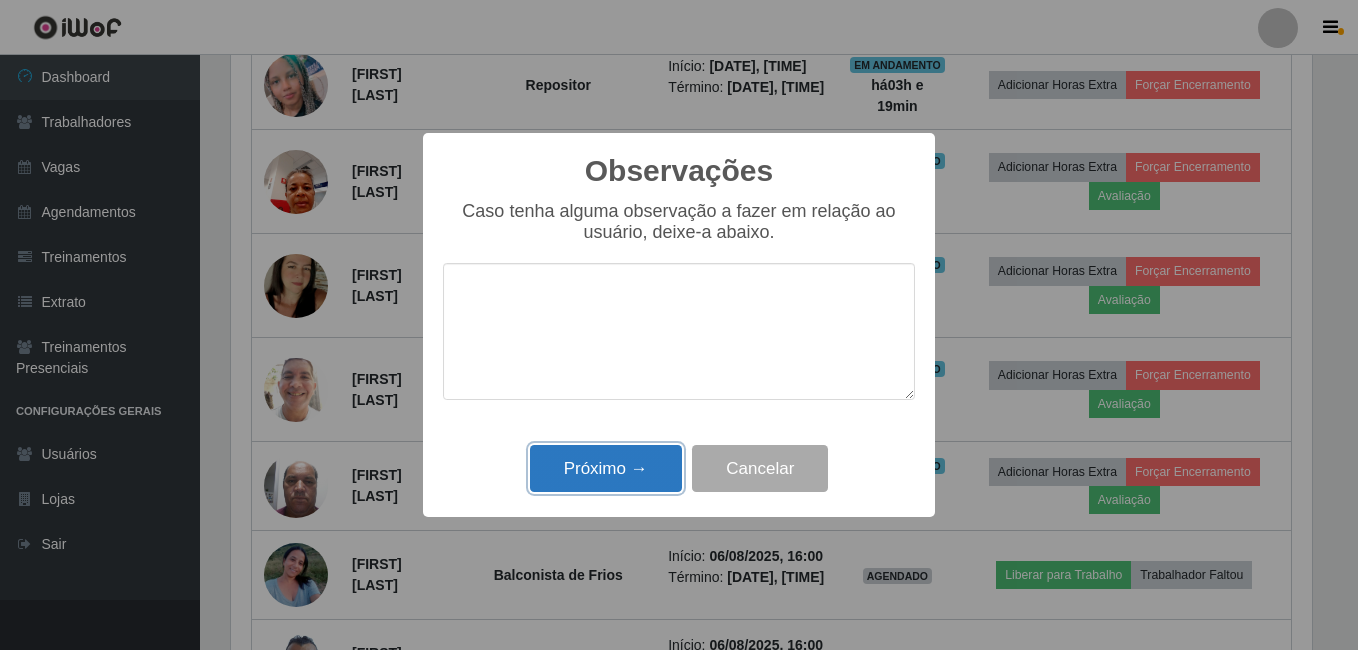 click on "Próximo →" at bounding box center [606, 468] 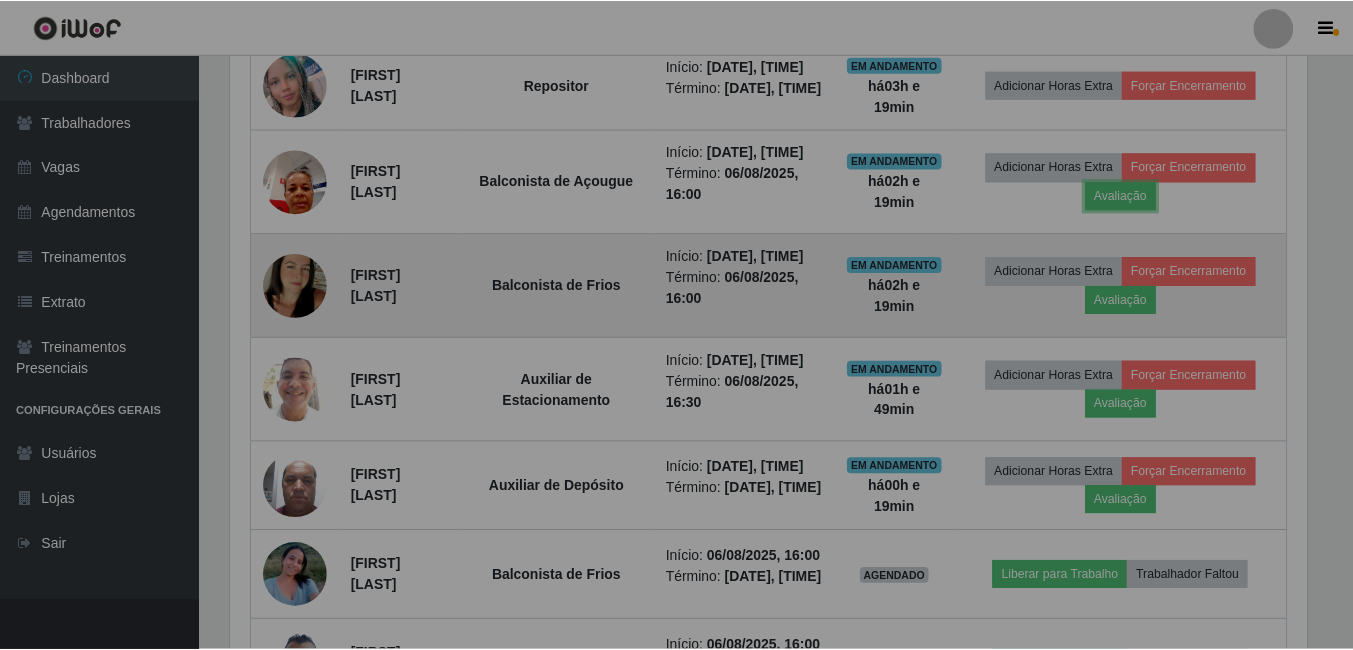 scroll, scrollTop: 999585, scrollLeft: 998909, axis: both 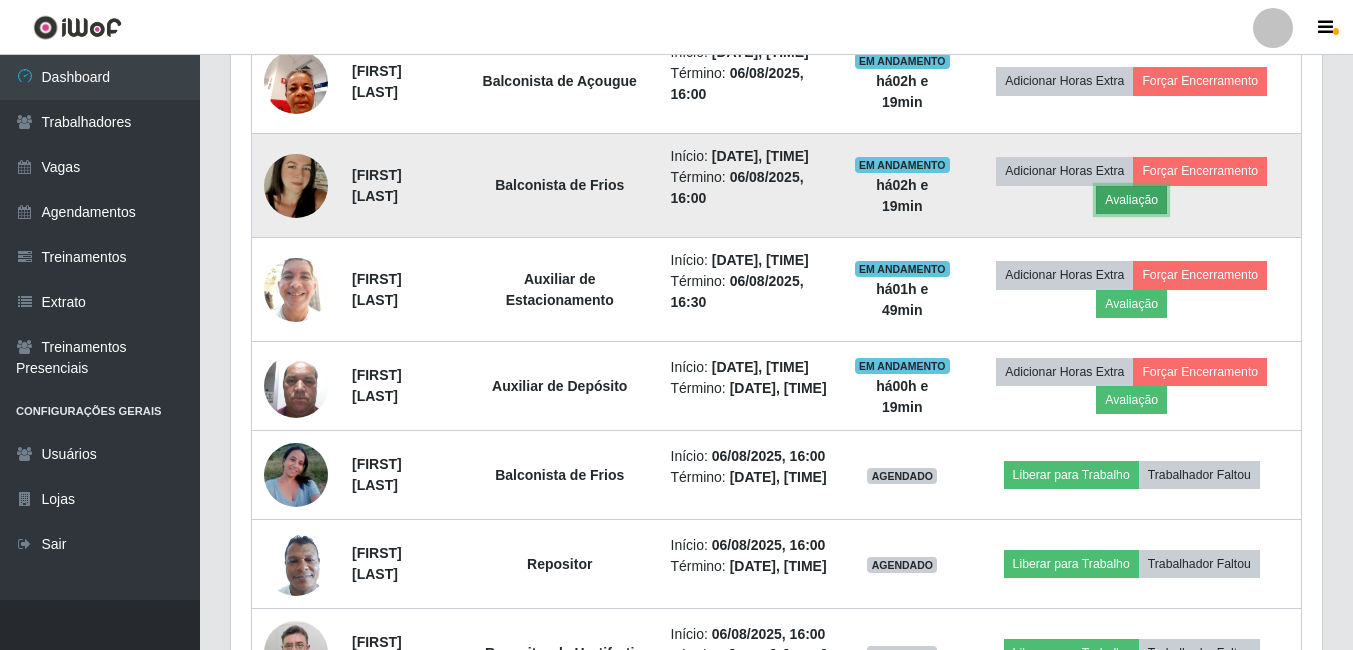 click on "Avaliação" at bounding box center [1131, 200] 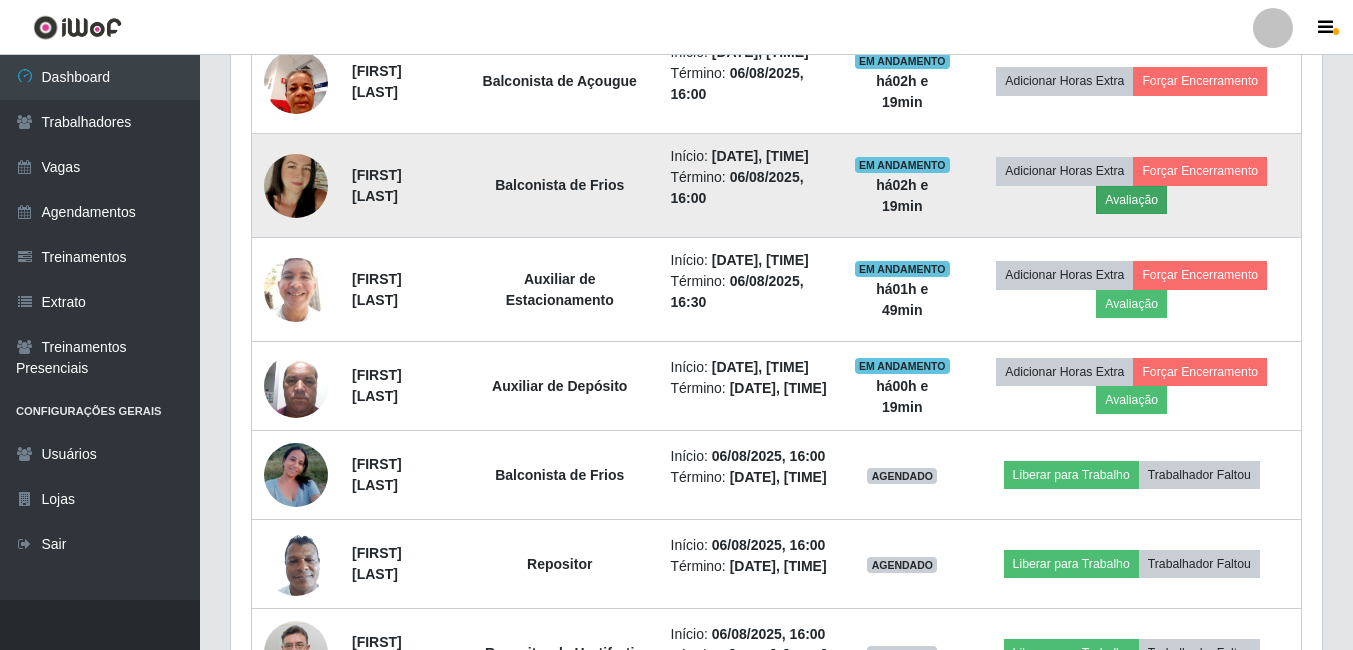 scroll, scrollTop: 999585, scrollLeft: 998919, axis: both 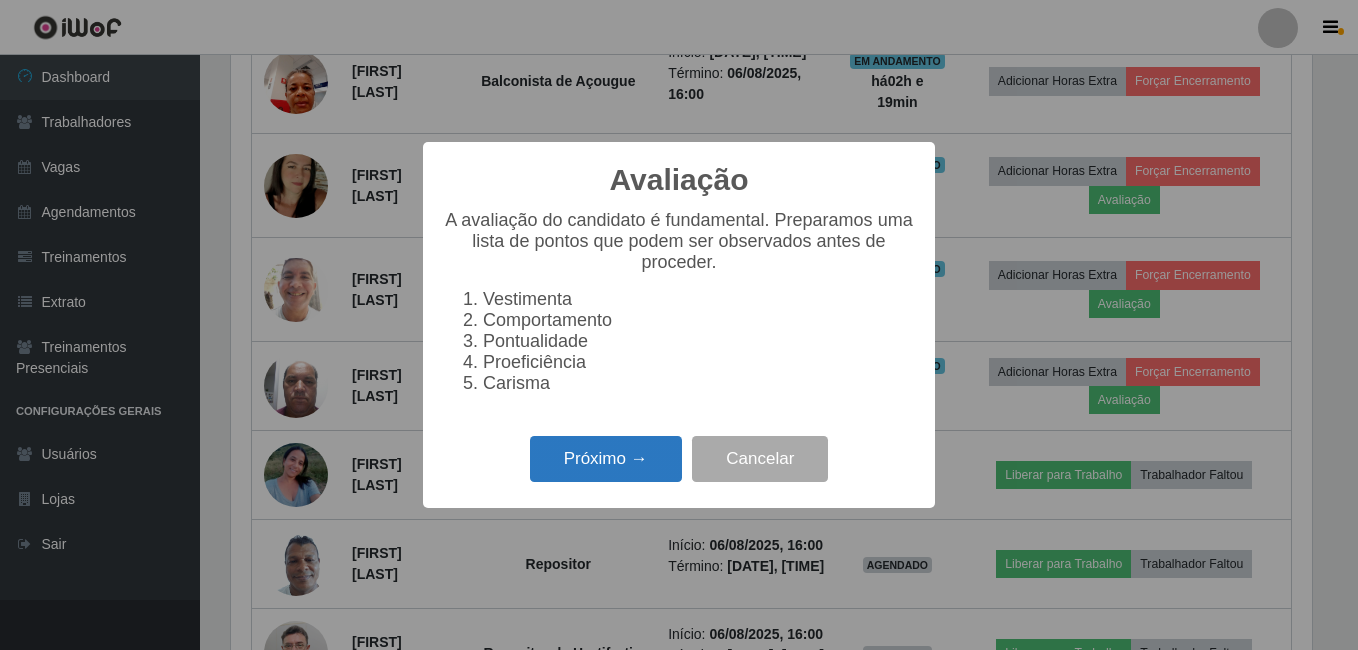 click on "Próximo →" at bounding box center [606, 459] 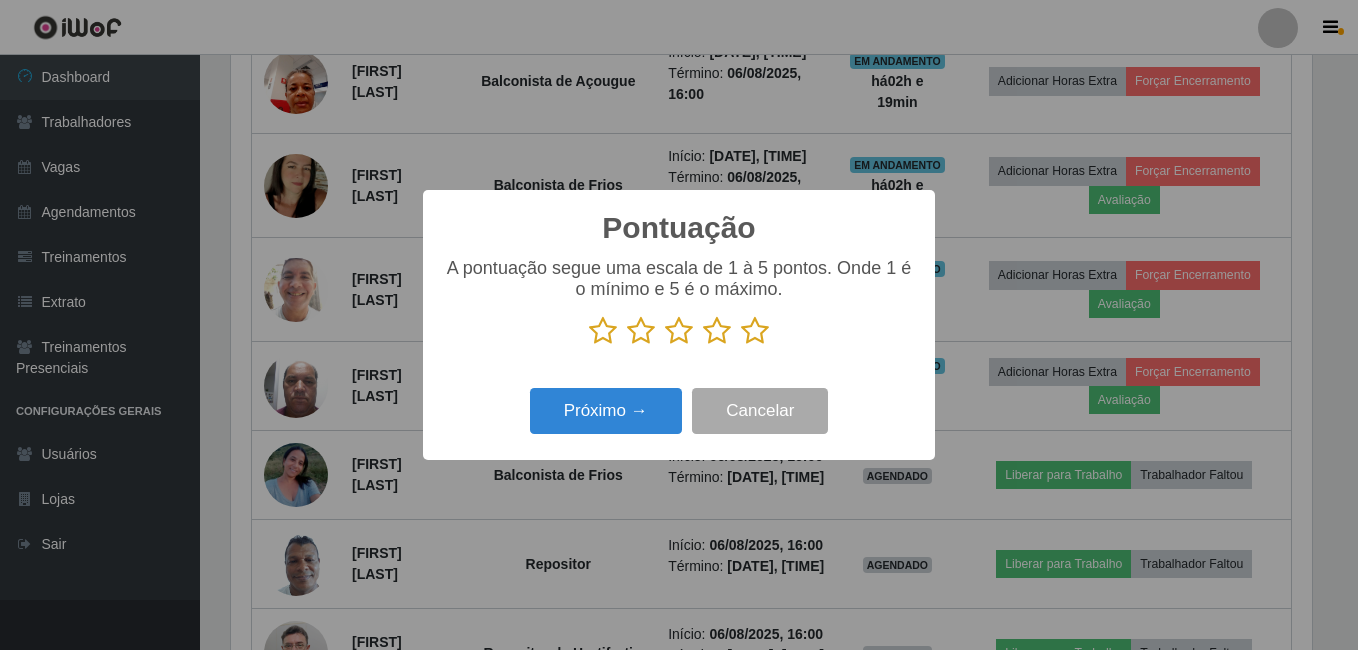drag, startPoint x: 747, startPoint y: 326, endPoint x: 664, endPoint y: 368, distance: 93.0215 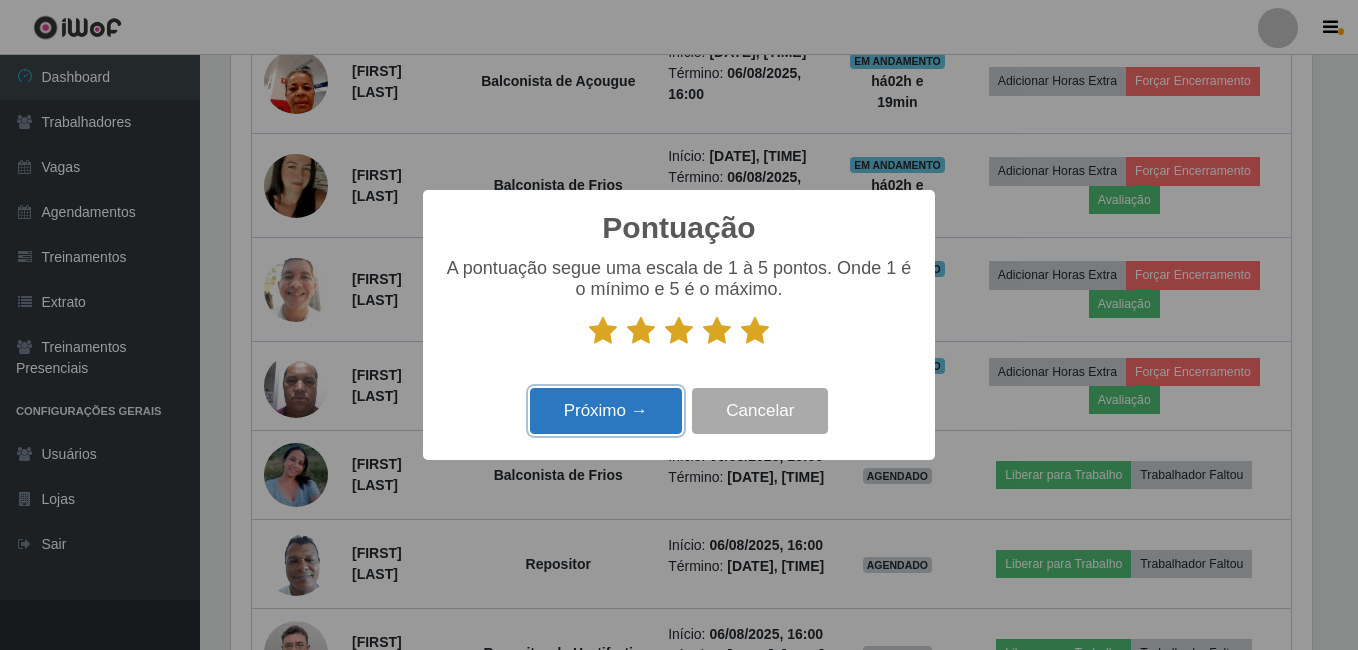 click on "Próximo →" at bounding box center [606, 411] 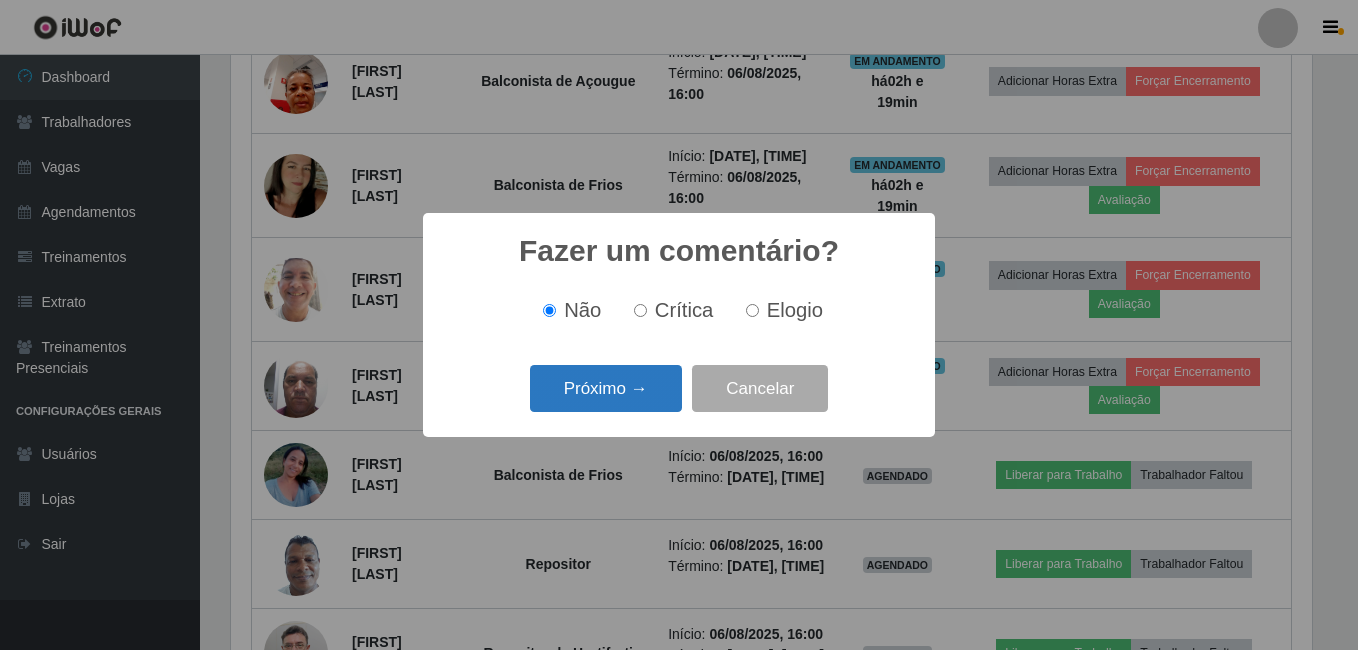 click on "Próximo →" at bounding box center (606, 388) 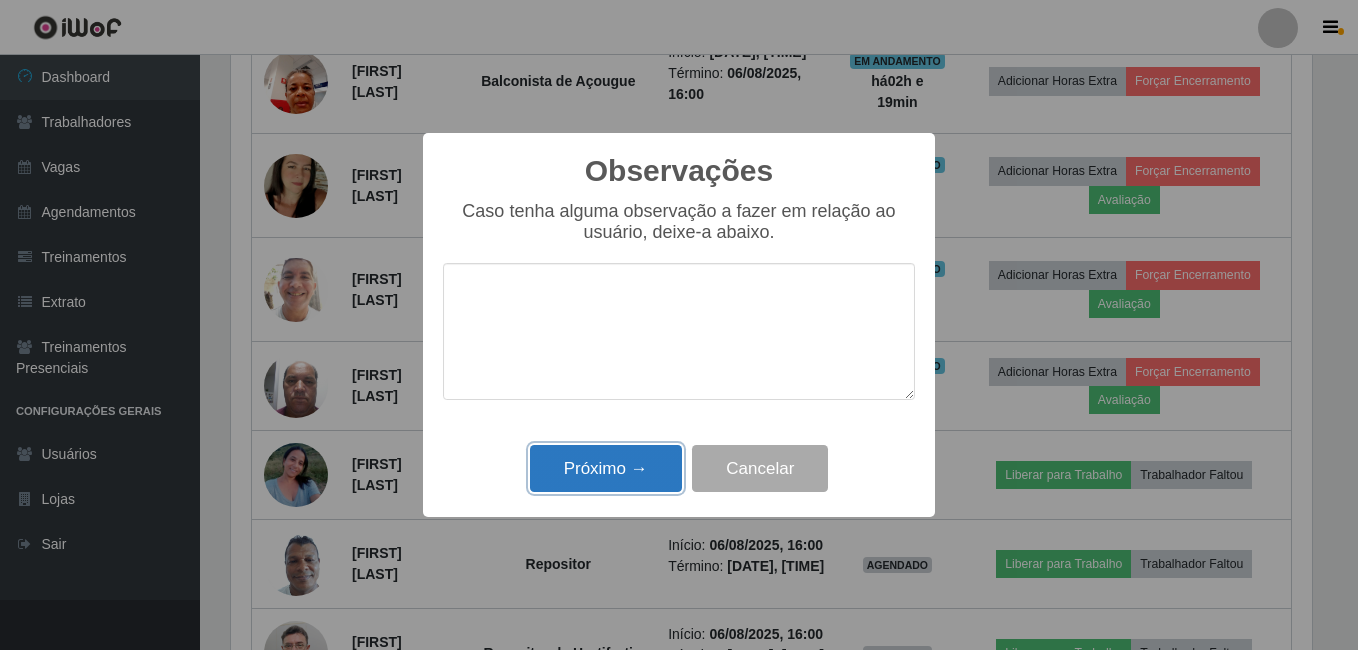 click on "Próximo →" at bounding box center [606, 468] 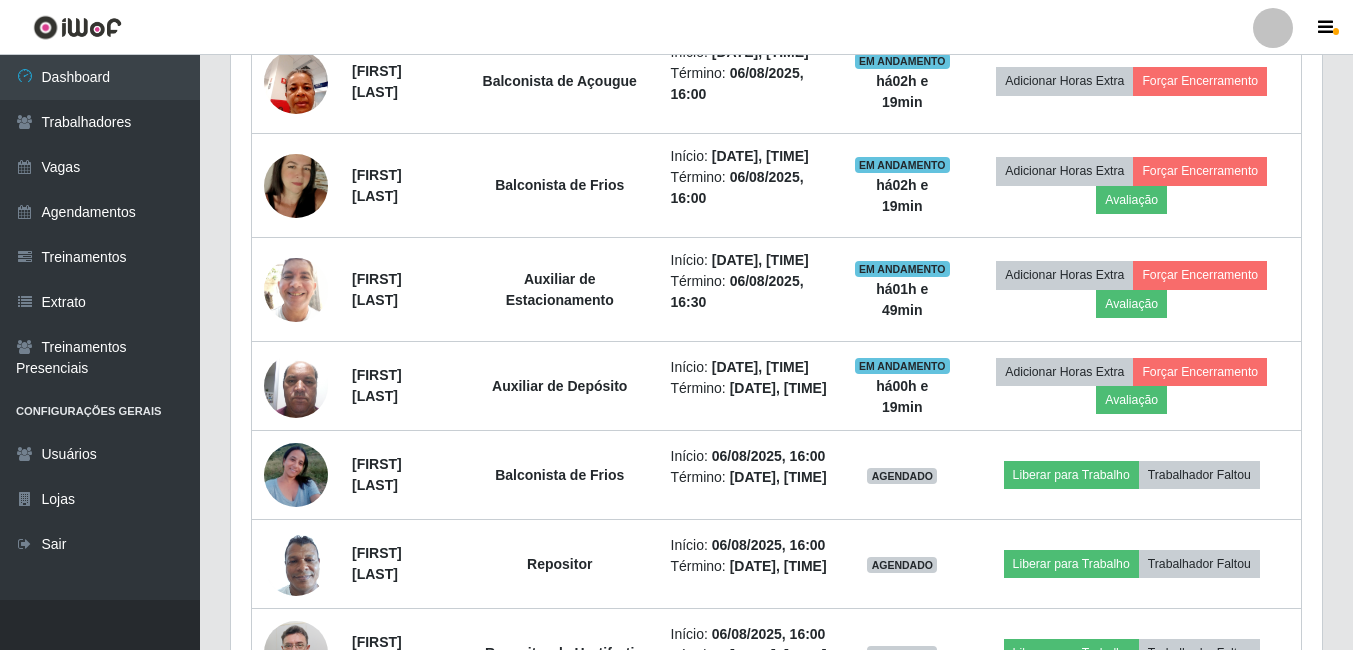 scroll, scrollTop: 999585, scrollLeft: 998909, axis: both 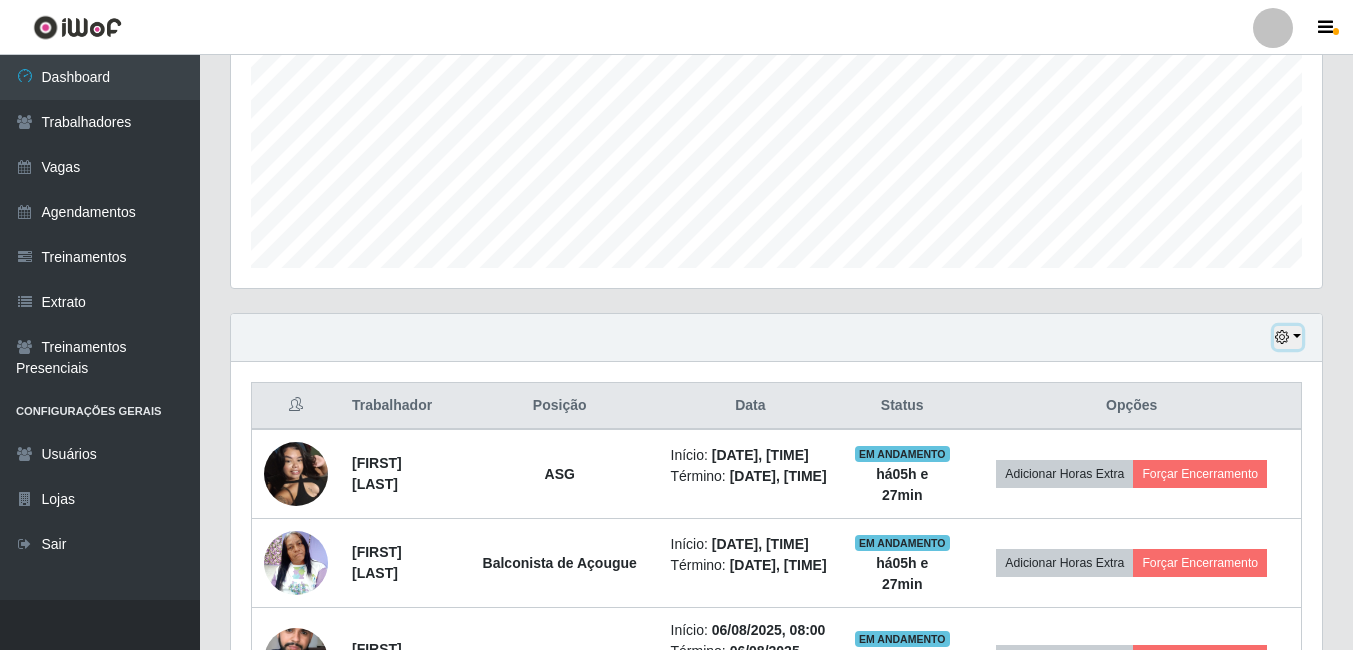 click at bounding box center (1282, 337) 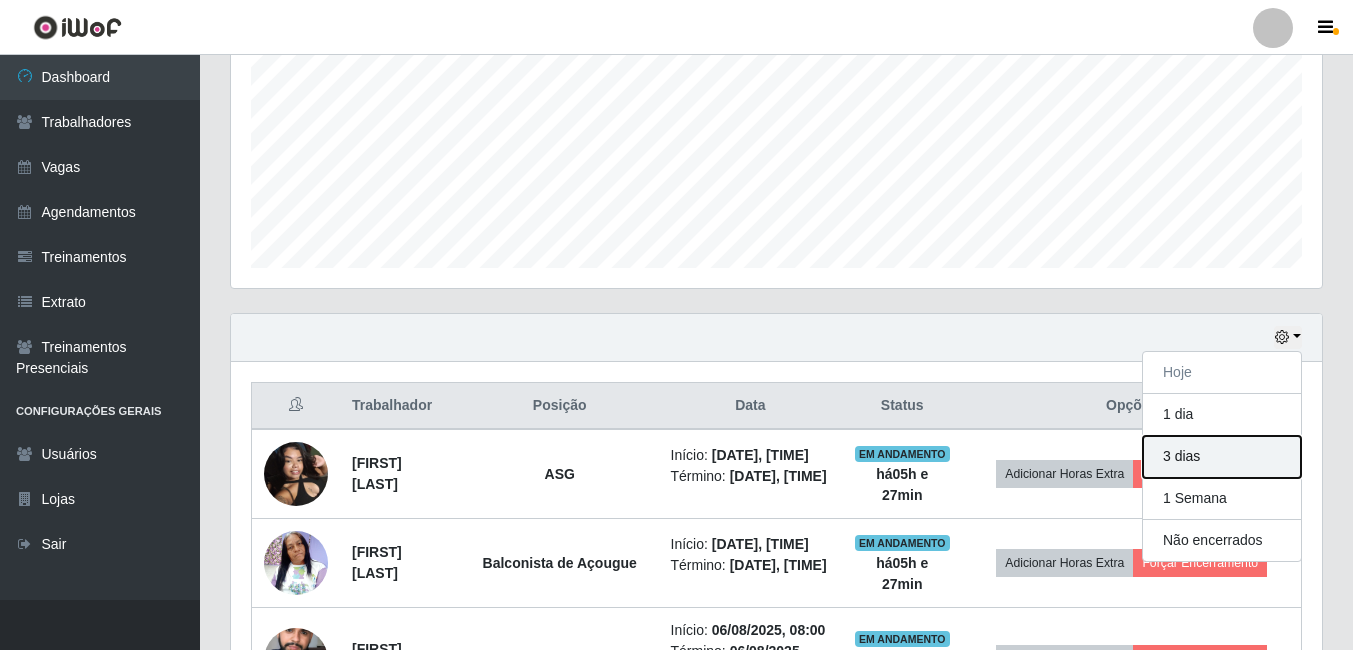 click on "3 dias" at bounding box center [1222, 457] 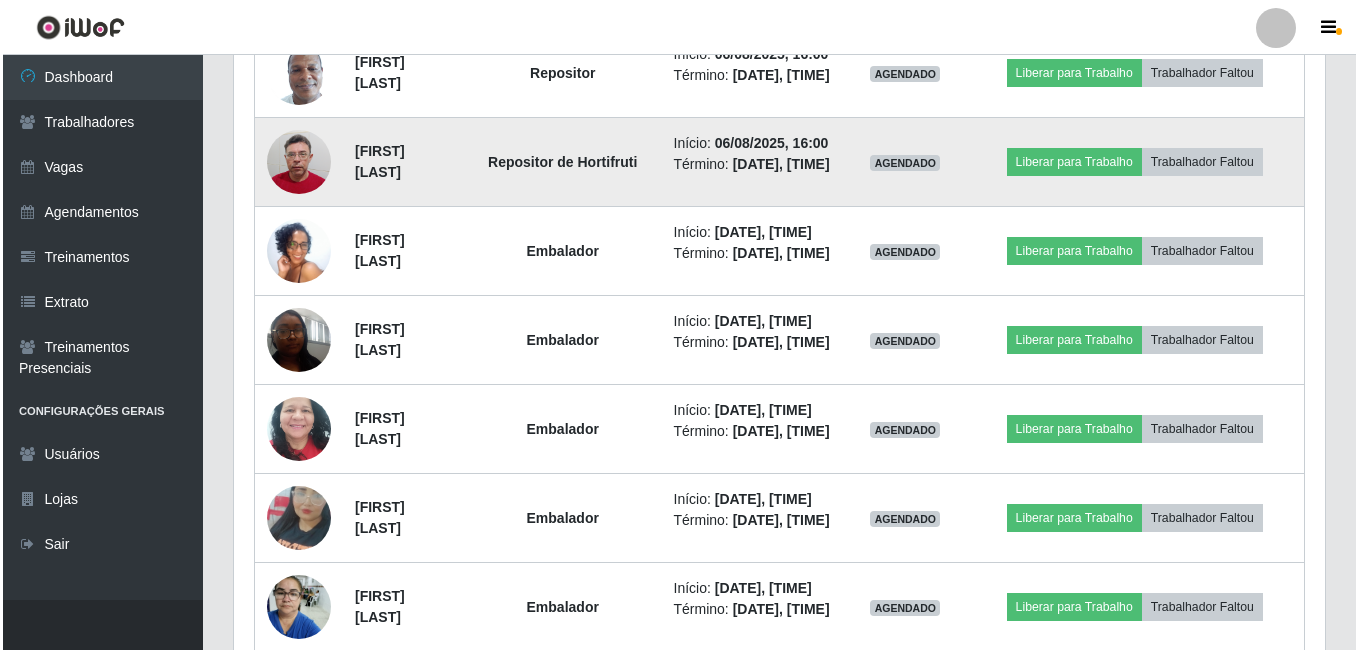 scroll, scrollTop: 1847, scrollLeft: 0, axis: vertical 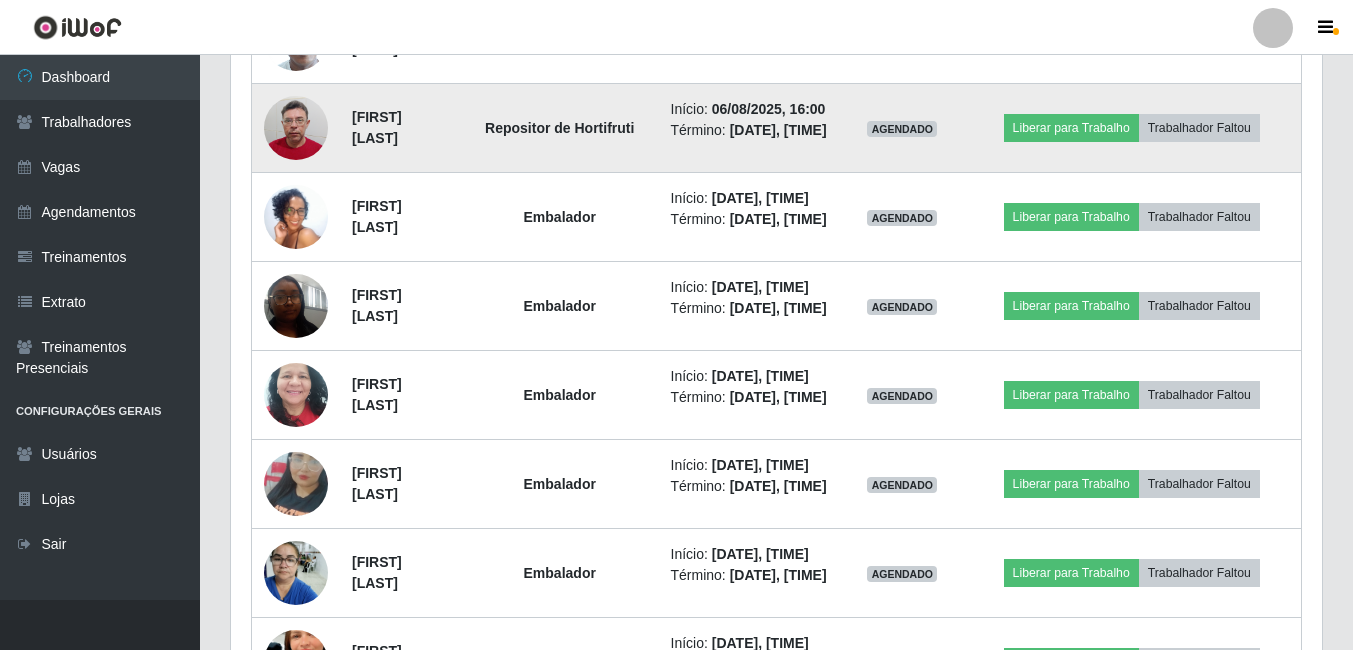 click at bounding box center (296, 128) 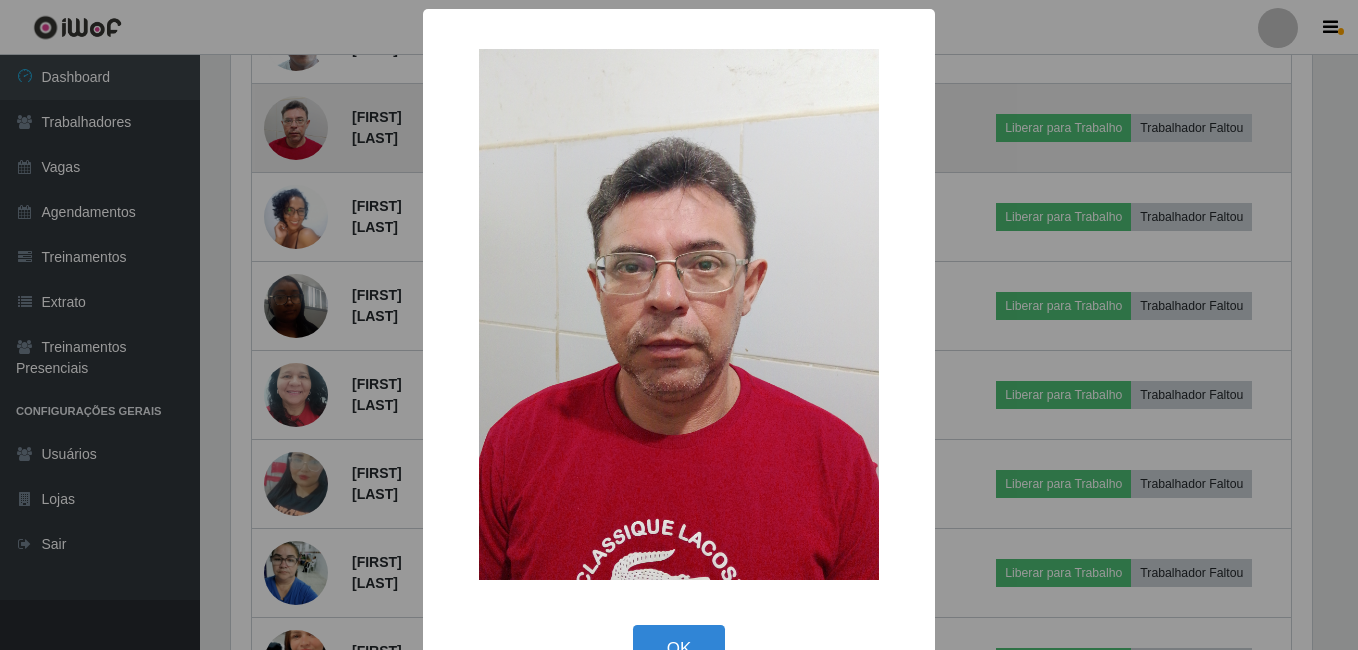 scroll, scrollTop: 999585, scrollLeft: 998919, axis: both 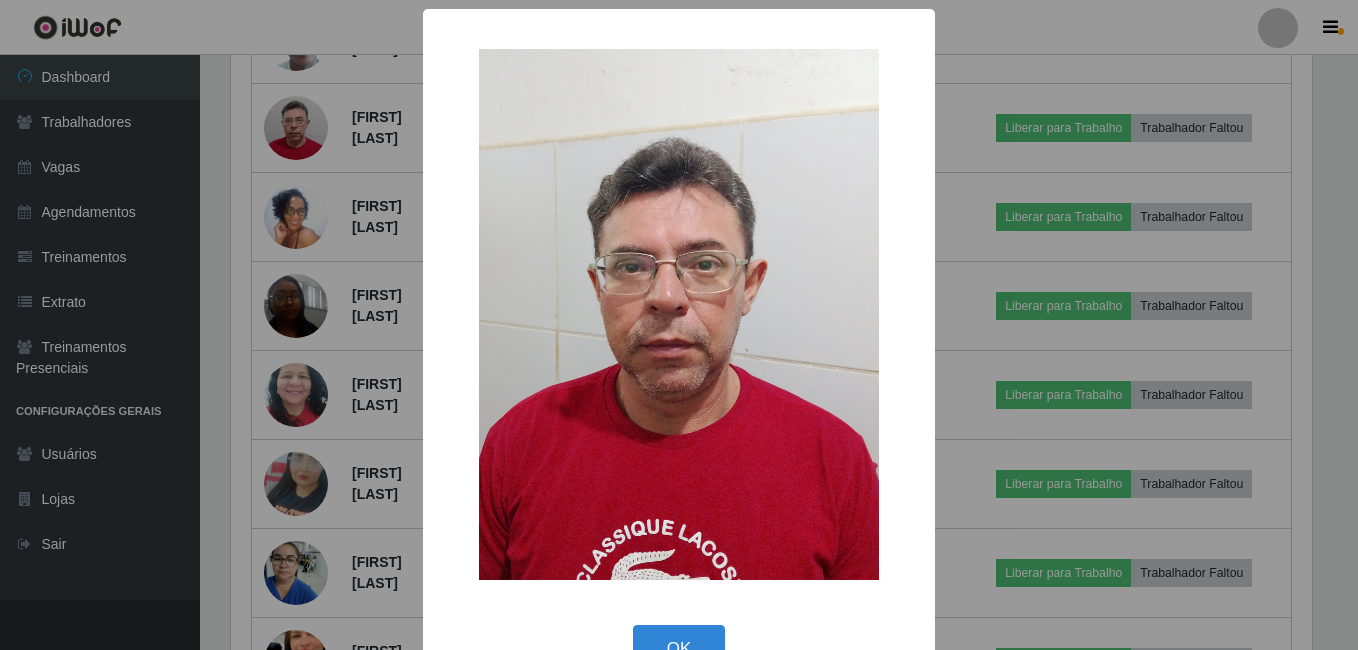 click on "× OK Cancel" at bounding box center (679, 325) 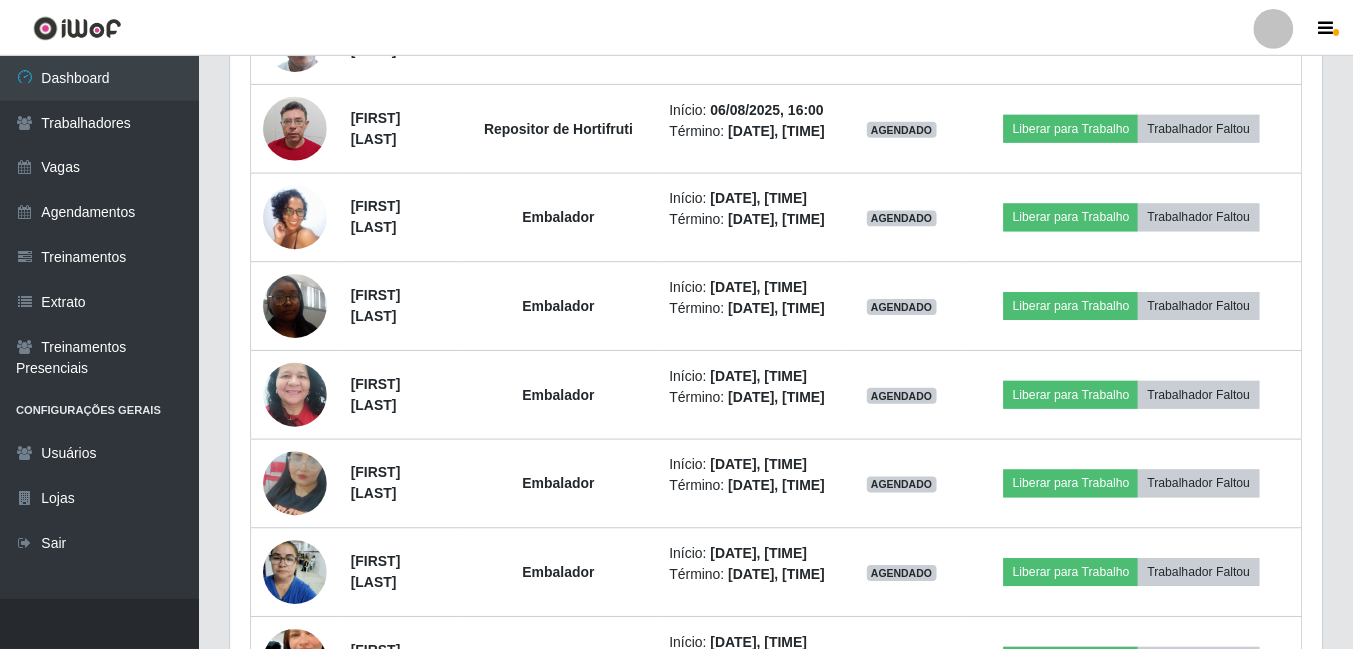 scroll, scrollTop: 999585, scrollLeft: 998909, axis: both 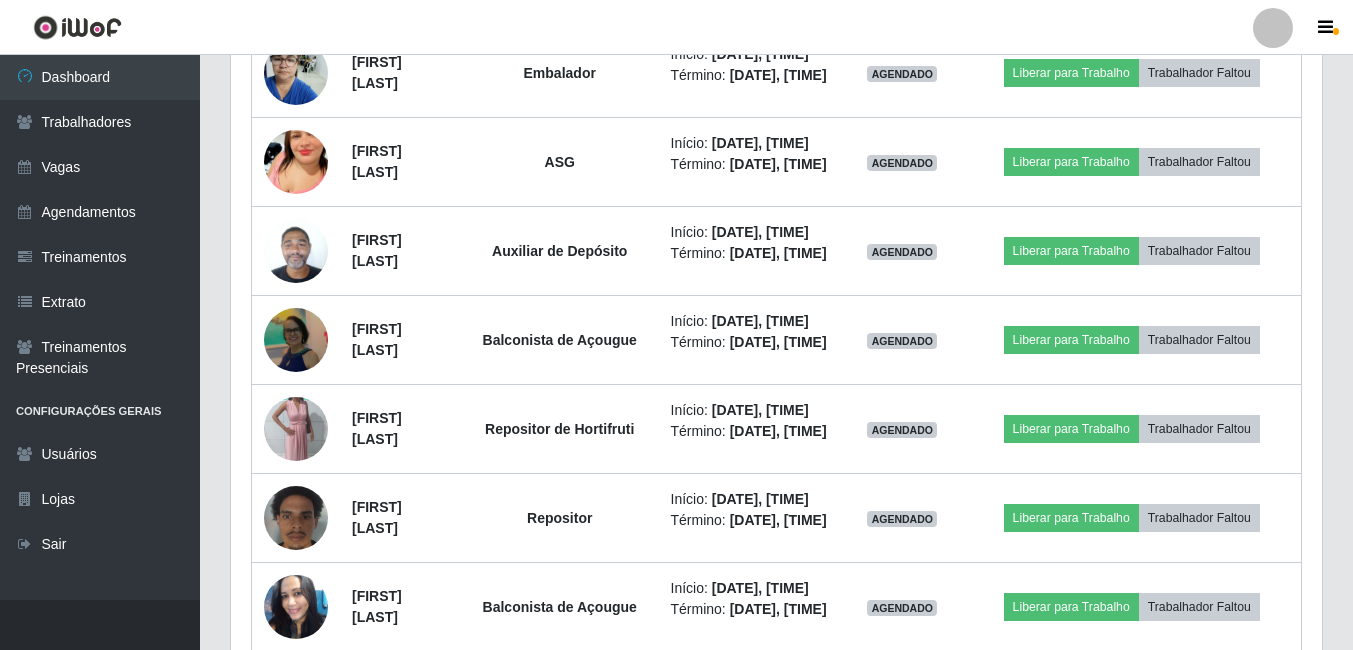 click at bounding box center [296, -105] 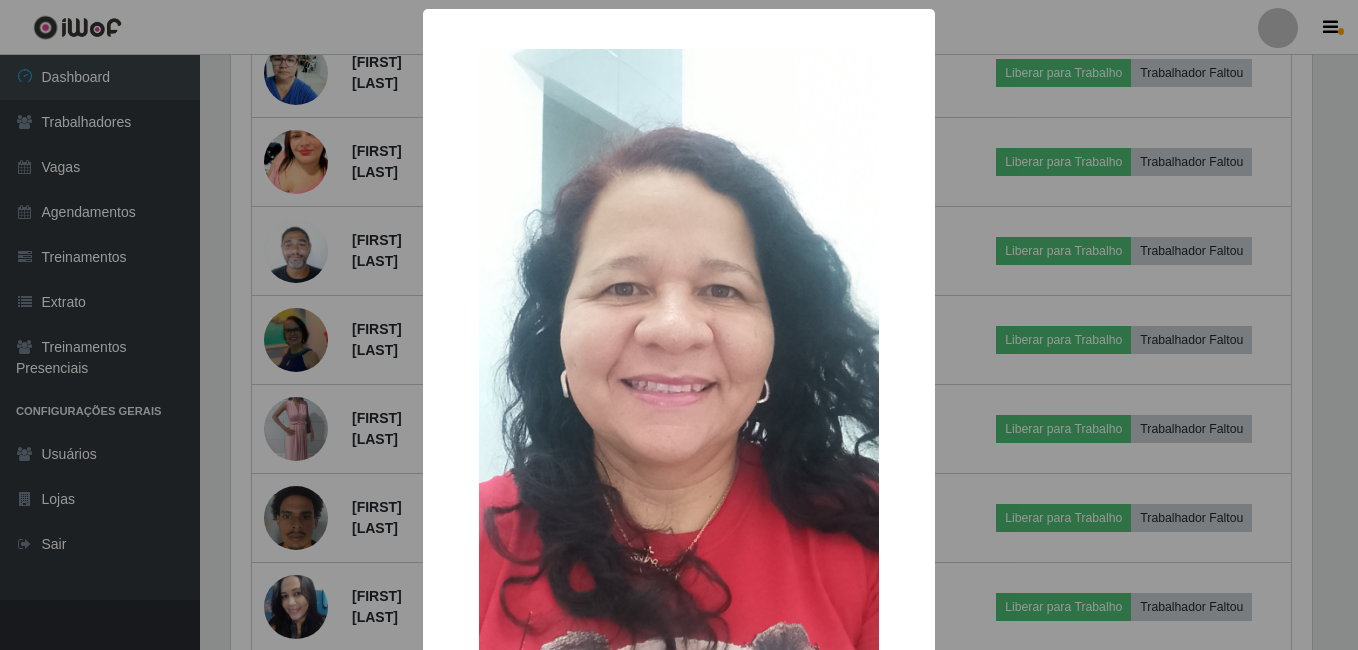 click on "× OK Cancel" at bounding box center [679, 325] 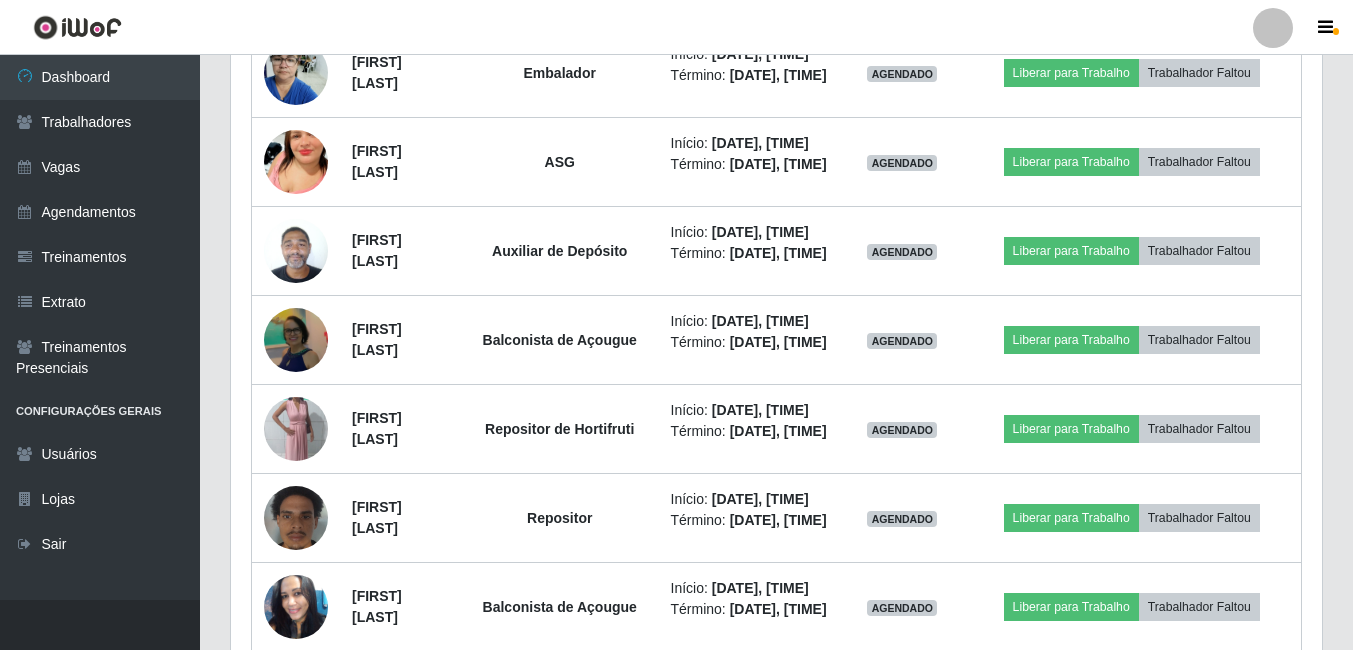 scroll, scrollTop: 999585, scrollLeft: 998909, axis: both 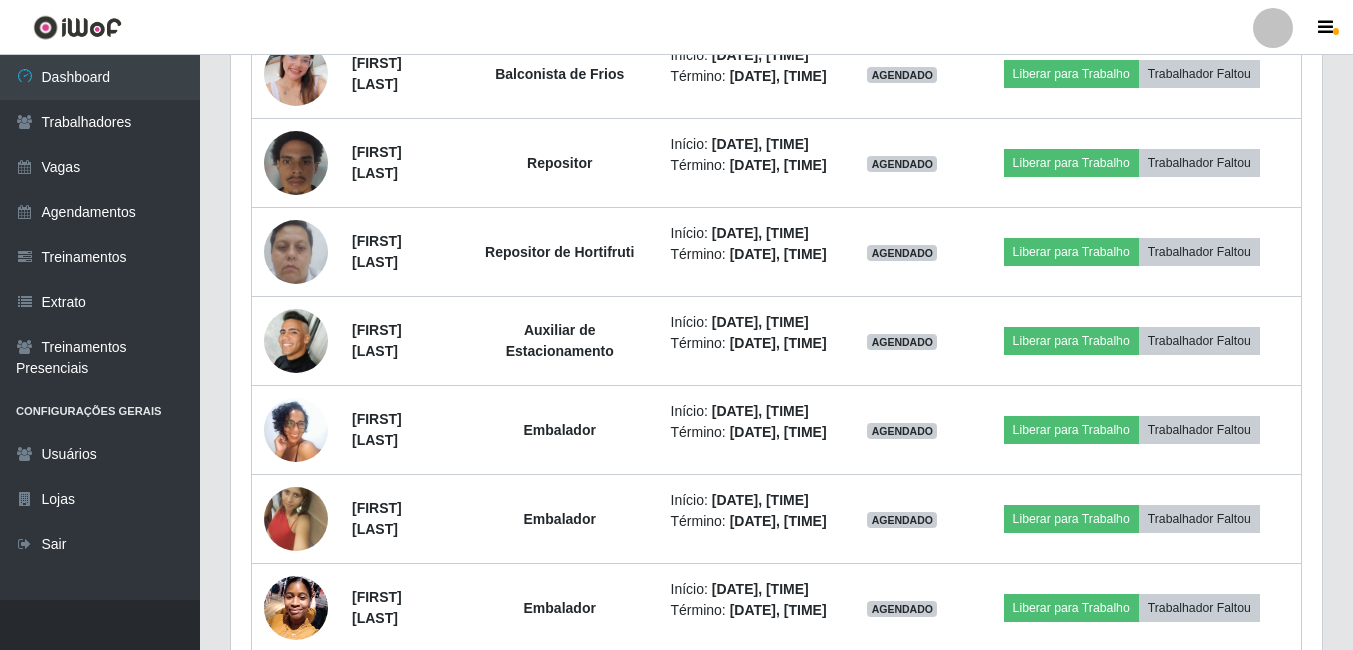 click at bounding box center [296, -371] 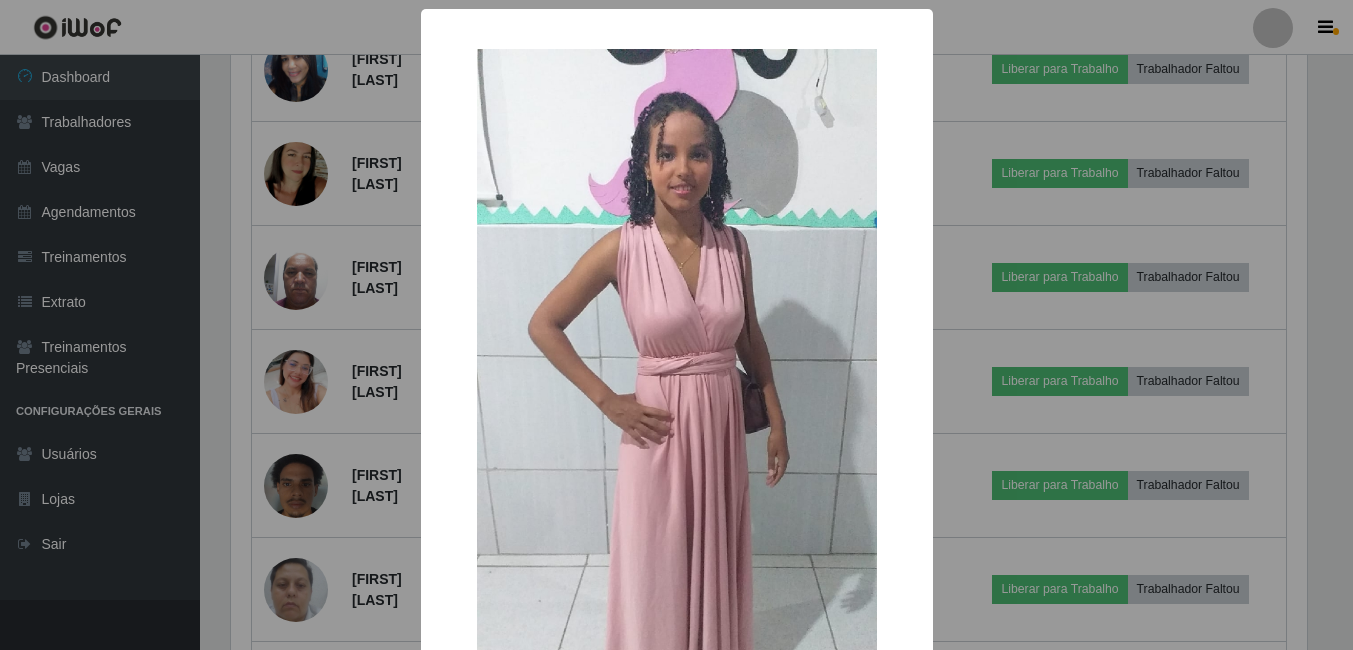 scroll, scrollTop: 999585, scrollLeft: 998919, axis: both 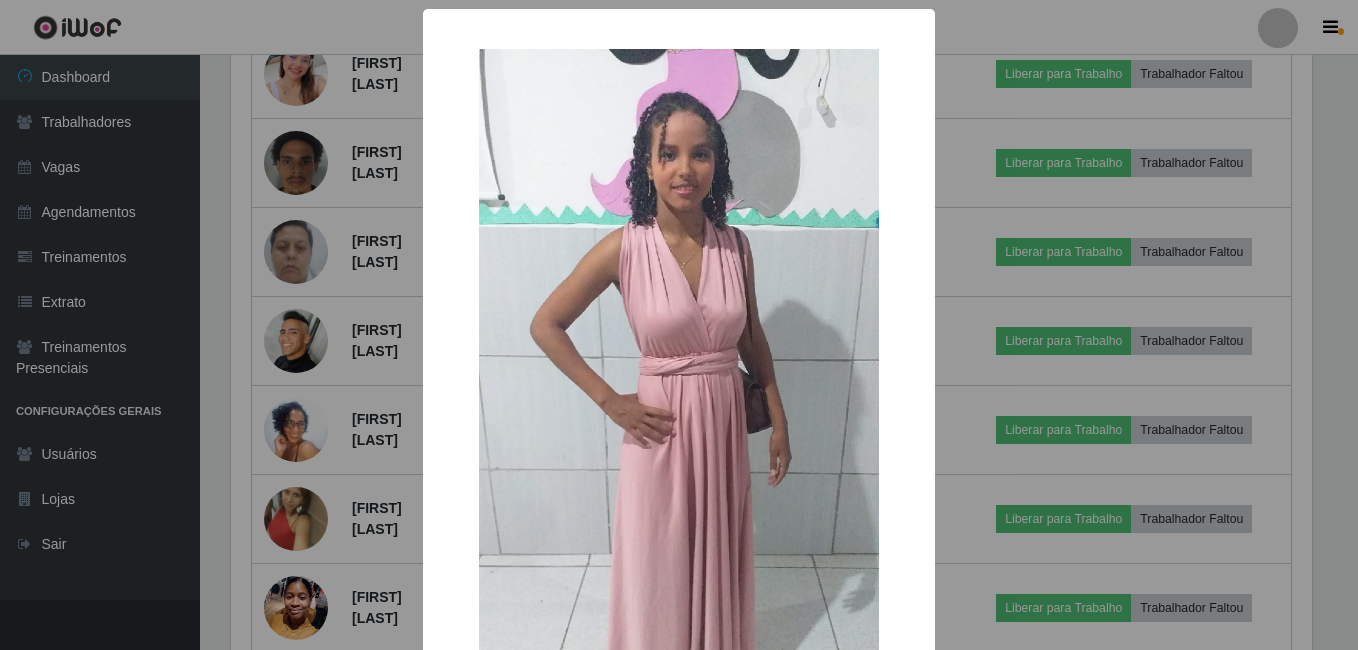 click on "× OK Cancel" at bounding box center [679, 325] 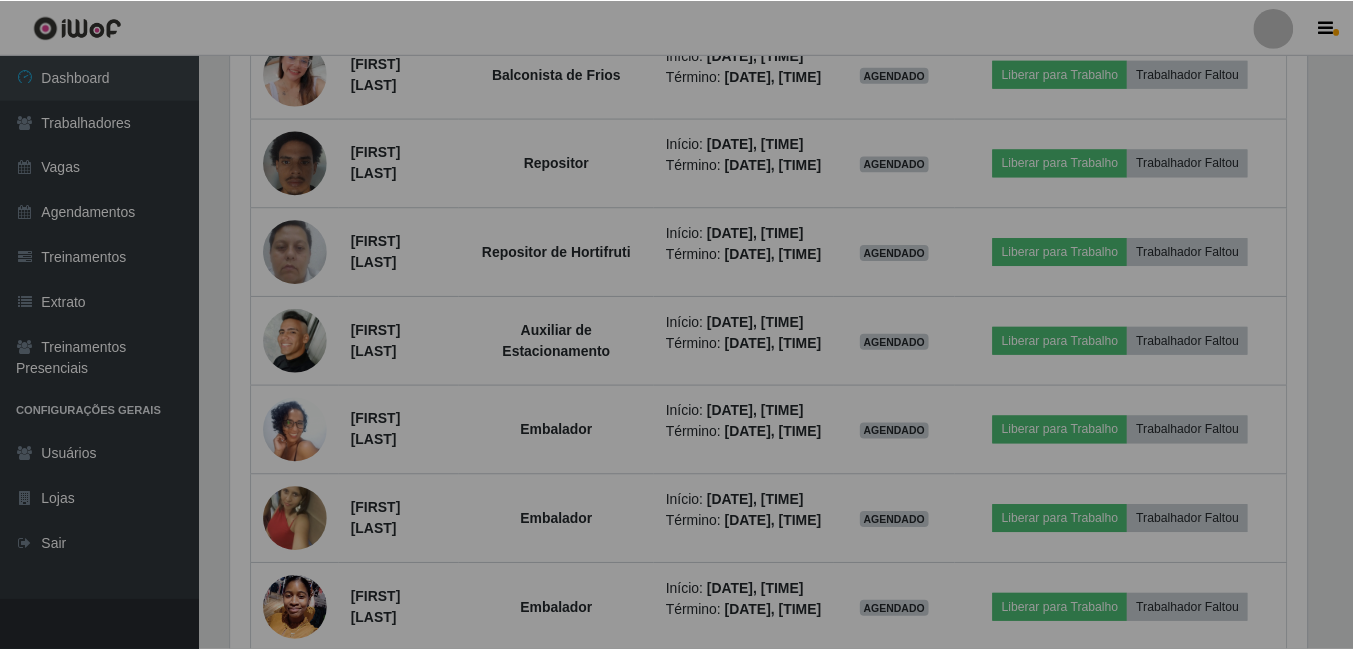 scroll, scrollTop: 999585, scrollLeft: 998909, axis: both 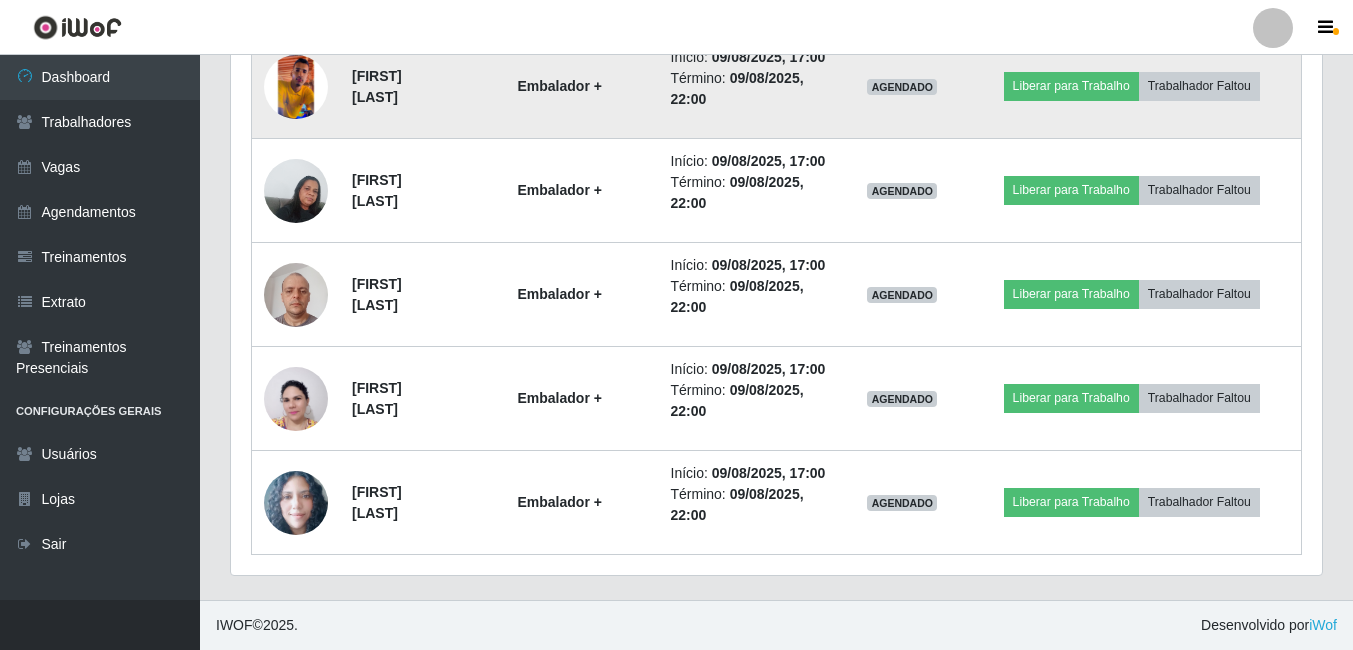 click at bounding box center [296, 87] 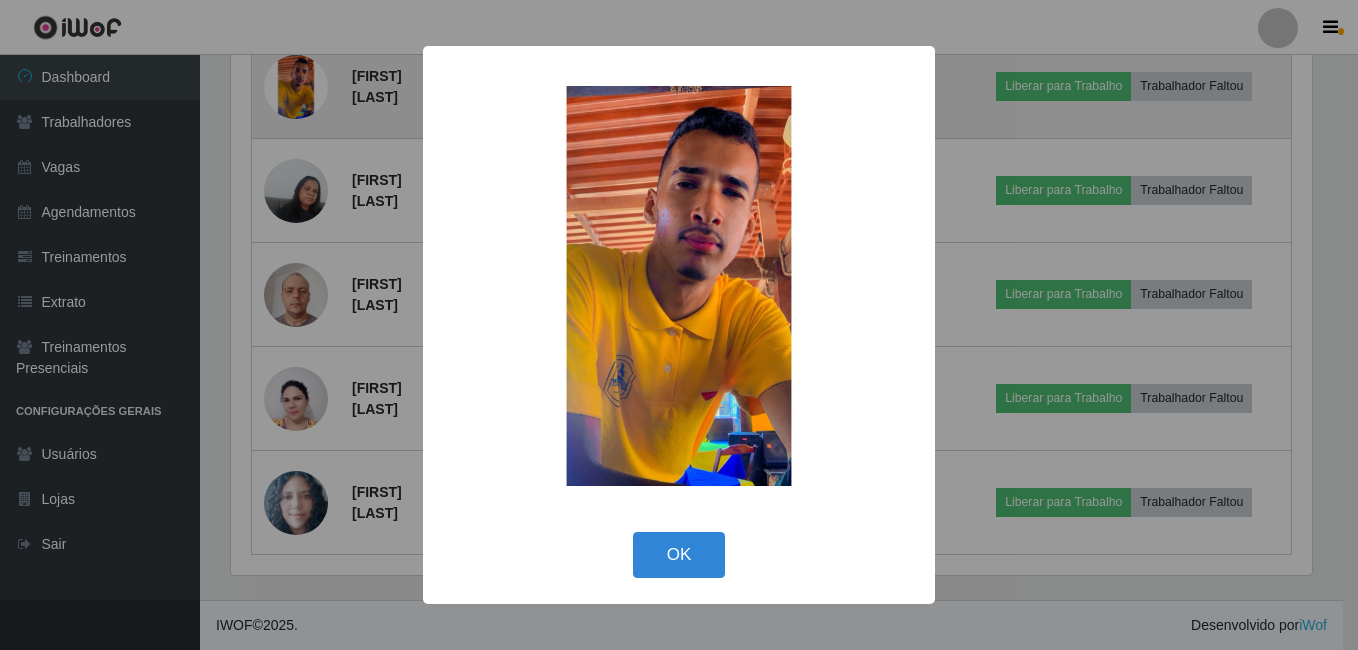 scroll, scrollTop: 999585, scrollLeft: 998919, axis: both 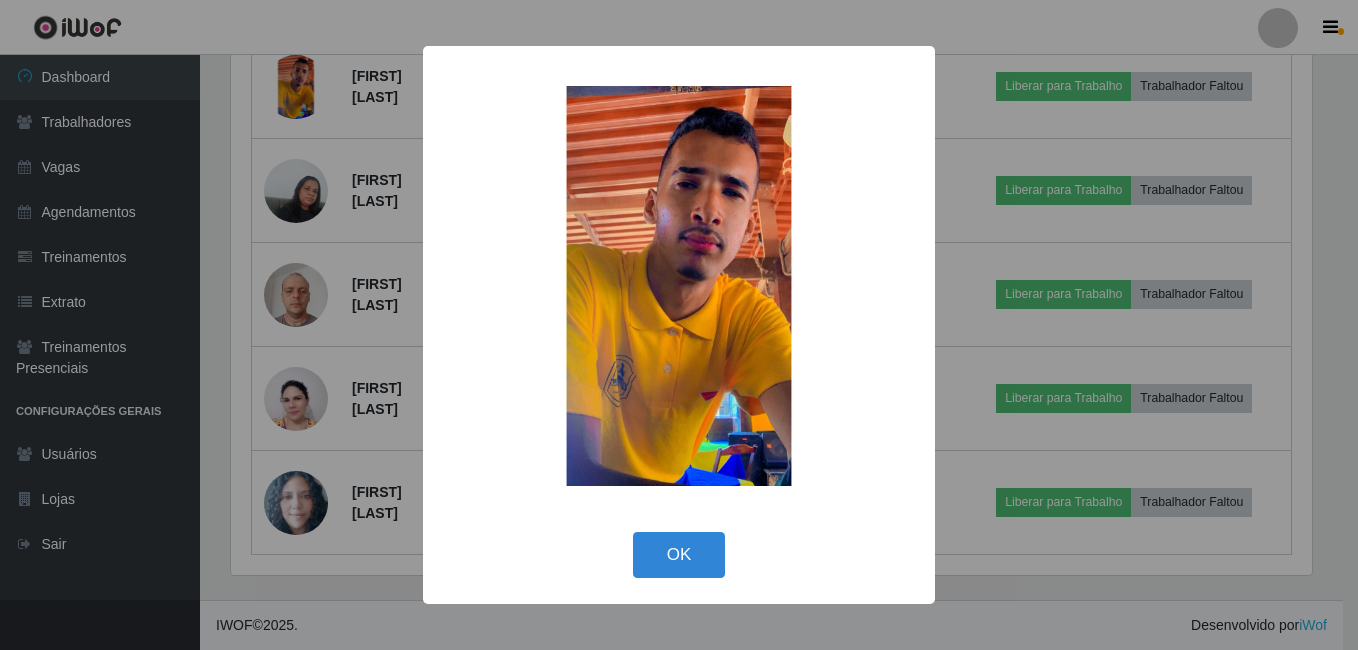 click on "× OK Cancel" at bounding box center (679, 325) 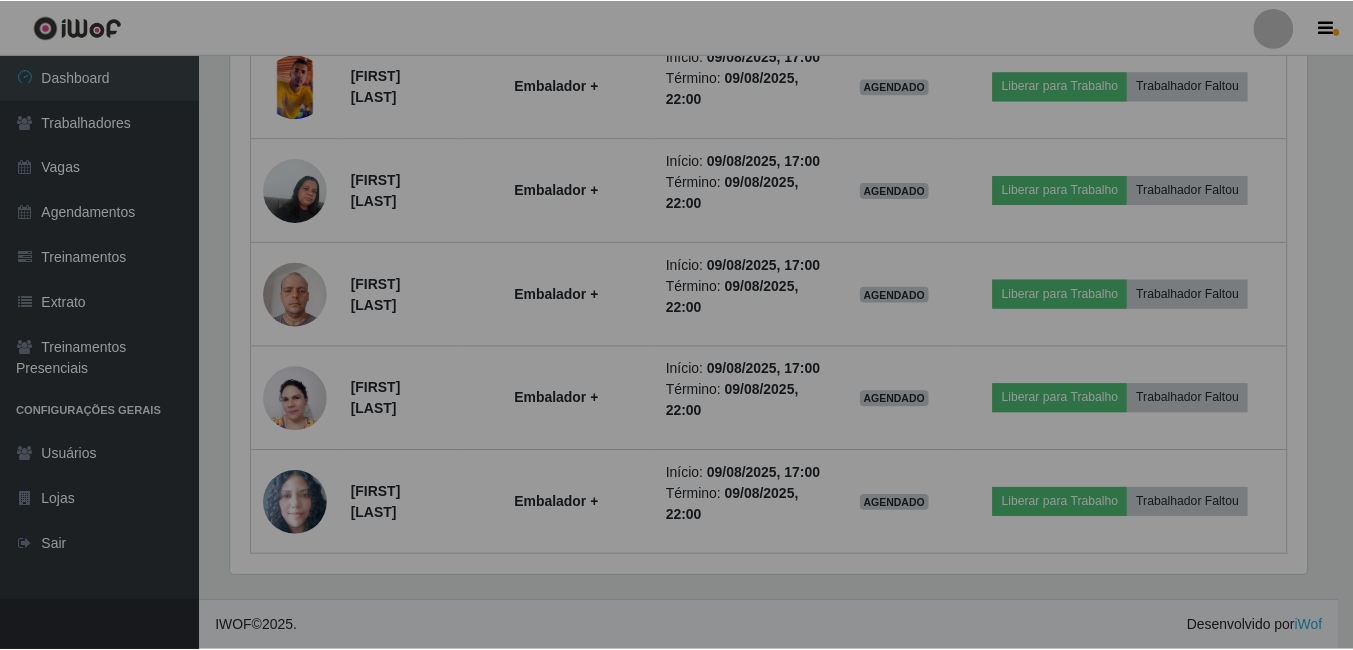 scroll, scrollTop: 999585, scrollLeft: 998909, axis: both 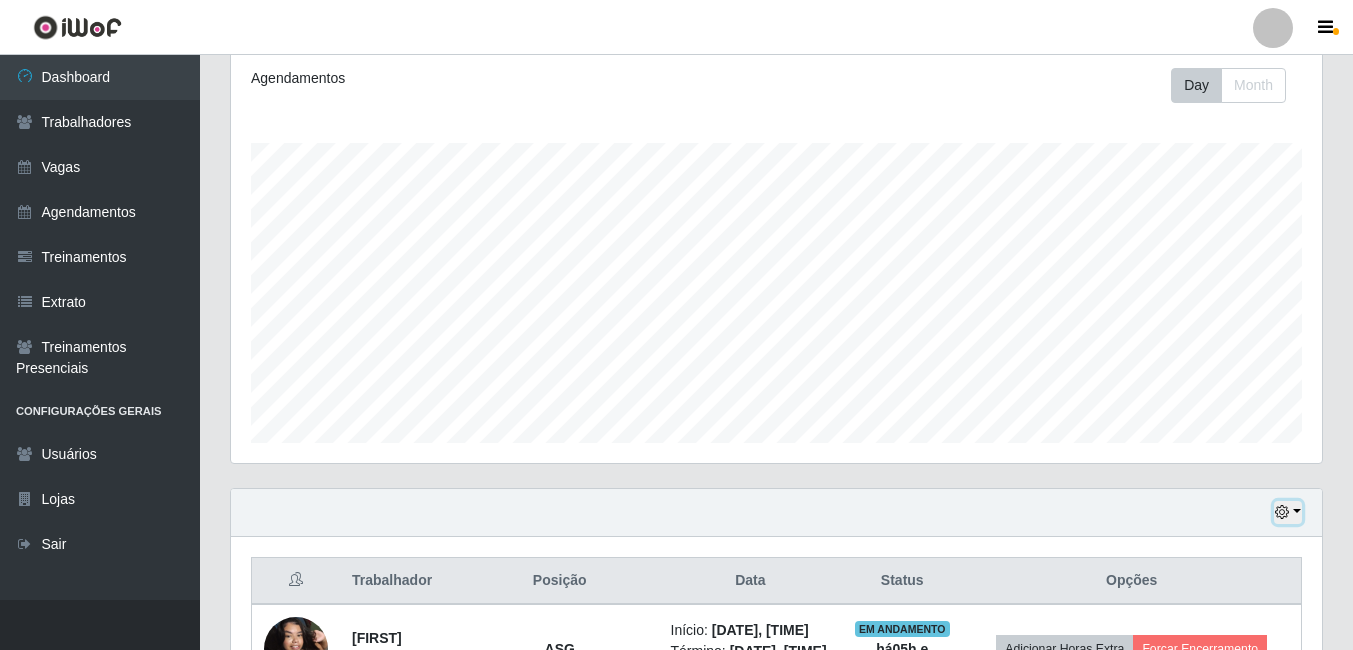 click at bounding box center [1288, 512] 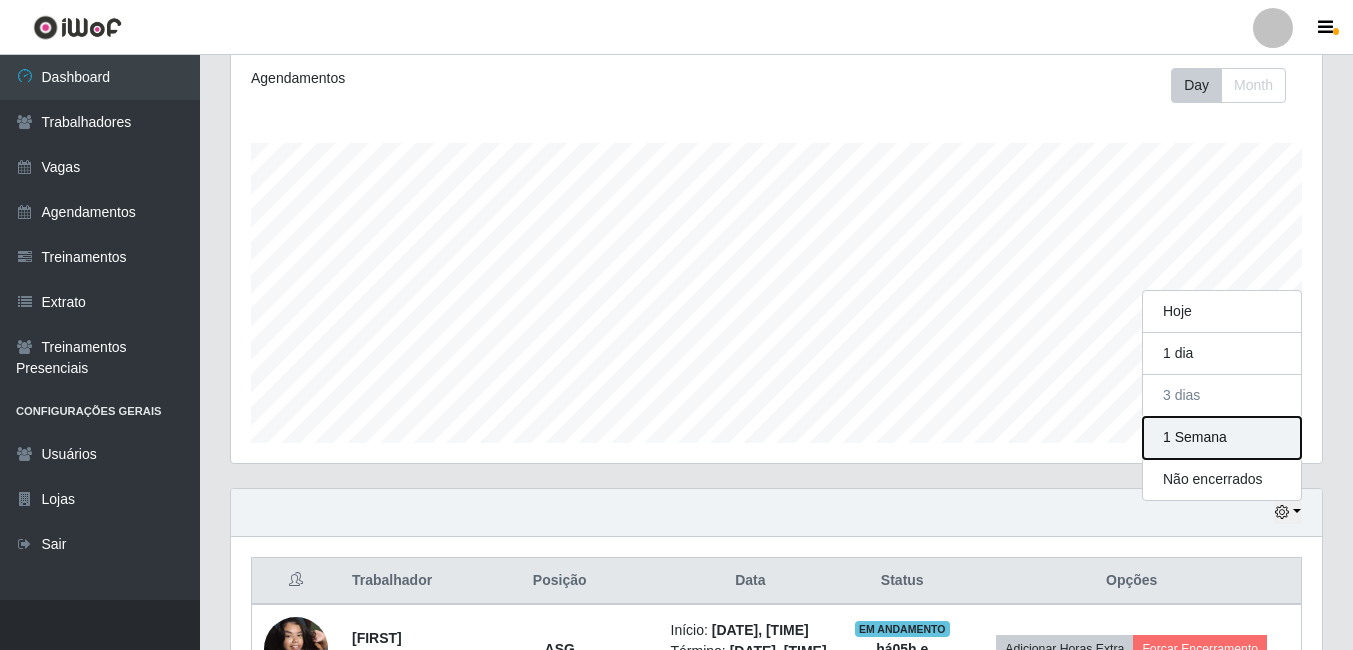 click on "1 Semana" at bounding box center (1222, 438) 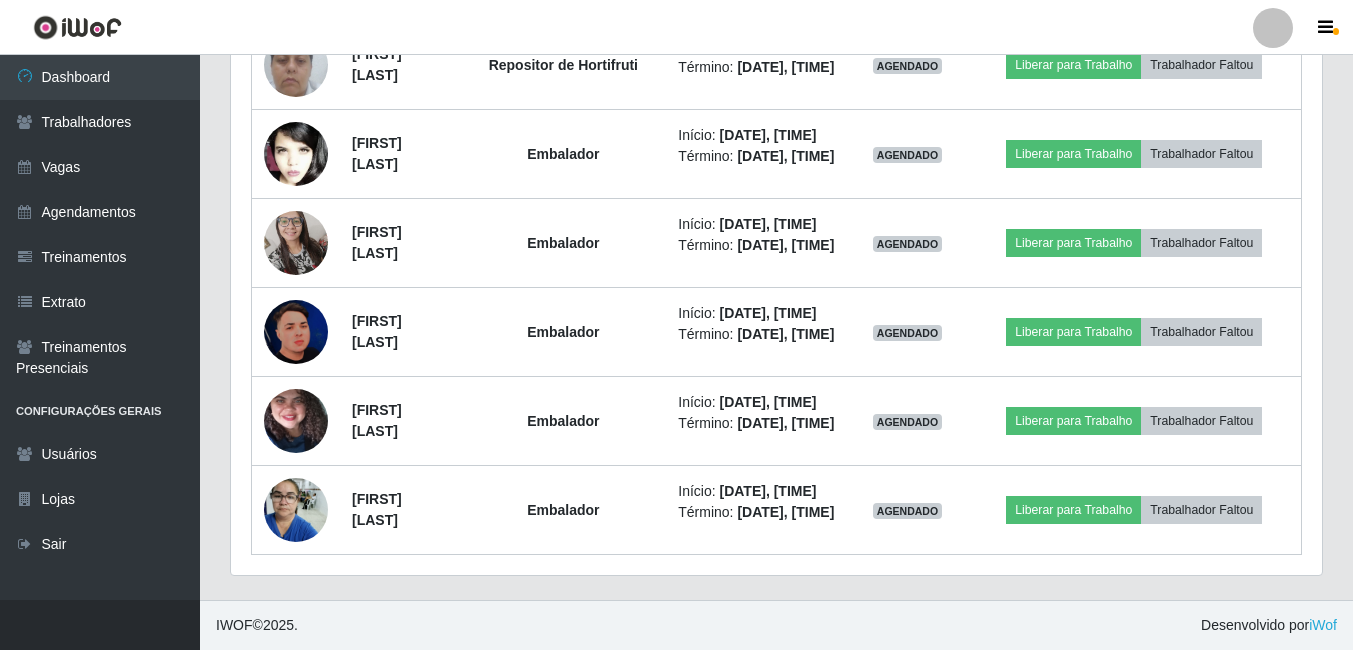 scroll, scrollTop: 14272, scrollLeft: 0, axis: vertical 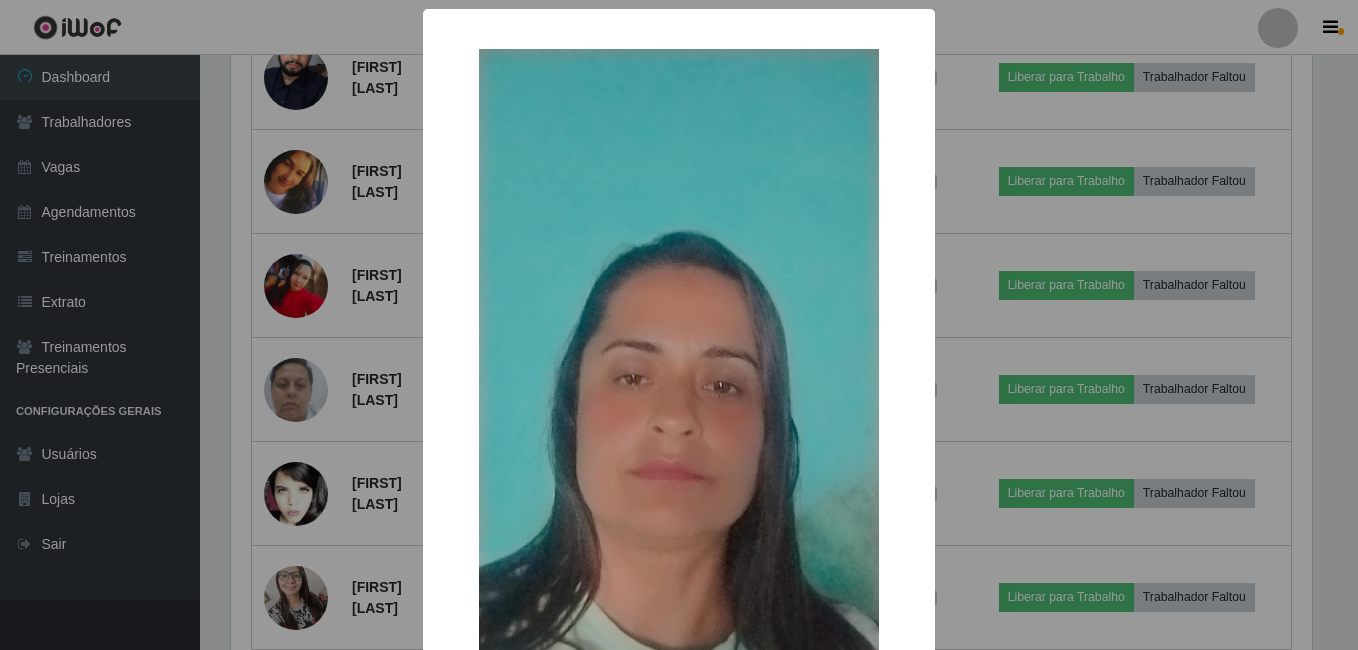 click on "× OK Cancel" at bounding box center (679, 325) 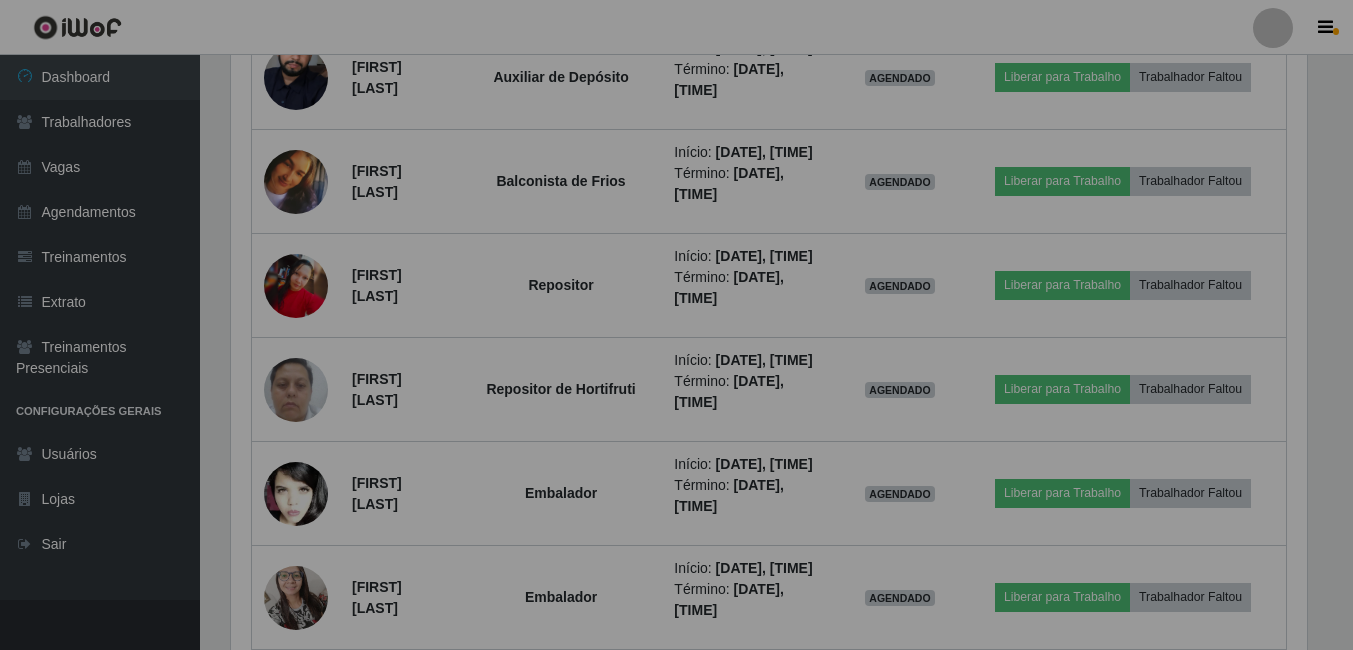 scroll, scrollTop: 999585, scrollLeft: 998909, axis: both 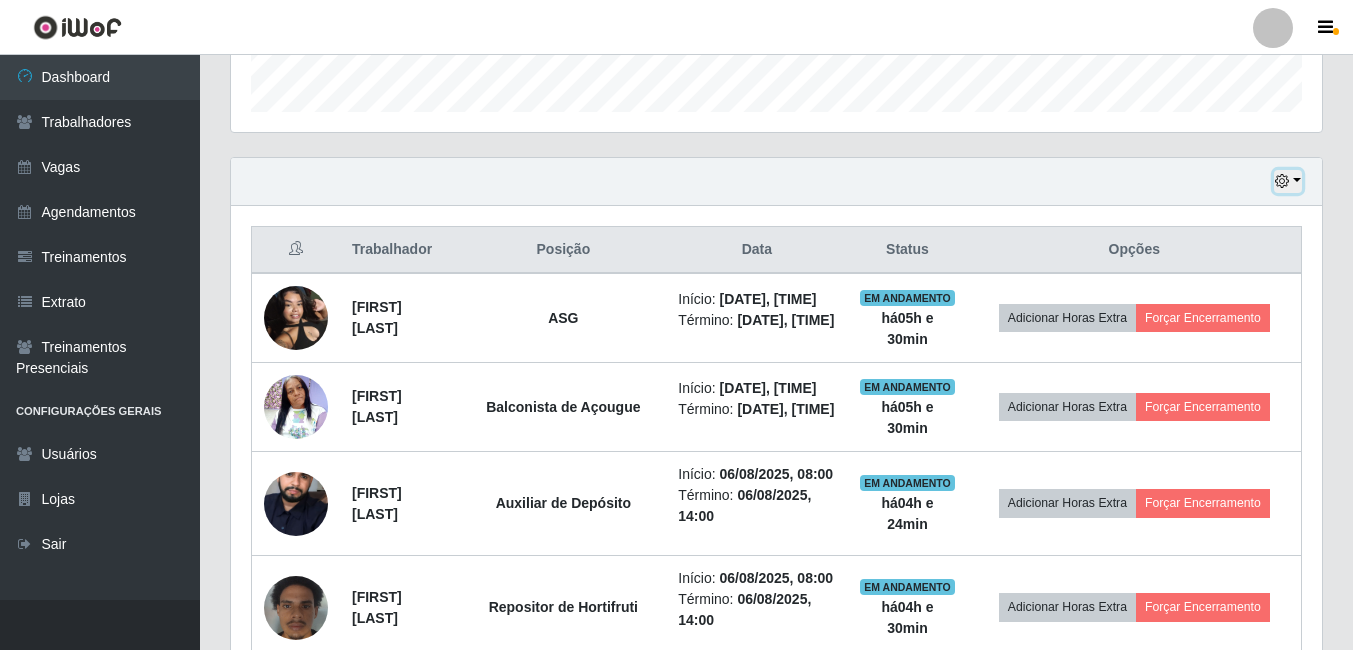 click at bounding box center (1282, 181) 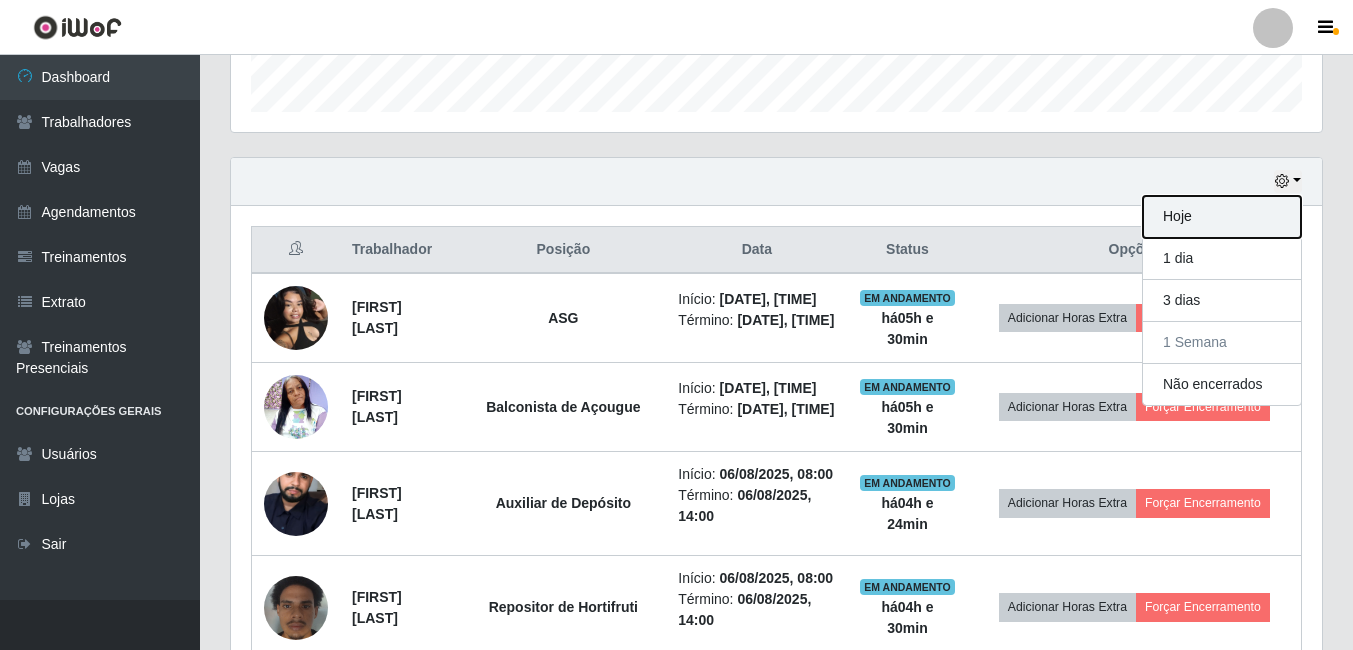 click on "Hoje" at bounding box center [1222, 217] 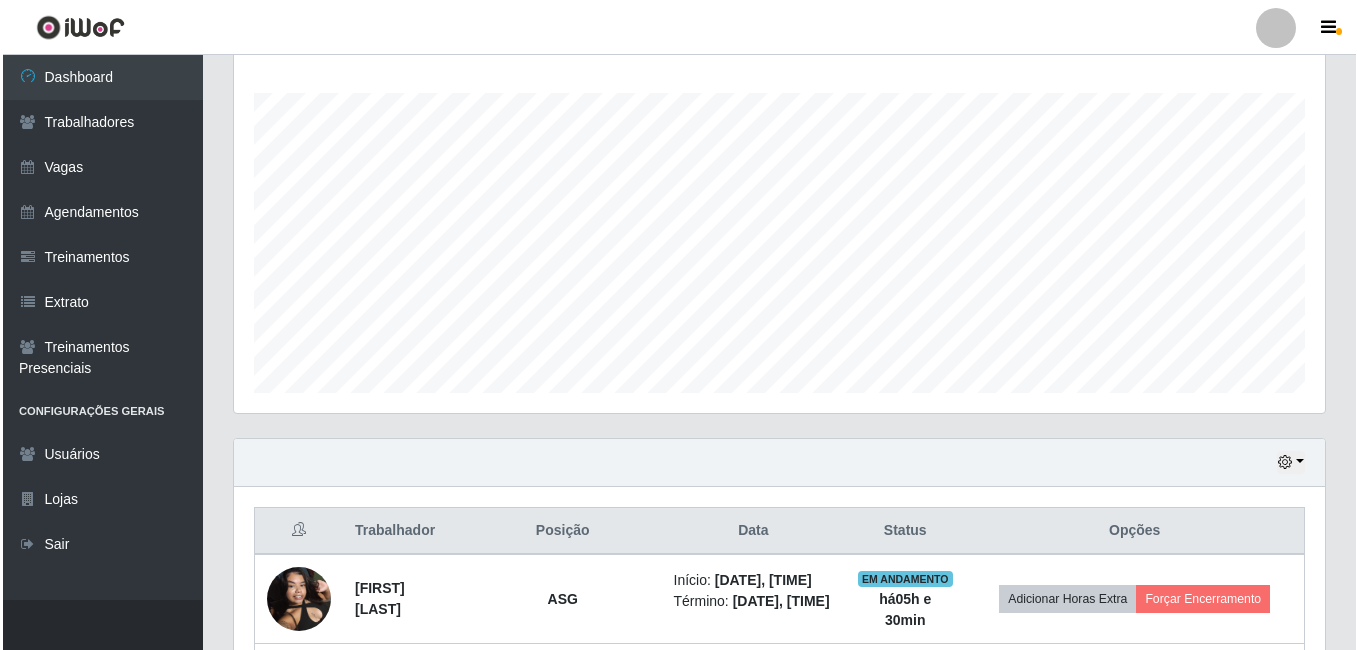 scroll, scrollTop: 603, scrollLeft: 0, axis: vertical 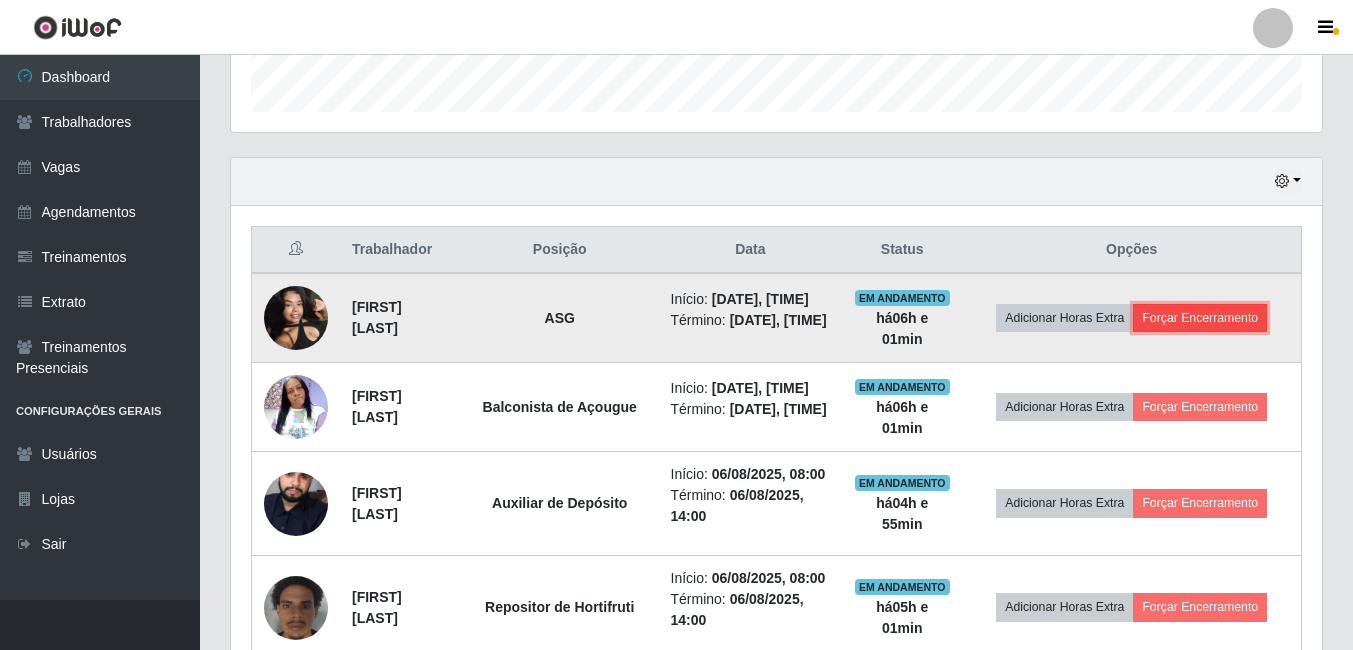 click on "Forçar Encerramento" at bounding box center (1200, 318) 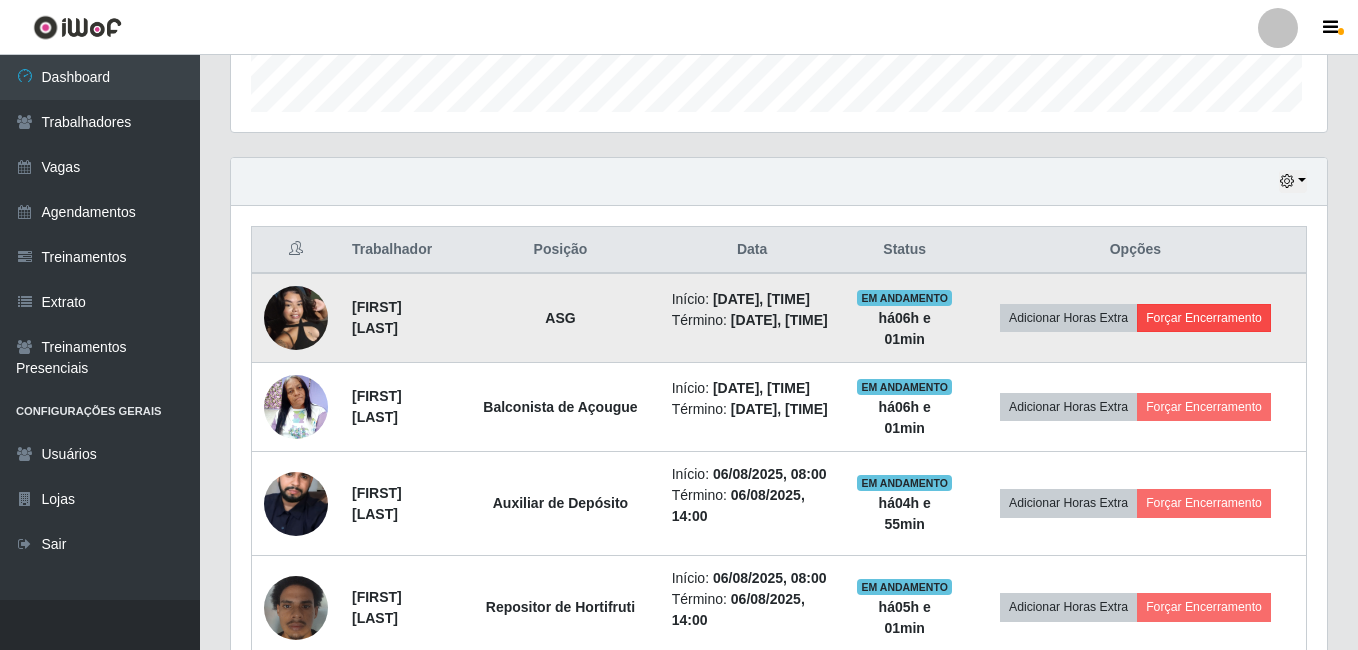scroll, scrollTop: 999585, scrollLeft: 998919, axis: both 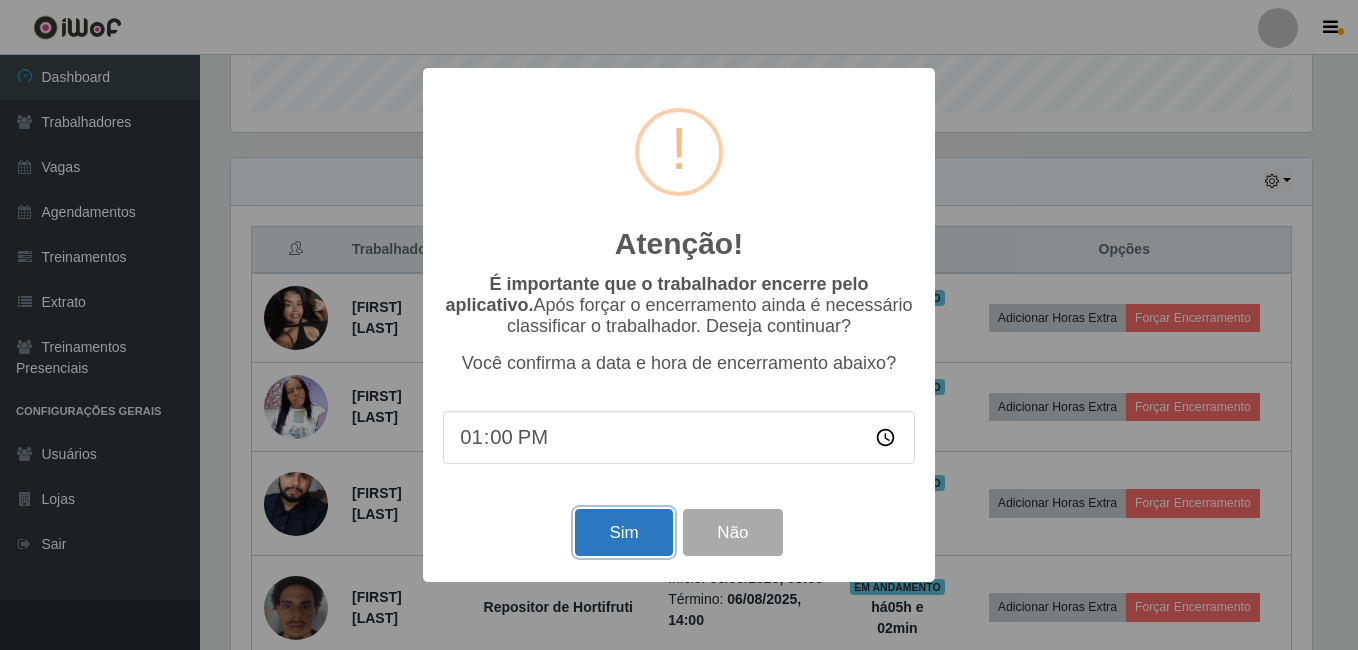 click on "Sim" at bounding box center (623, 532) 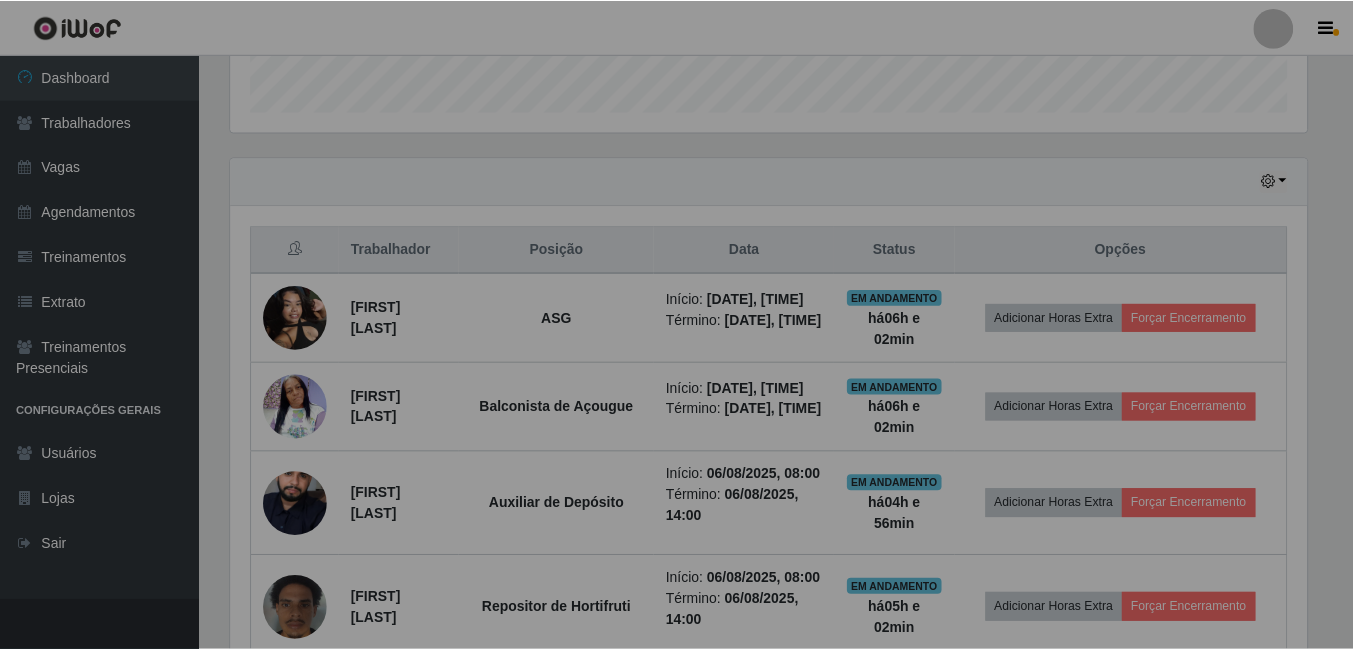 scroll, scrollTop: 999585, scrollLeft: 998909, axis: both 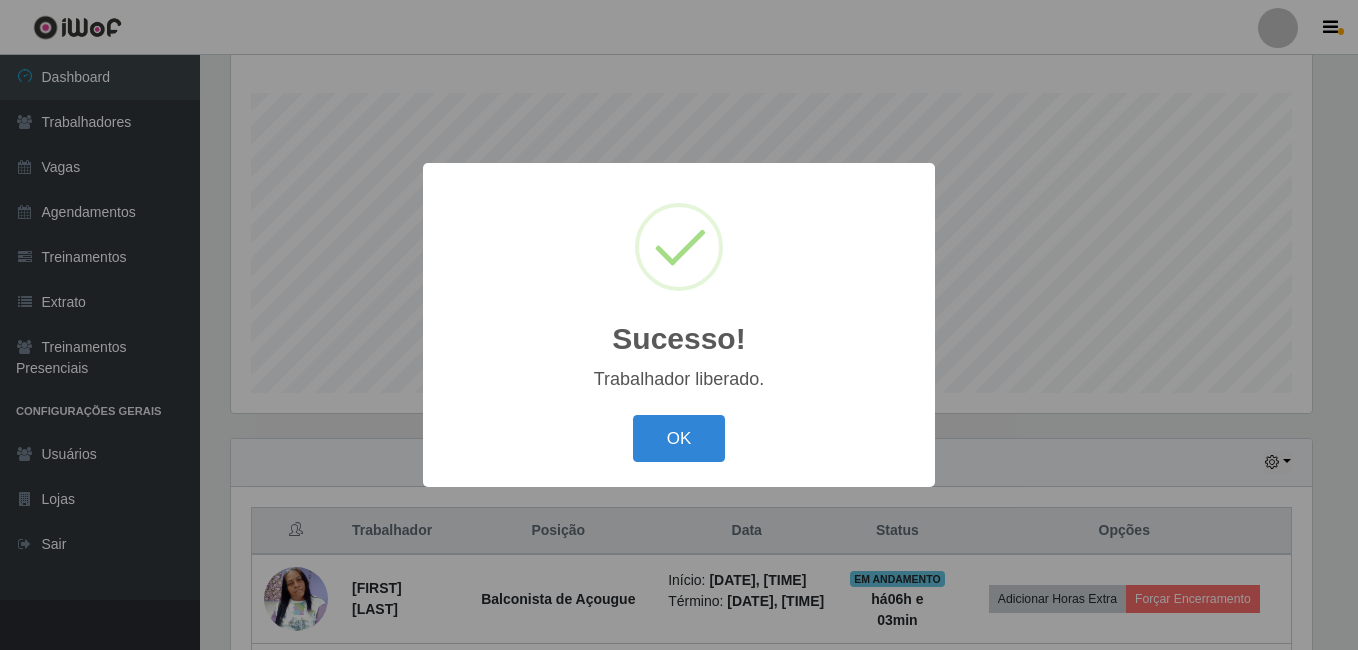 type 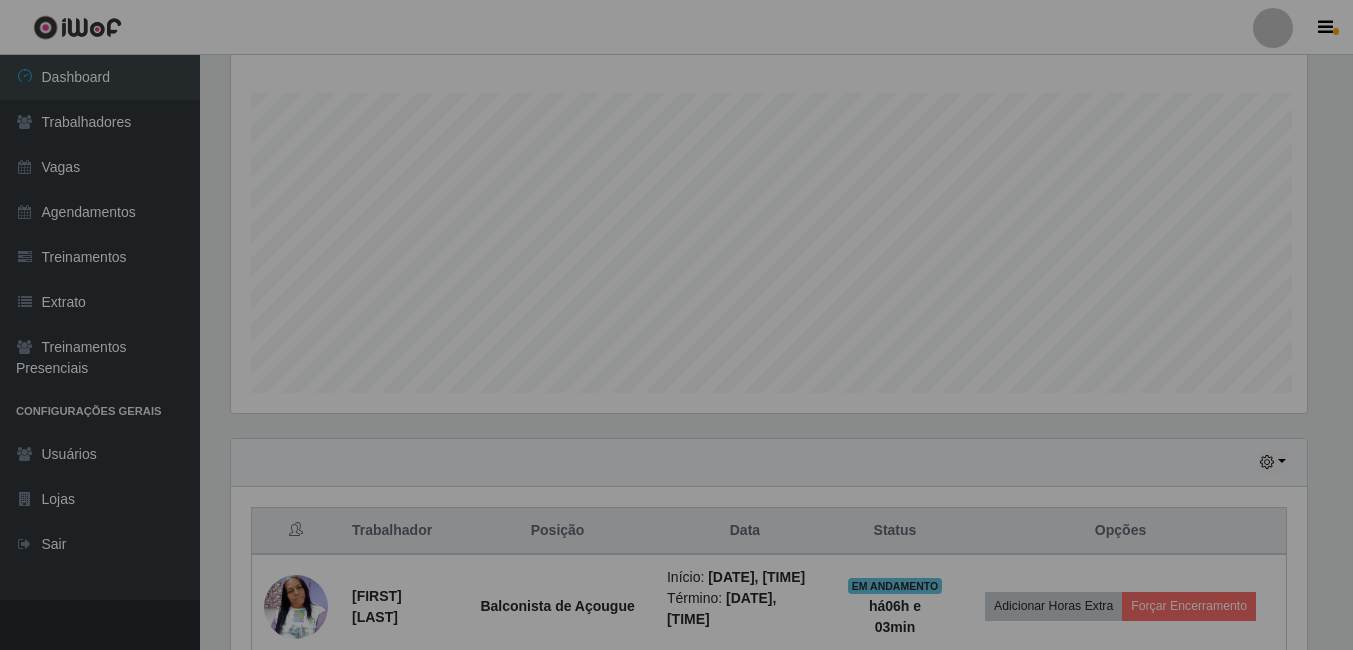 scroll, scrollTop: 999585, scrollLeft: 998909, axis: both 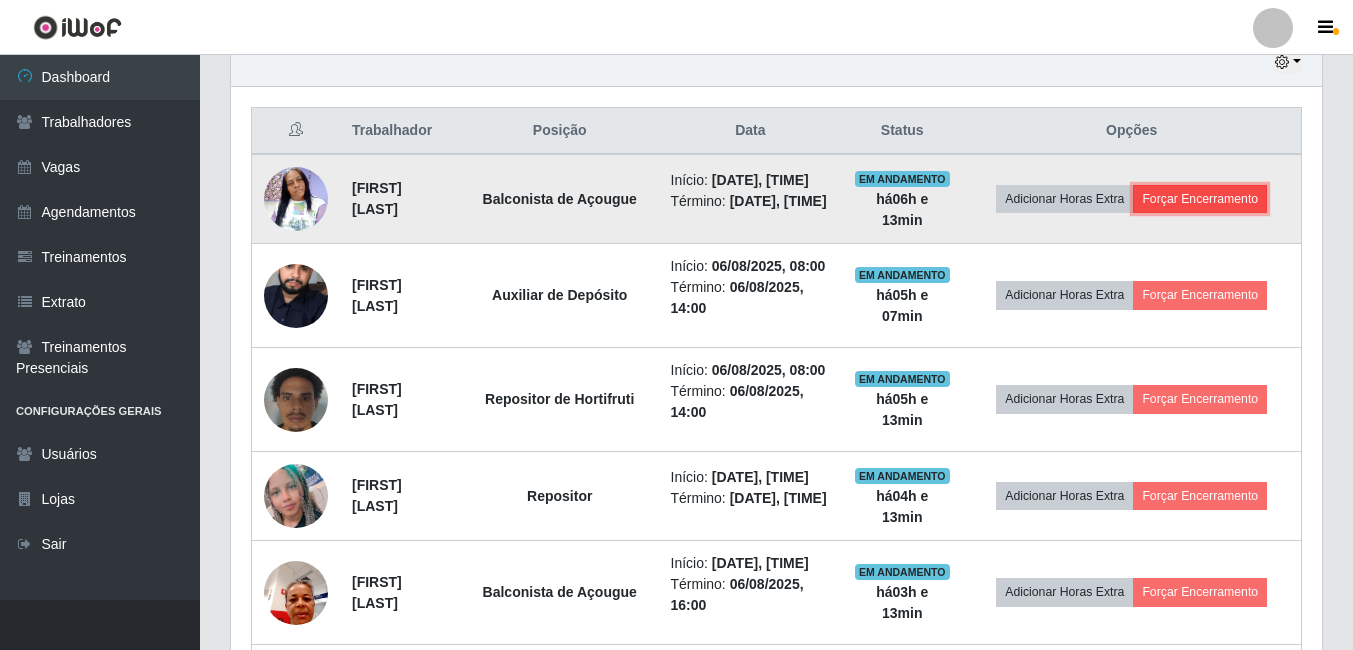 click on "Forçar Encerramento" at bounding box center (1200, 199) 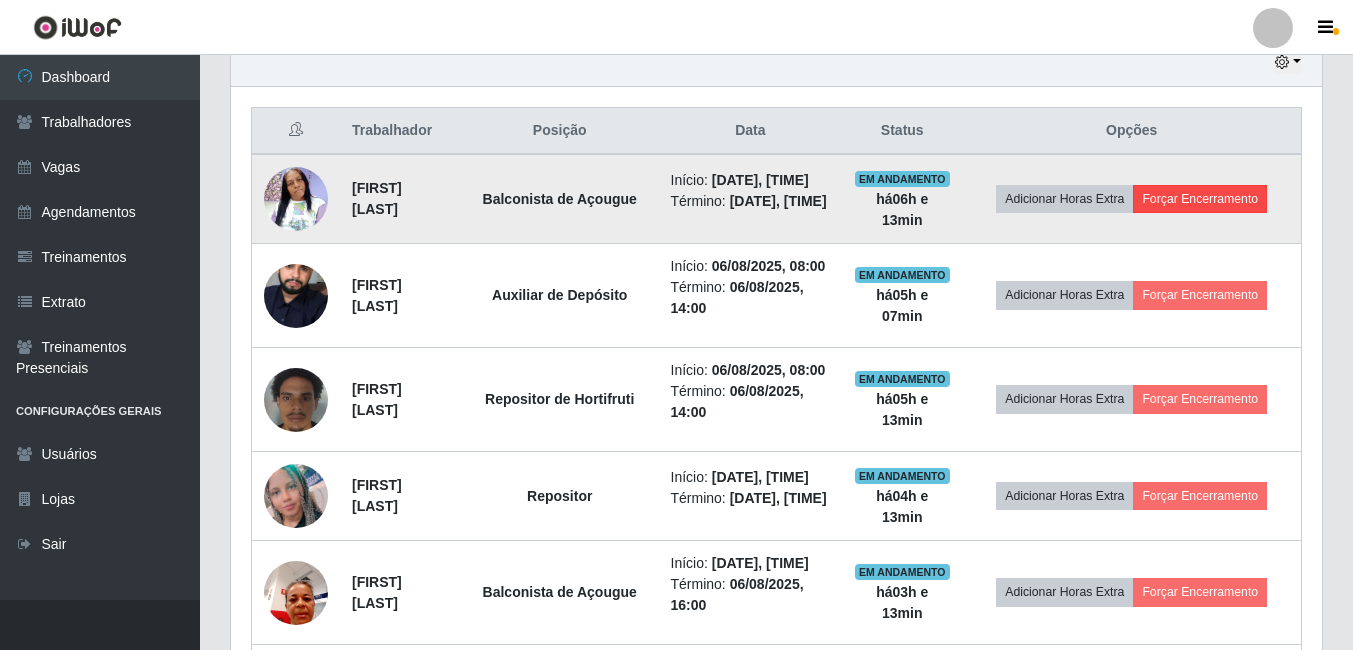 scroll, scrollTop: 999585, scrollLeft: 998919, axis: both 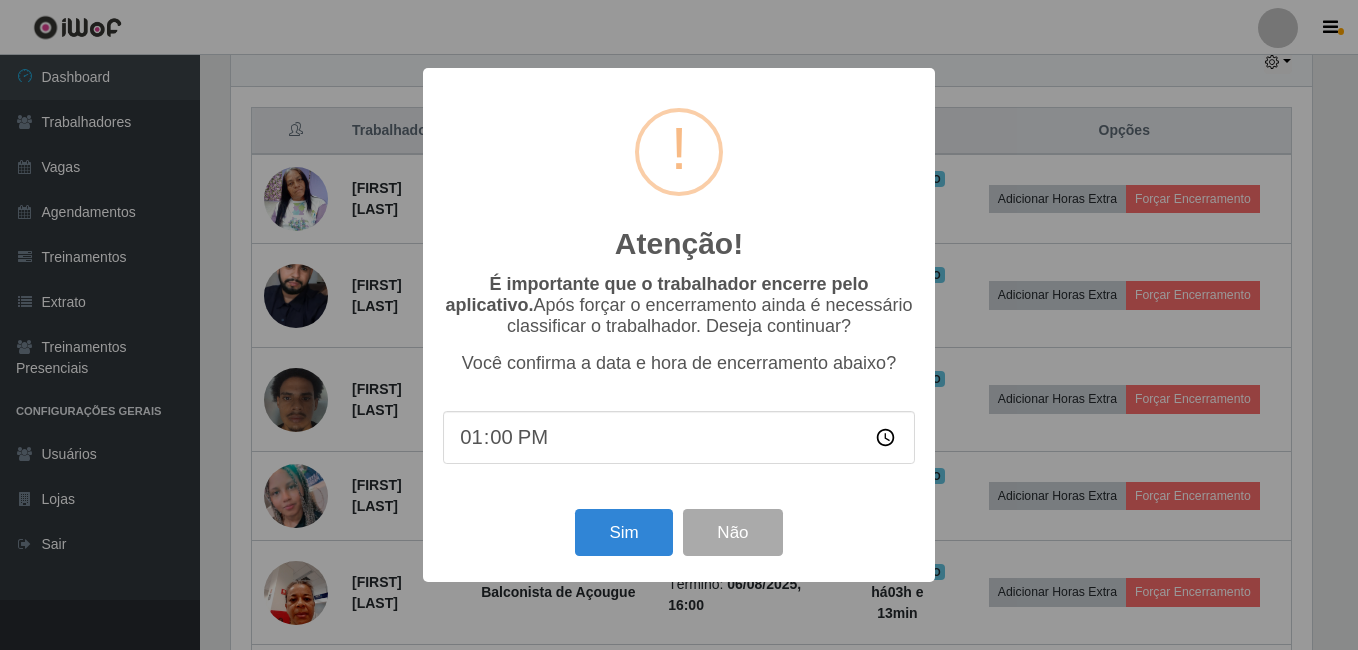 click on "13:00" at bounding box center [679, 437] 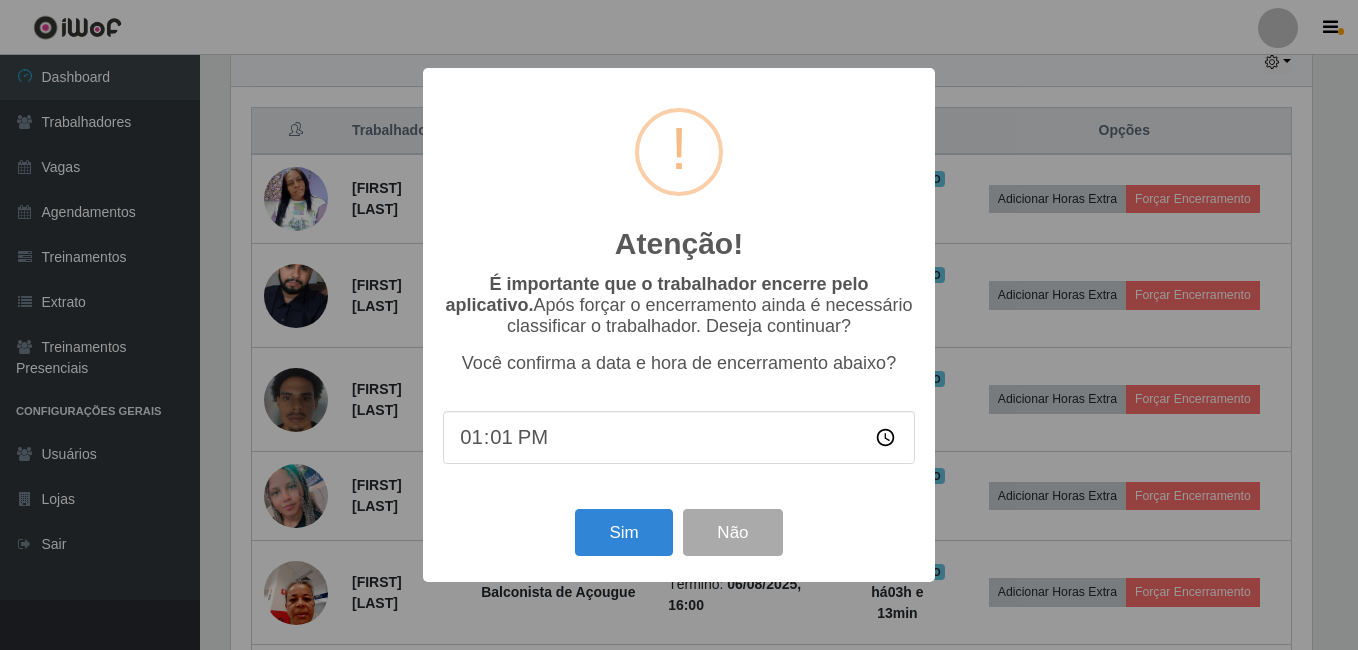 type on "13:10" 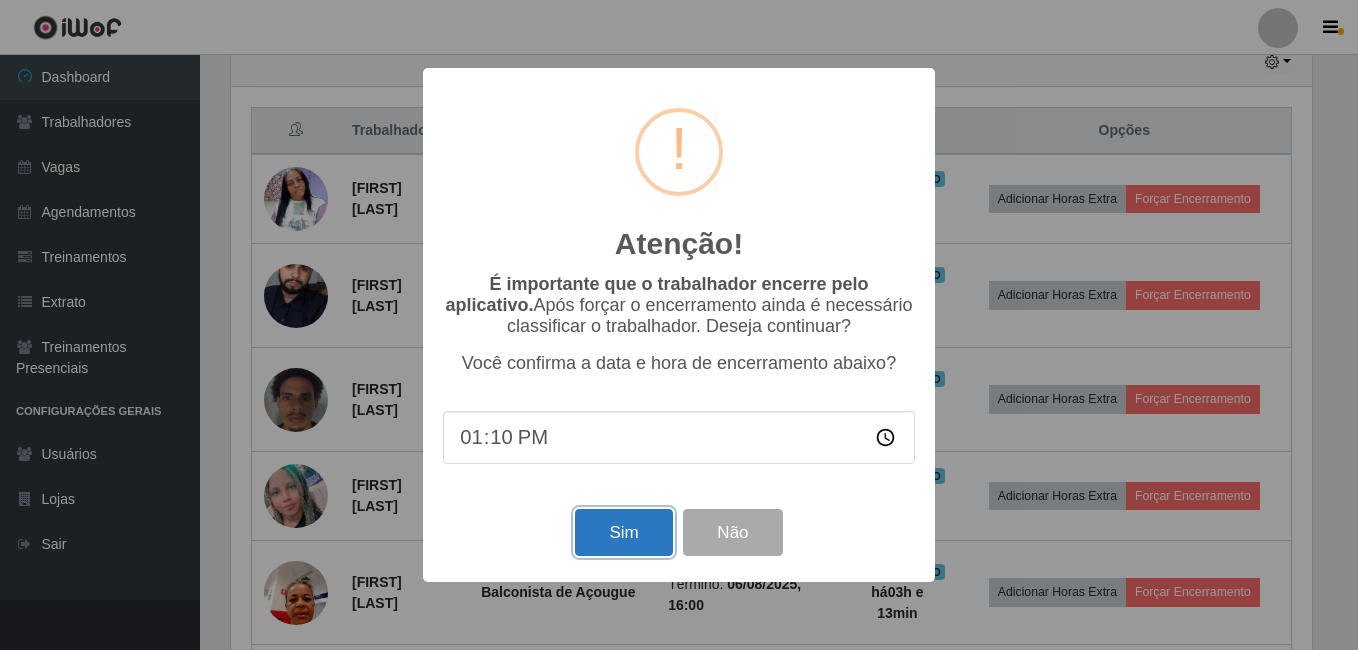 click on "Sim" at bounding box center (623, 532) 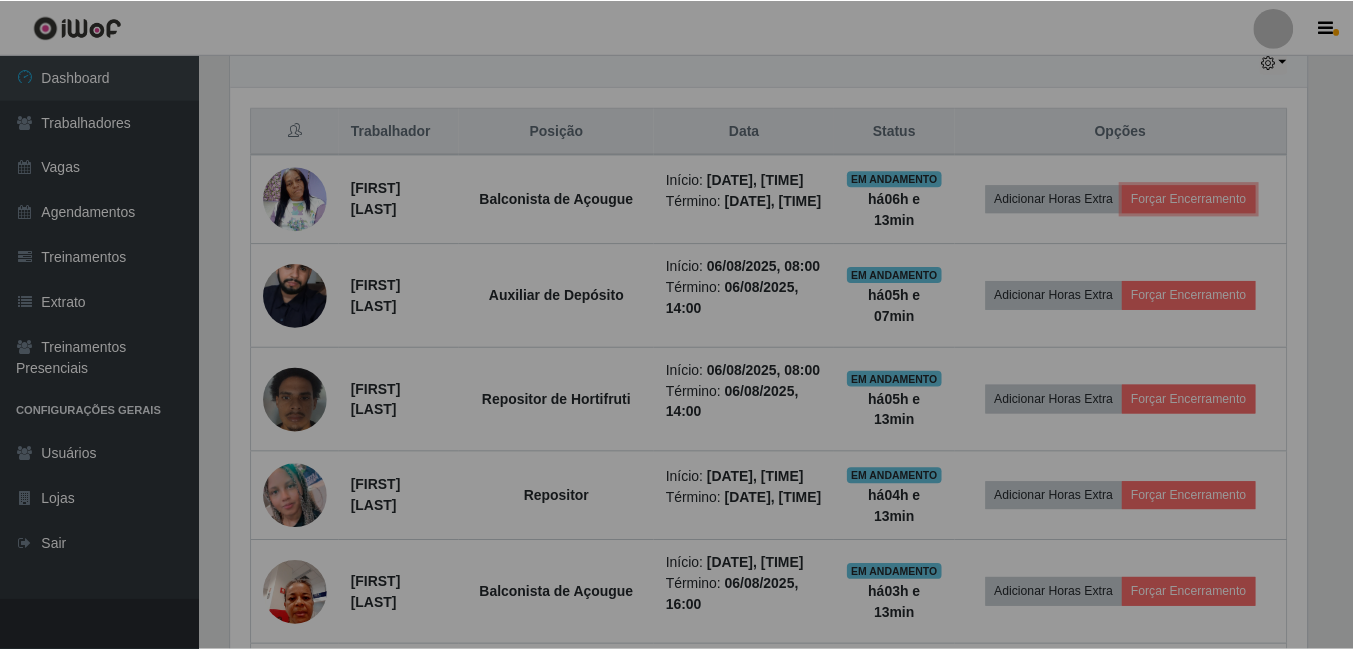 scroll, scrollTop: 999585, scrollLeft: 998909, axis: both 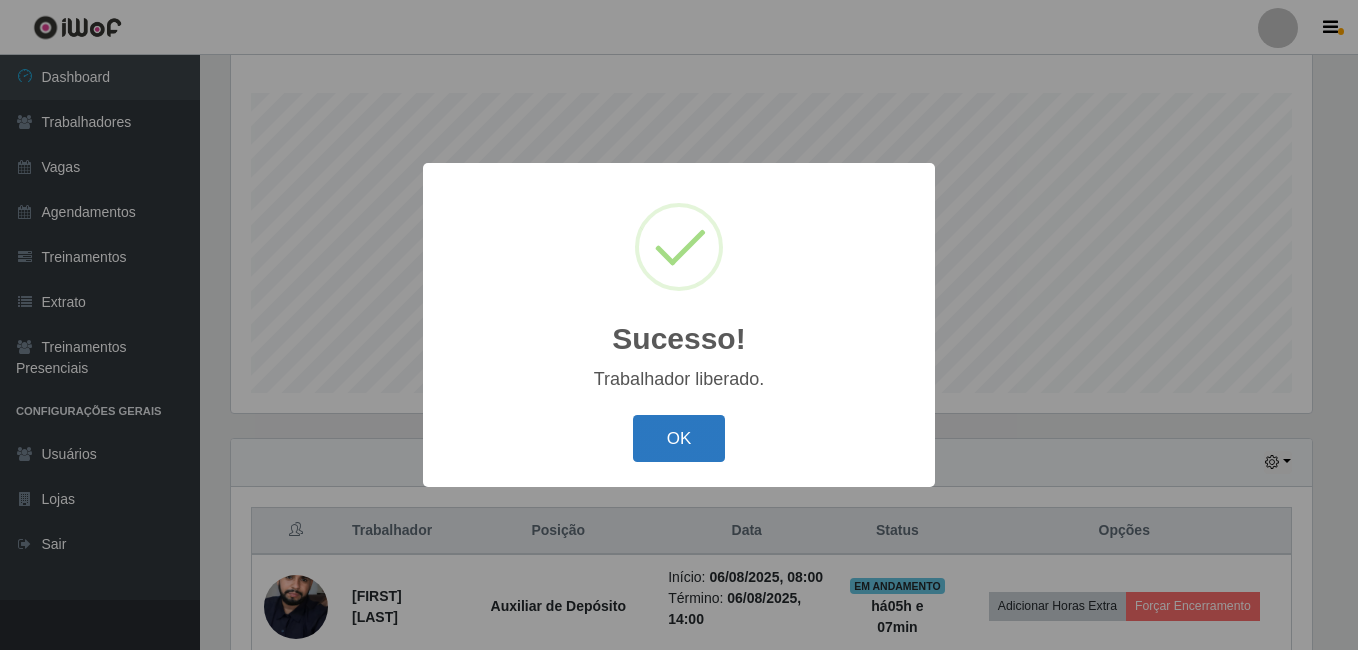 click on "OK" at bounding box center [679, 438] 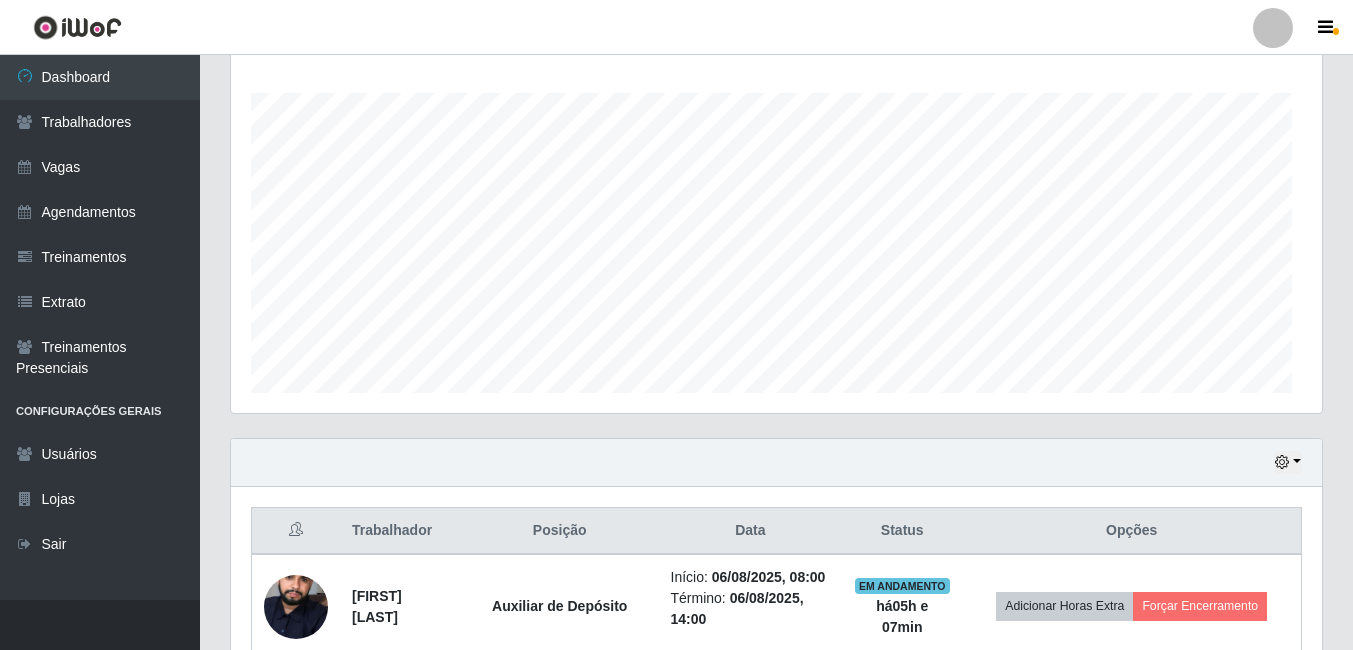 scroll, scrollTop: 999585, scrollLeft: 998909, axis: both 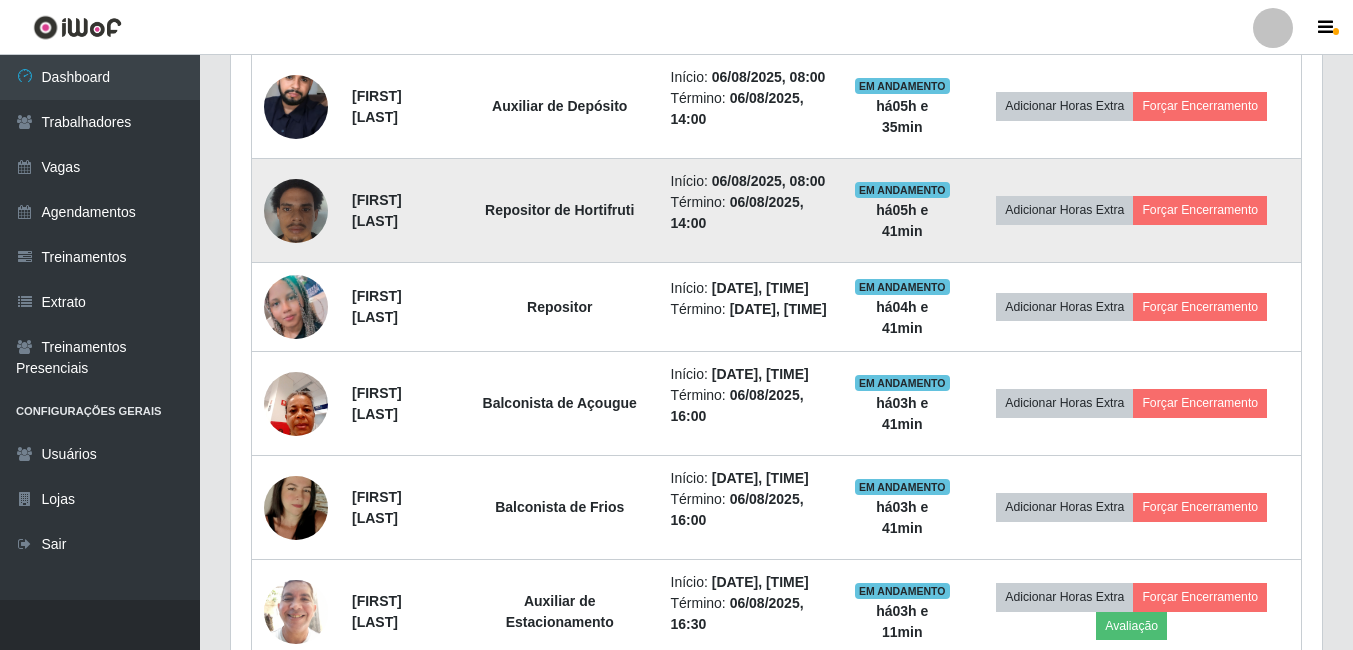 click at bounding box center [296, 210] 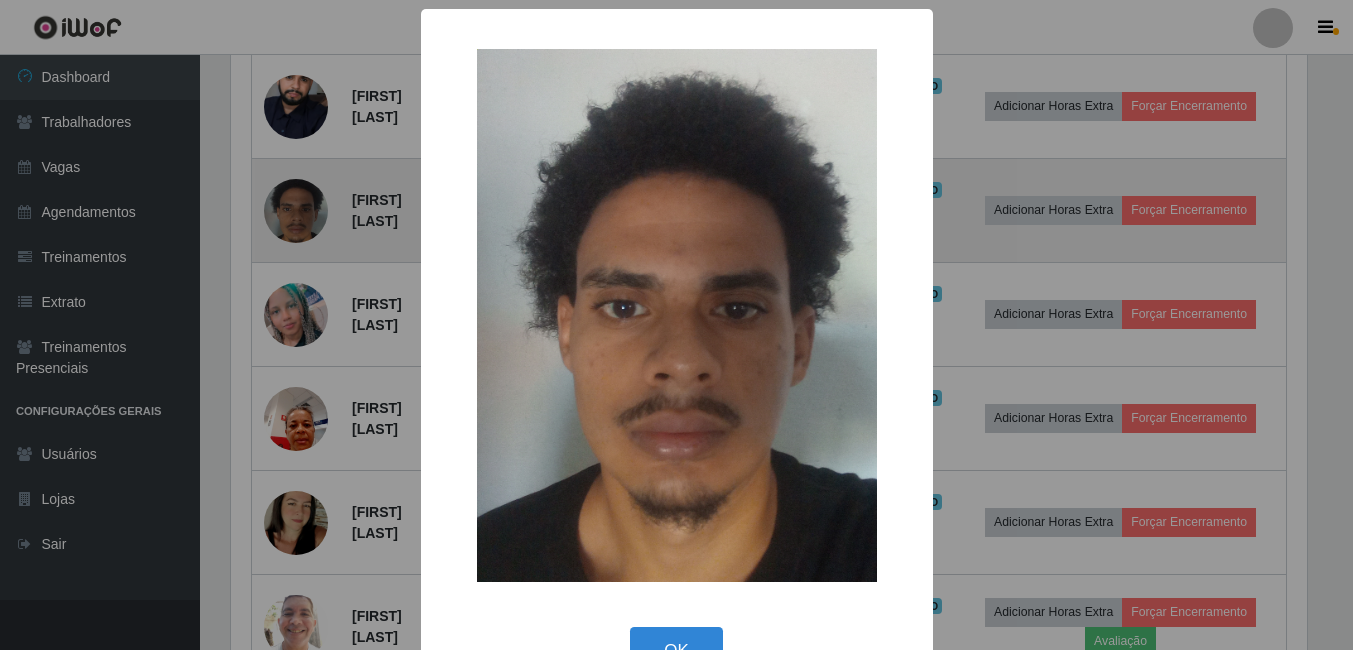 scroll, scrollTop: 999585, scrollLeft: 998919, axis: both 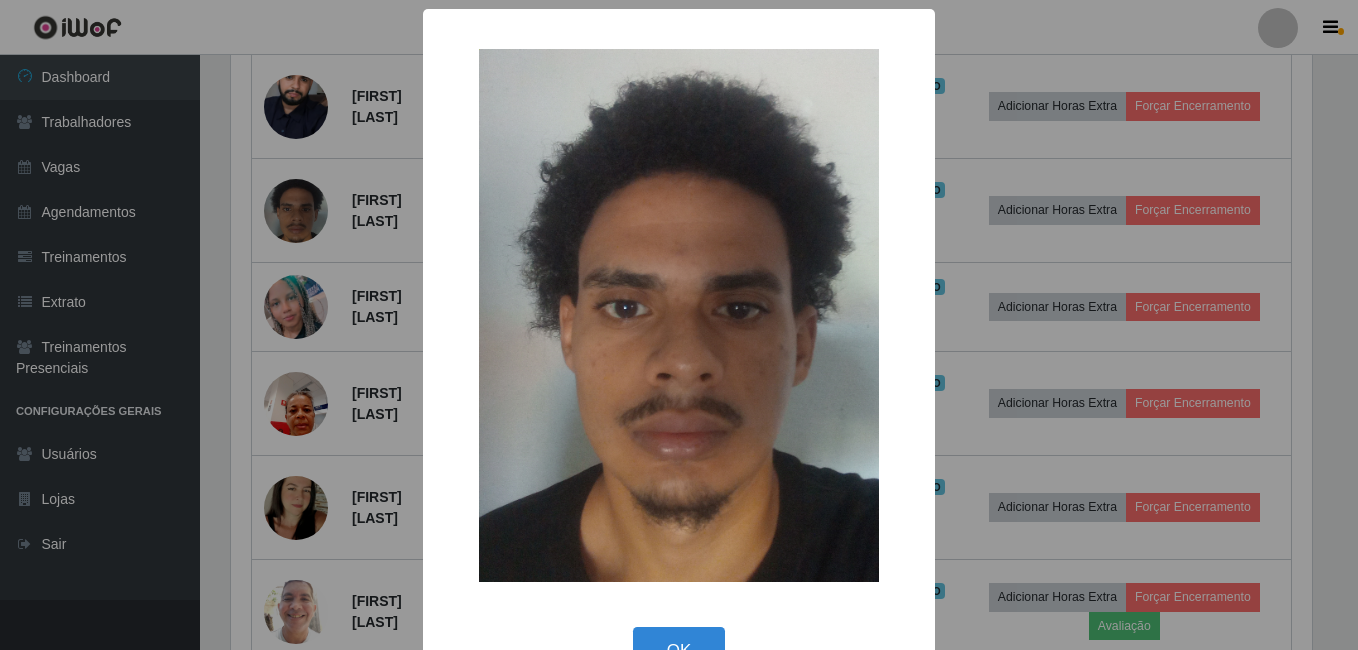 click on "× OK Cancel" at bounding box center [679, 325] 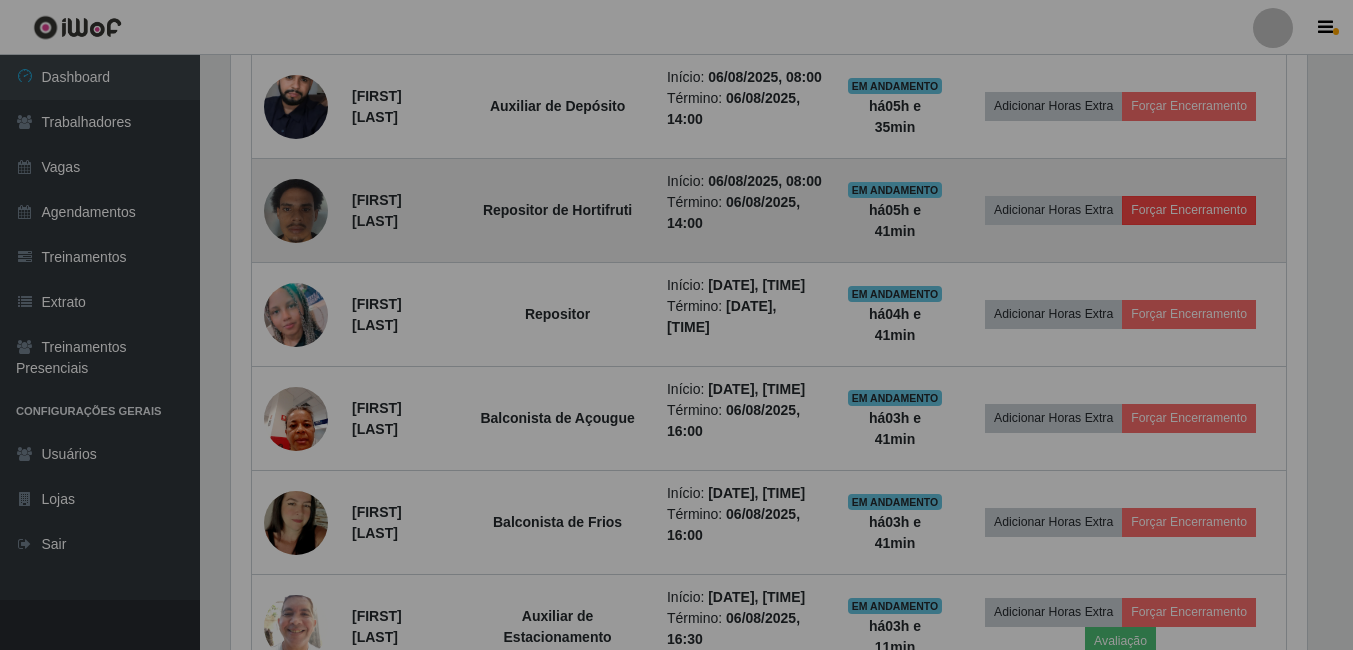 scroll, scrollTop: 999585, scrollLeft: 998909, axis: both 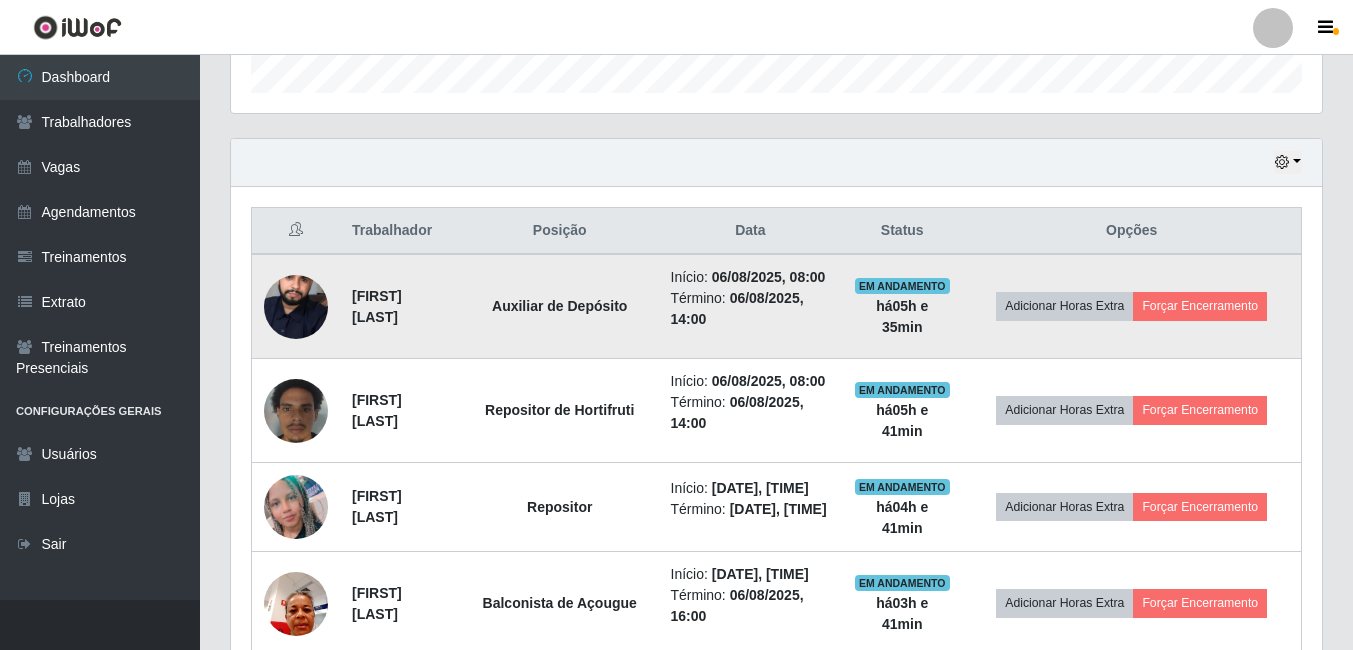click at bounding box center [296, 306] 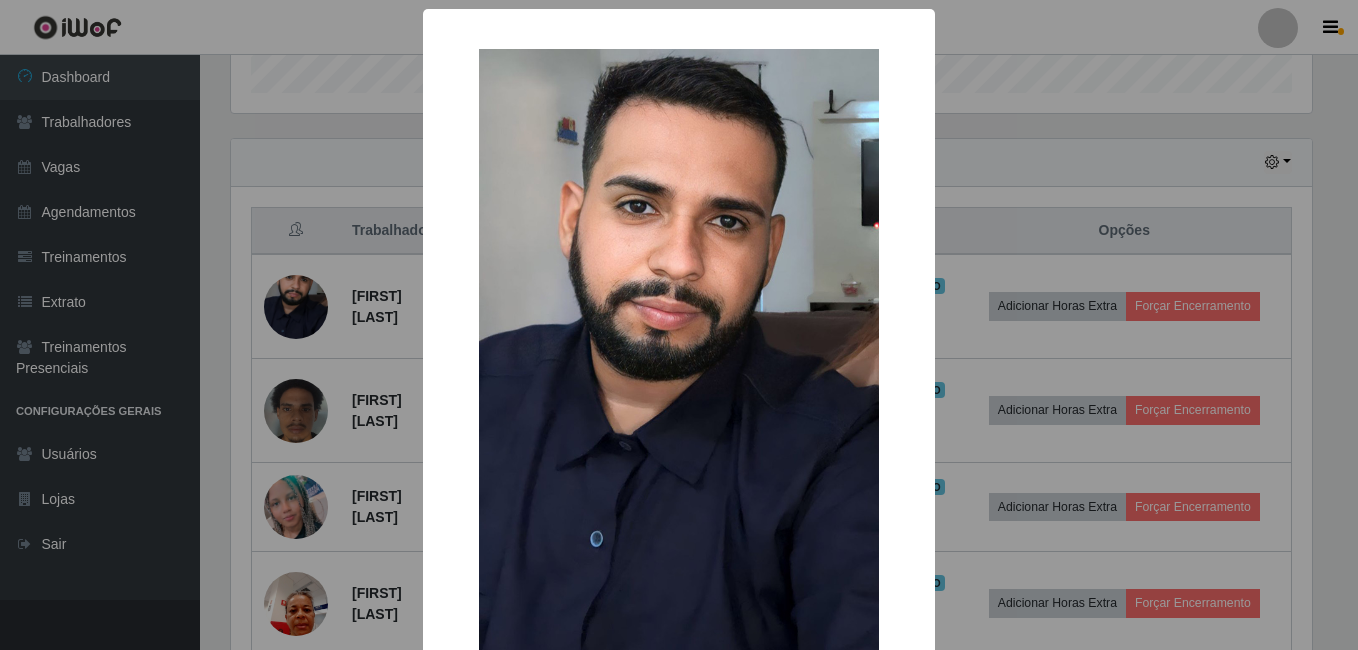 click on "× OK Cancel" at bounding box center [679, 325] 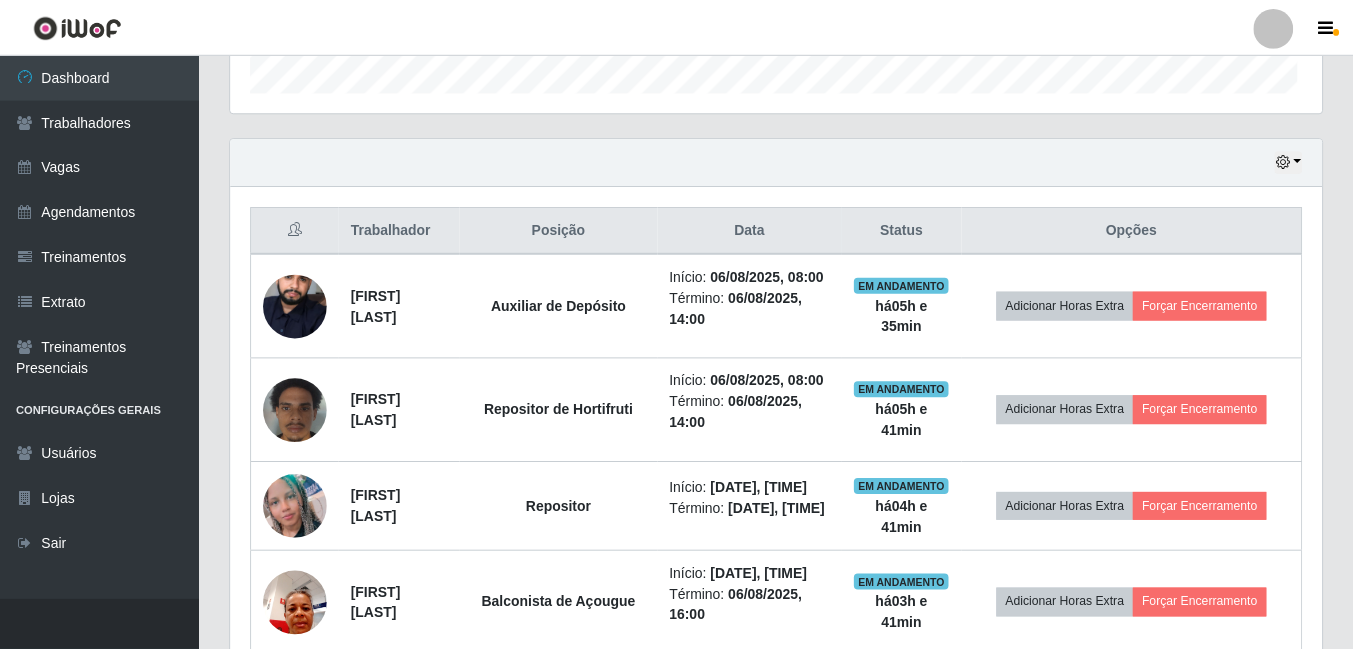 scroll, scrollTop: 999585, scrollLeft: 998909, axis: both 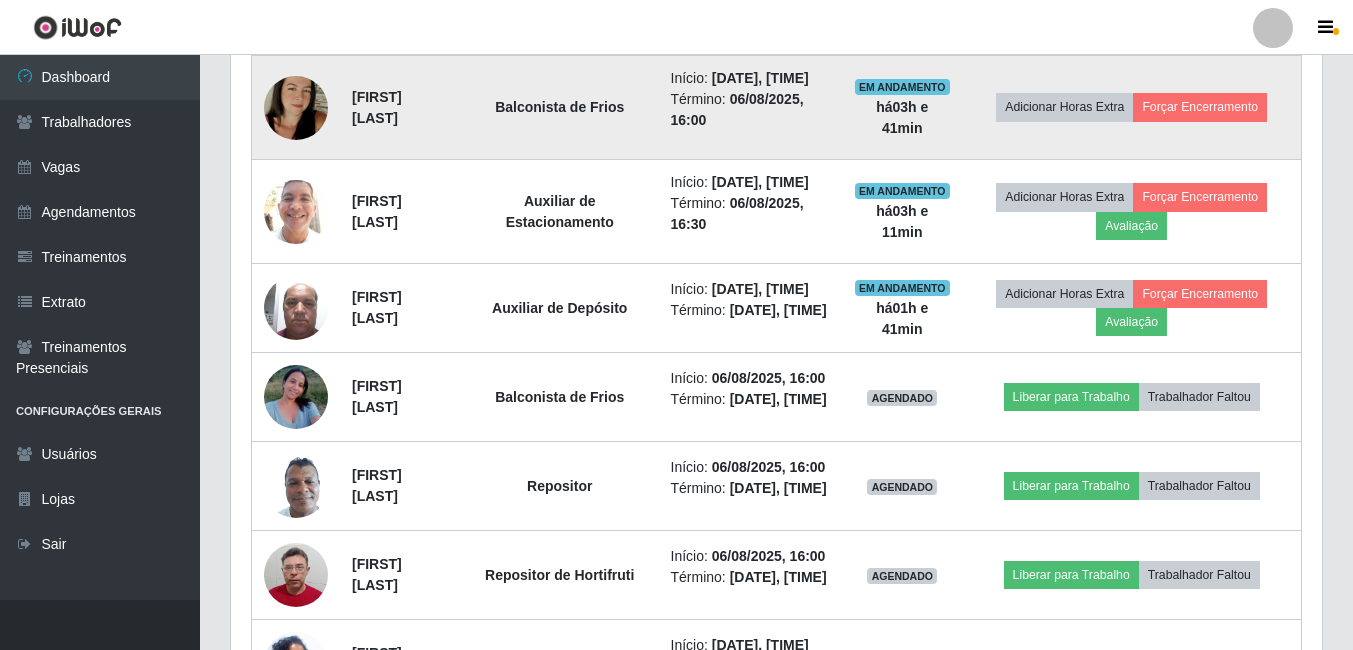 click at bounding box center (296, 108) 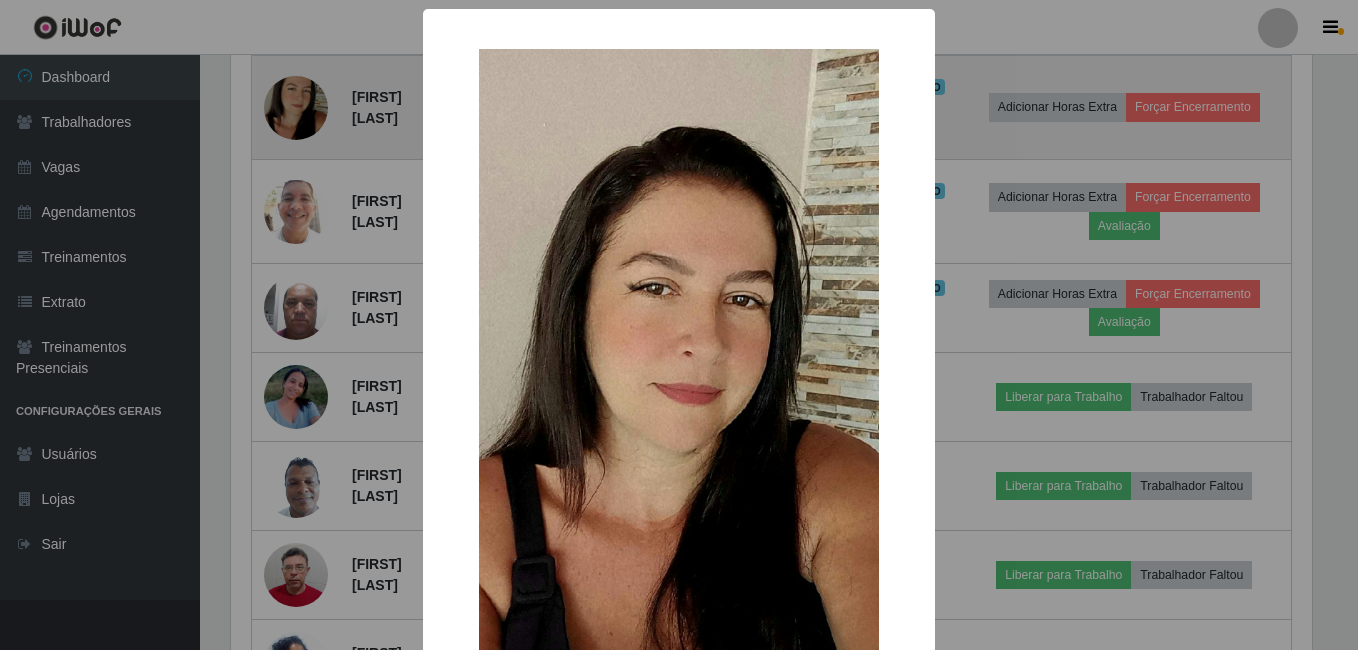scroll, scrollTop: 999585, scrollLeft: 998919, axis: both 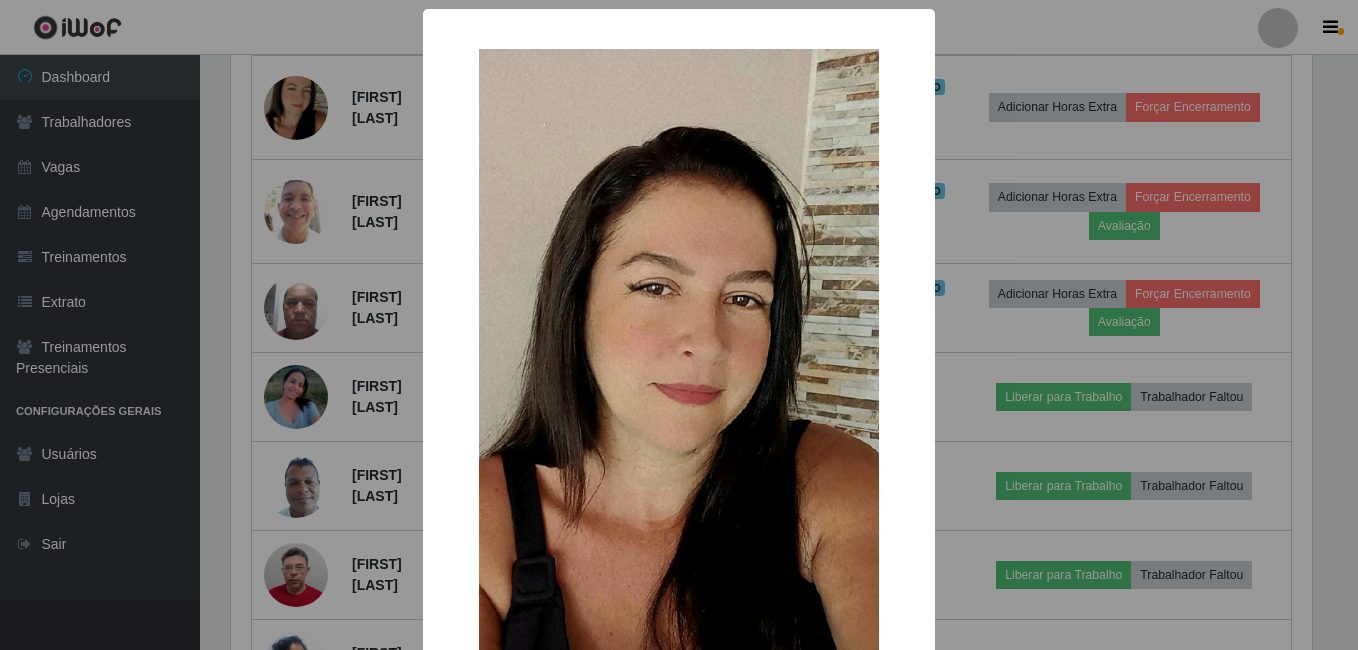 click on "× OK Cancel" at bounding box center [679, 325] 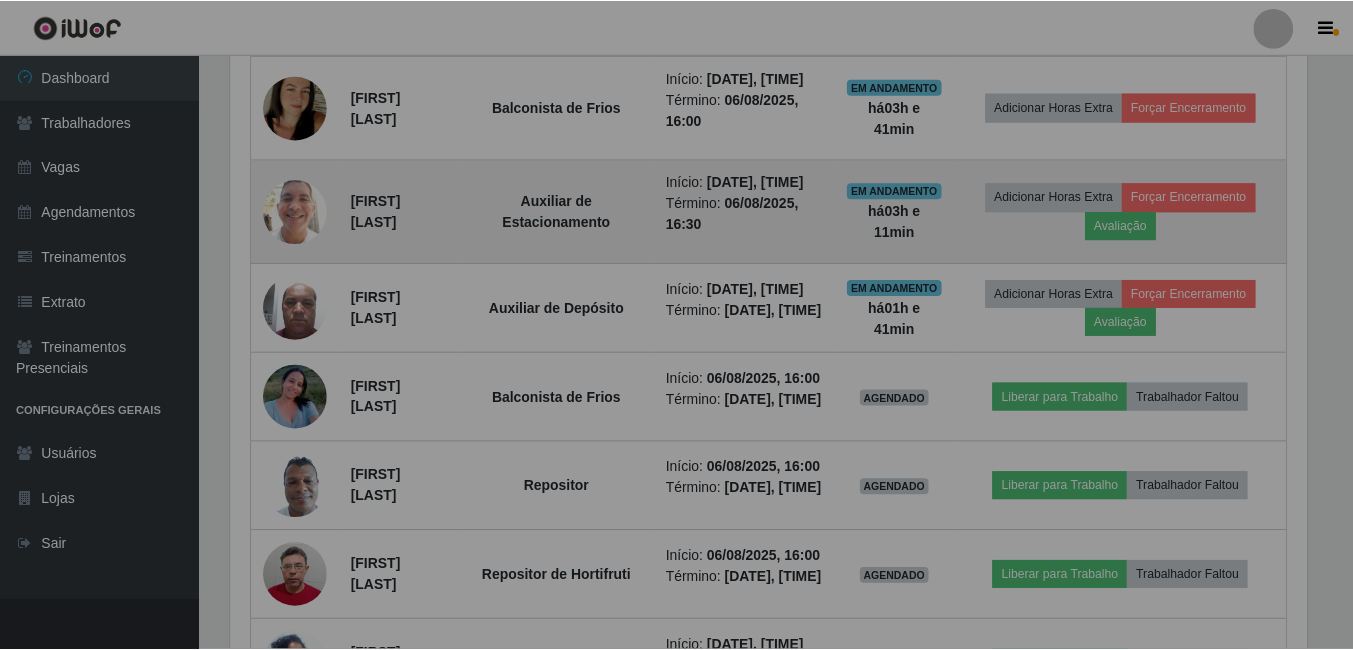 scroll, scrollTop: 999585, scrollLeft: 998909, axis: both 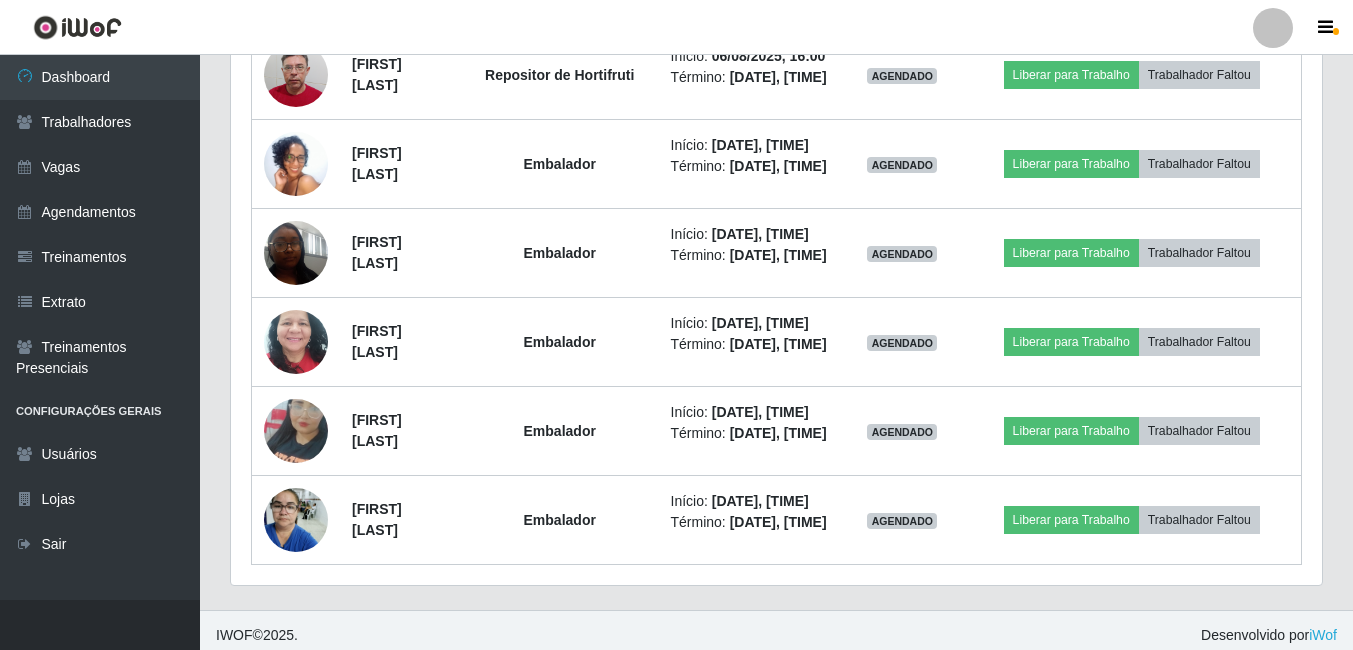 click at bounding box center [296, -15] 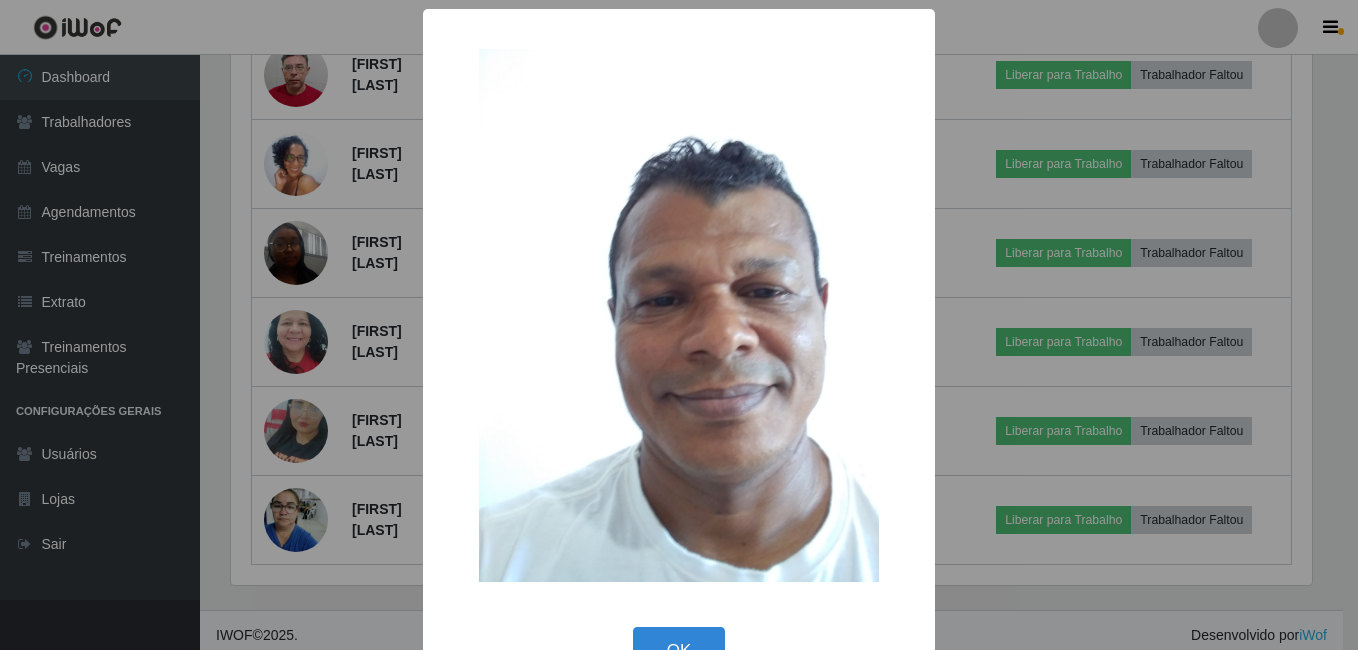 click on "× OK Cancel" at bounding box center (679, 325) 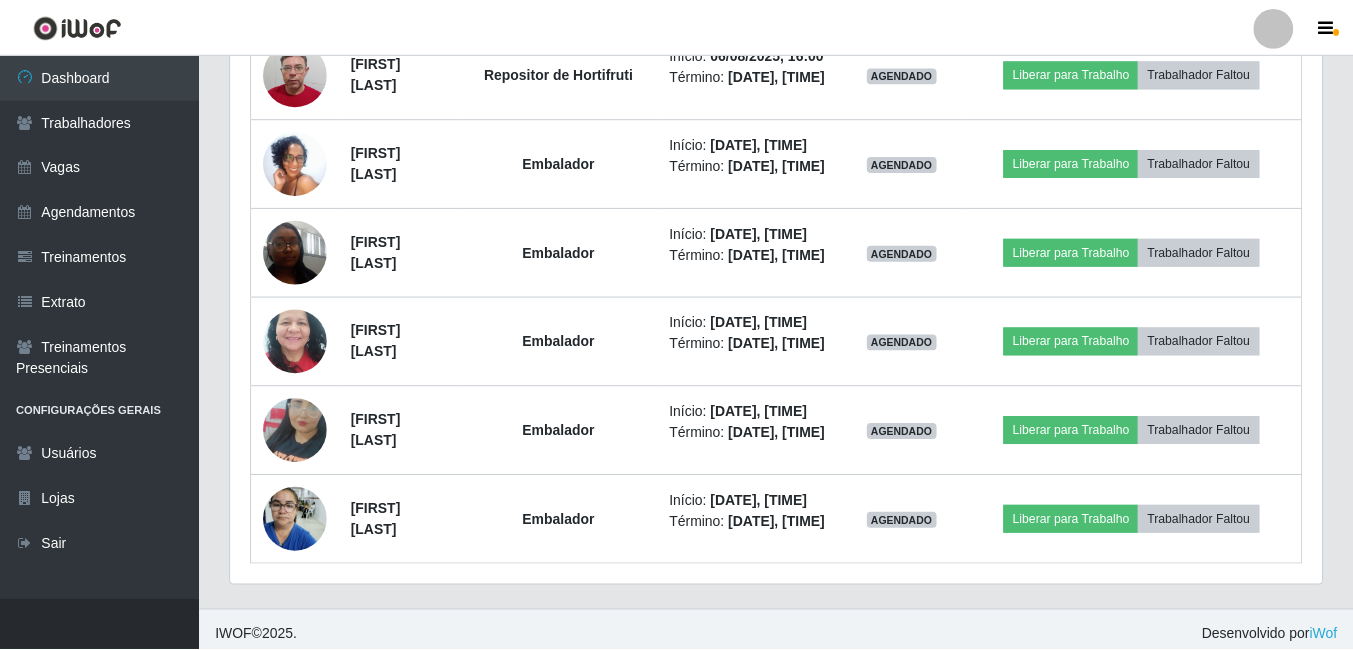 scroll, scrollTop: 999585, scrollLeft: 998909, axis: both 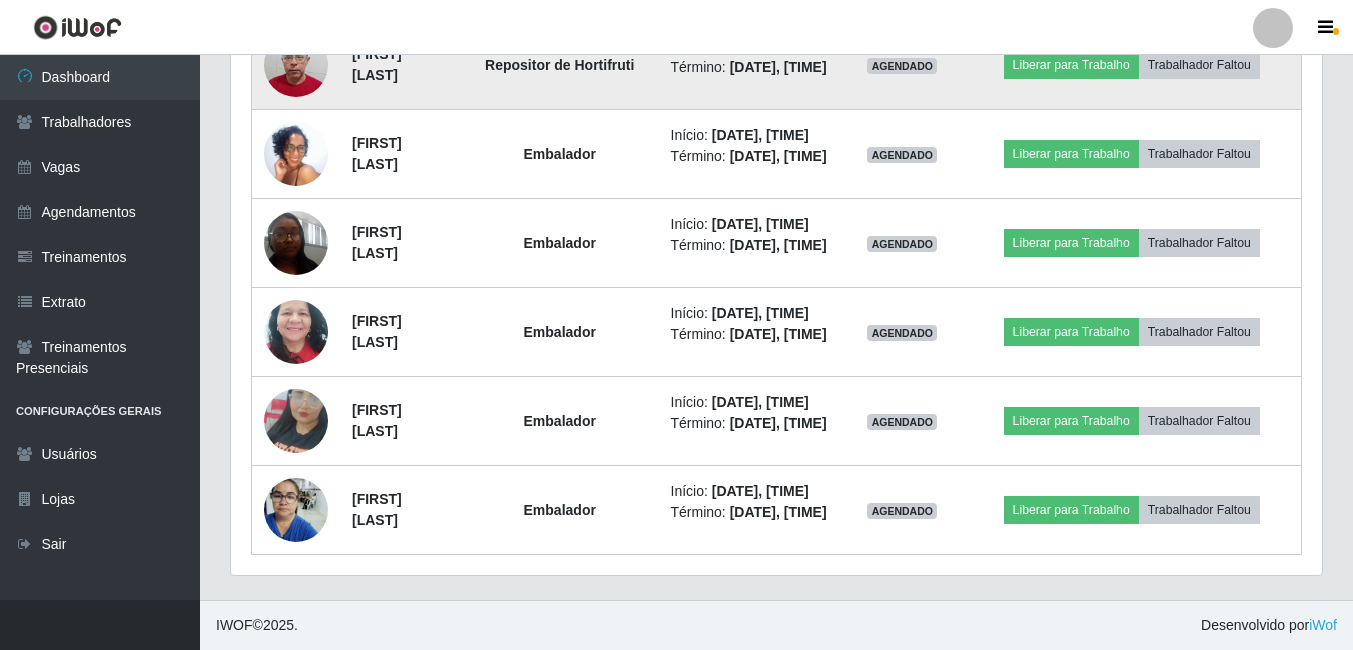click at bounding box center (296, 65) 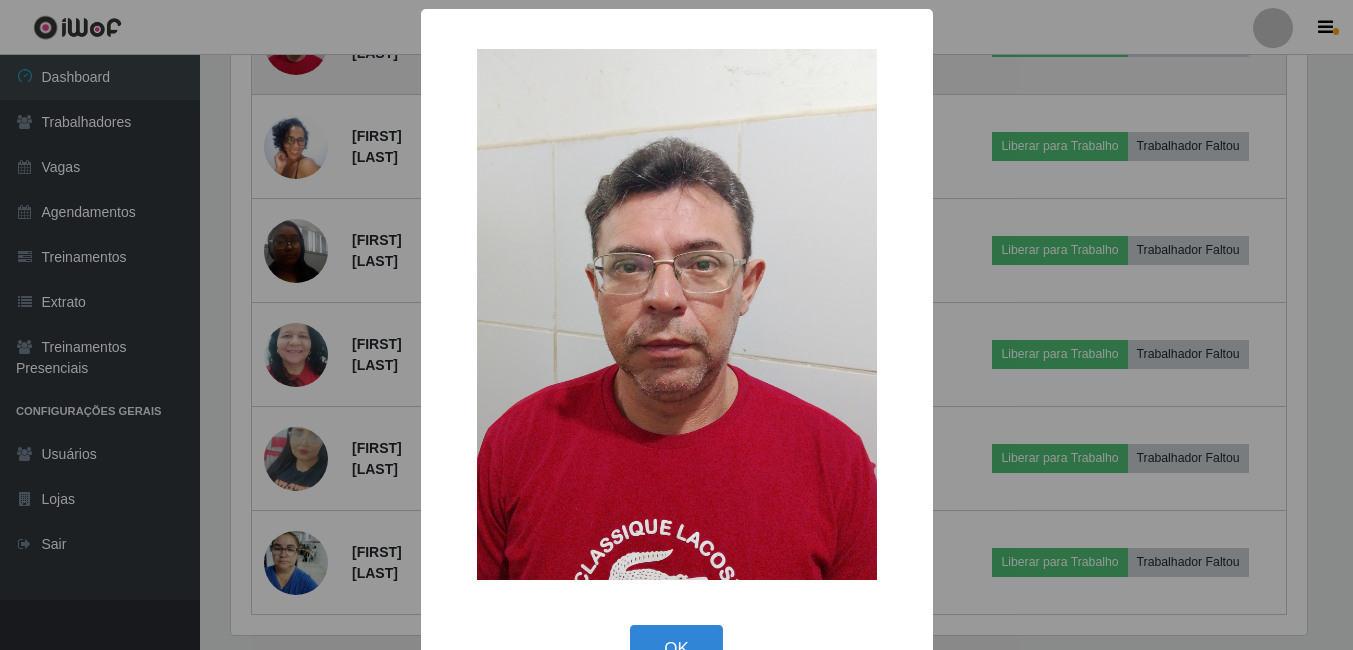 scroll, scrollTop: 999585, scrollLeft: 998919, axis: both 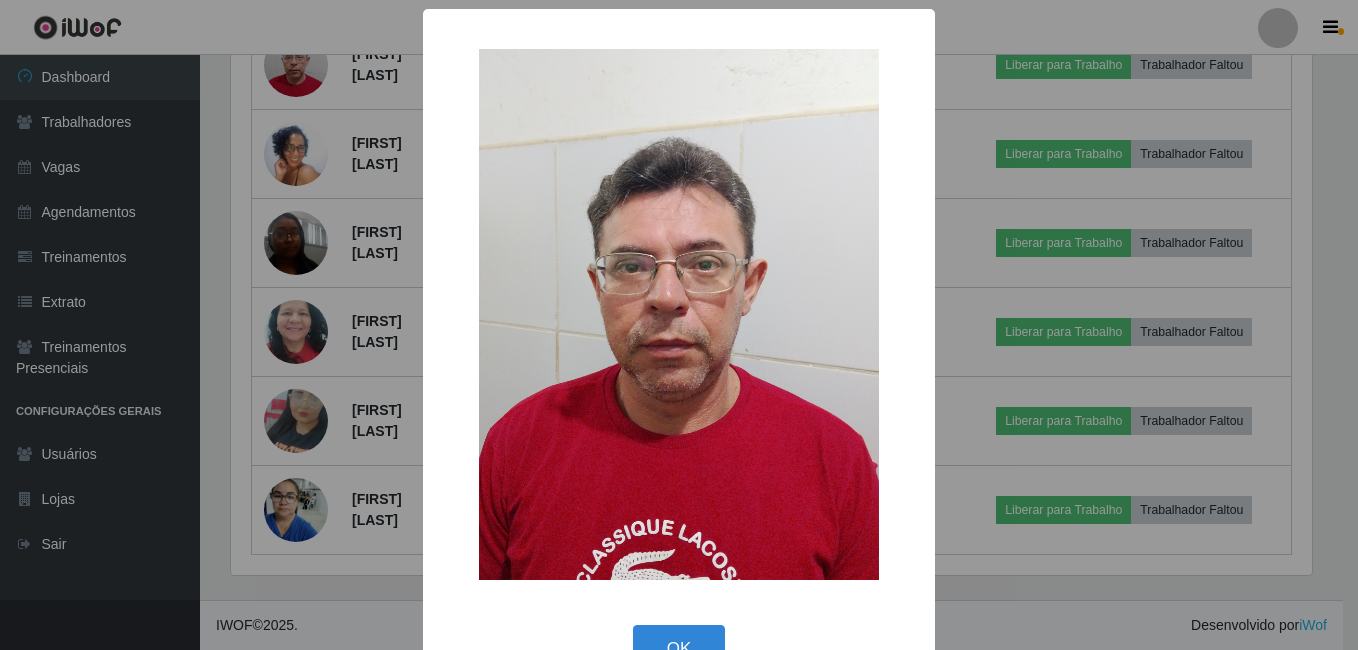 click on "× OK Cancel" at bounding box center (679, 325) 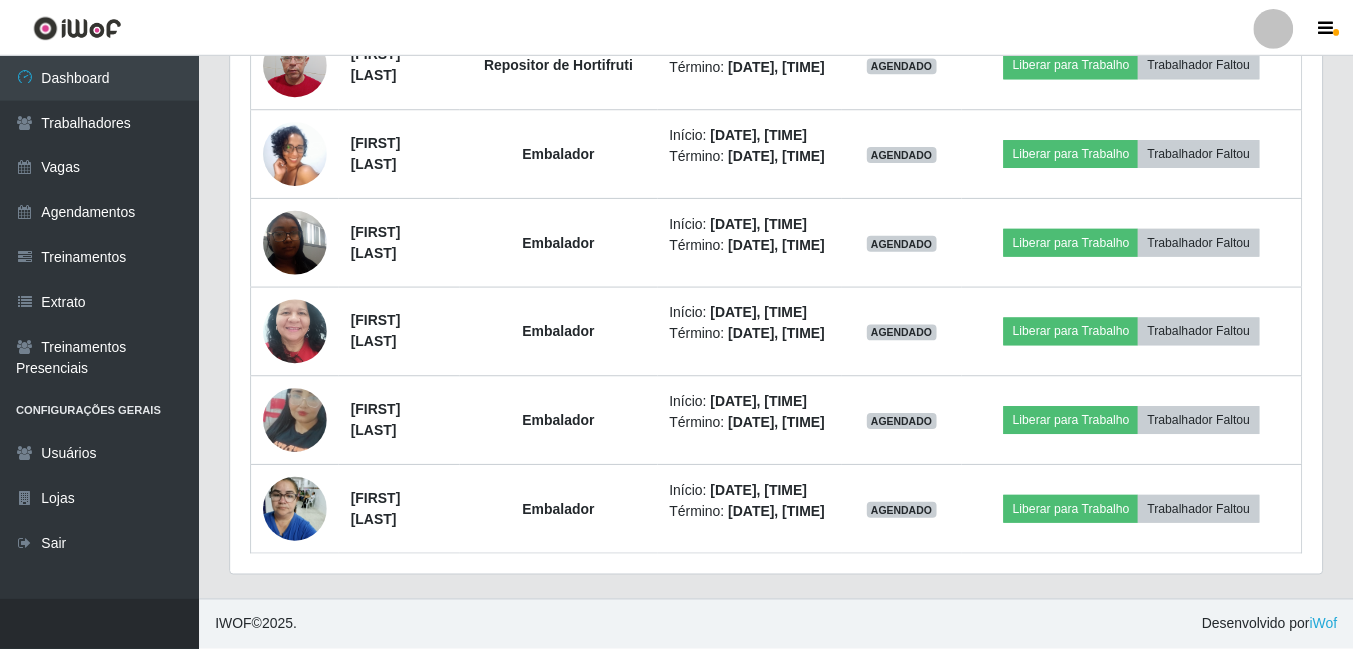 scroll, scrollTop: 999585, scrollLeft: 998909, axis: both 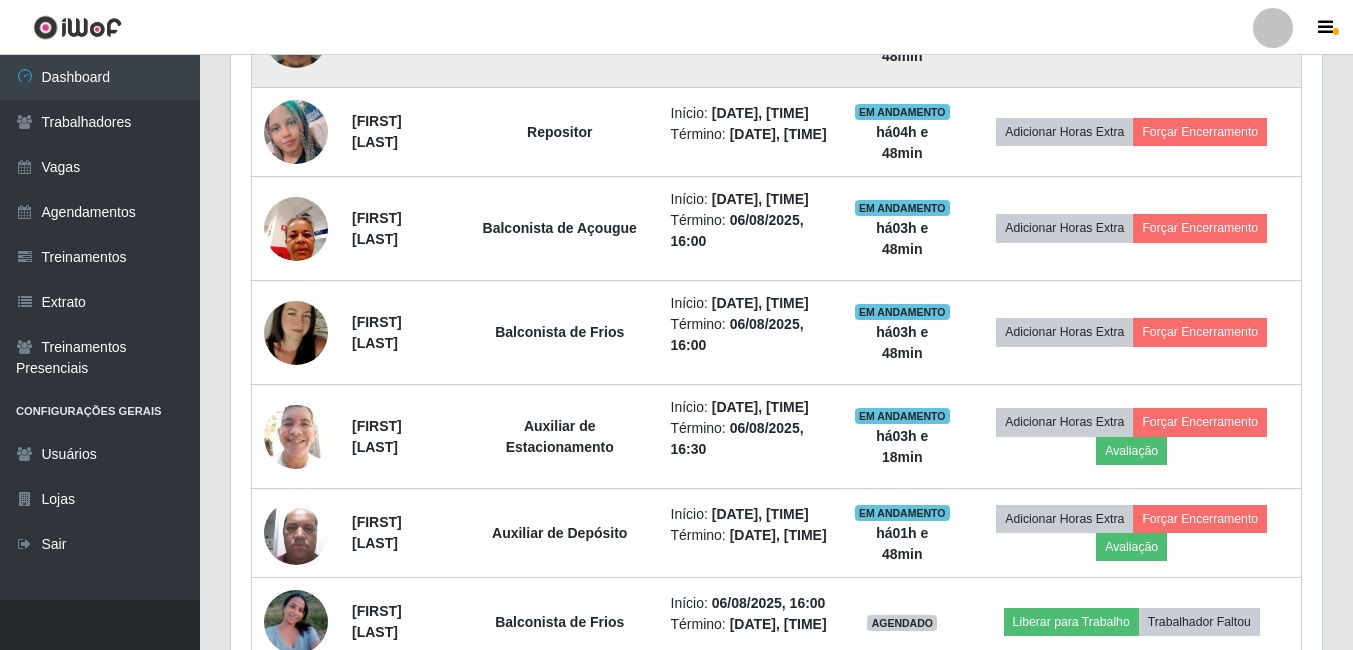 click on "Perfil  Alterar Senha  Sair" at bounding box center [676, 27] 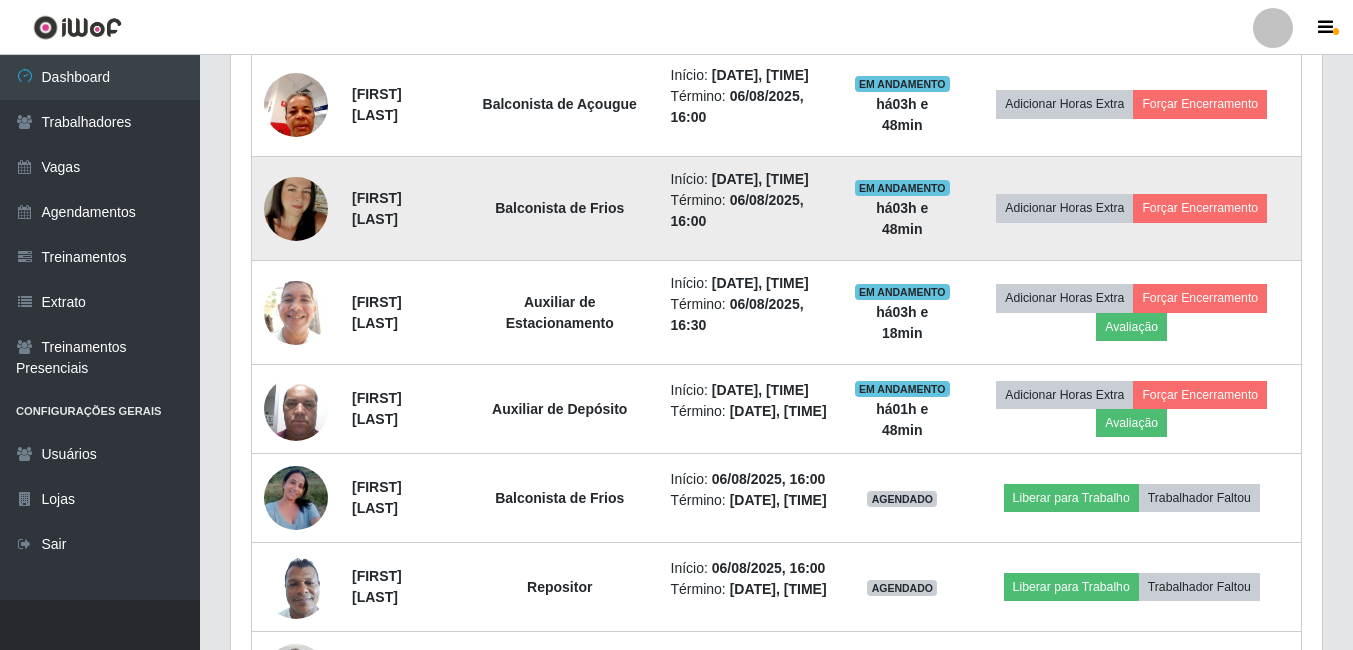scroll, scrollTop: 1197, scrollLeft: 0, axis: vertical 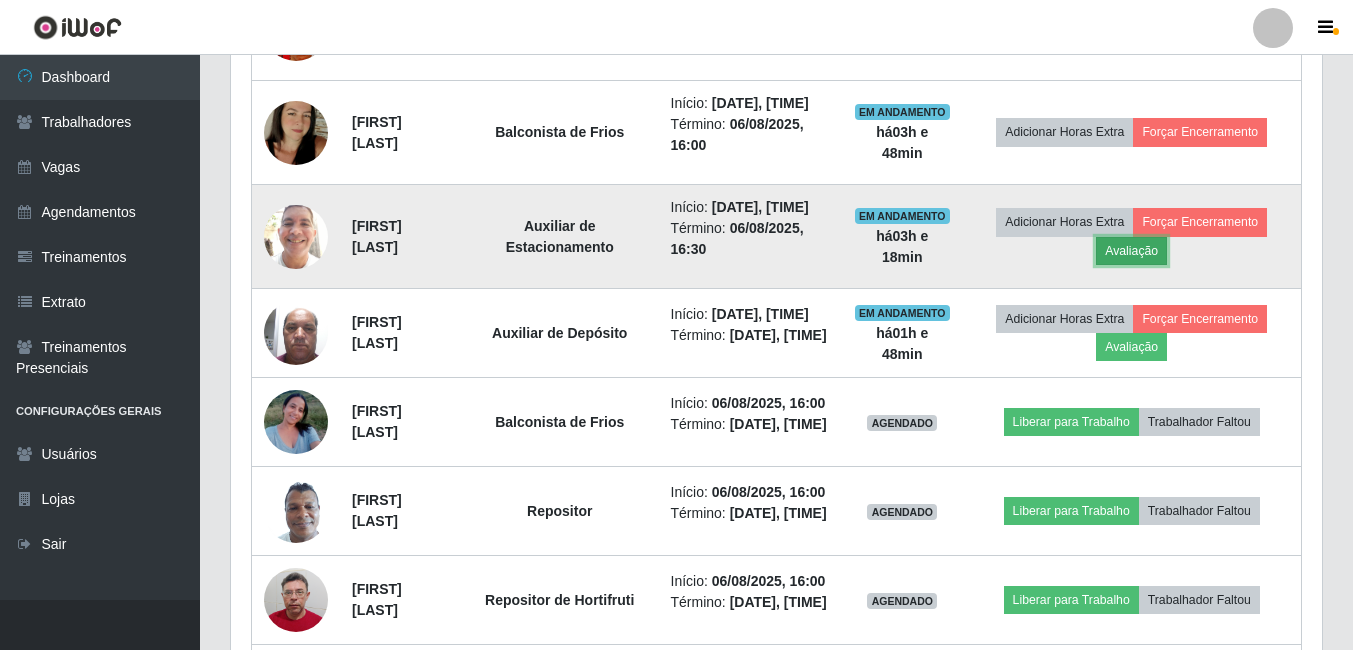 click on "Avaliação" at bounding box center [1131, 251] 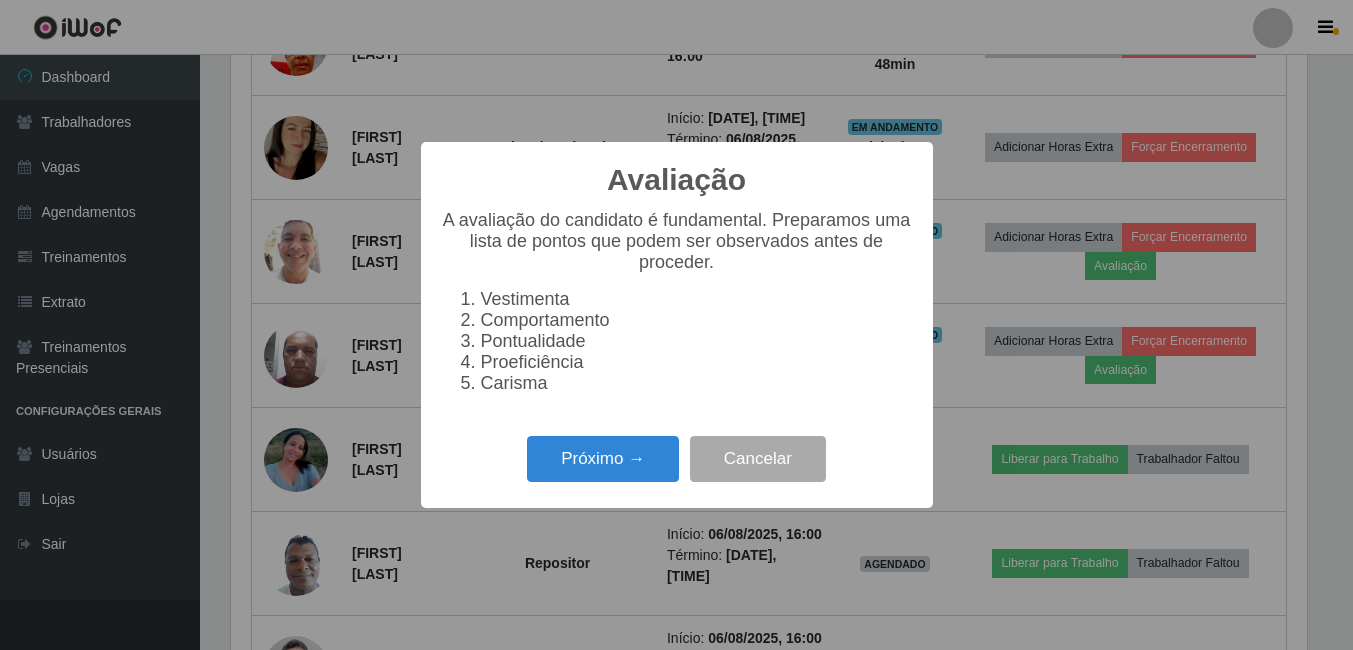 scroll, scrollTop: 999585, scrollLeft: 998919, axis: both 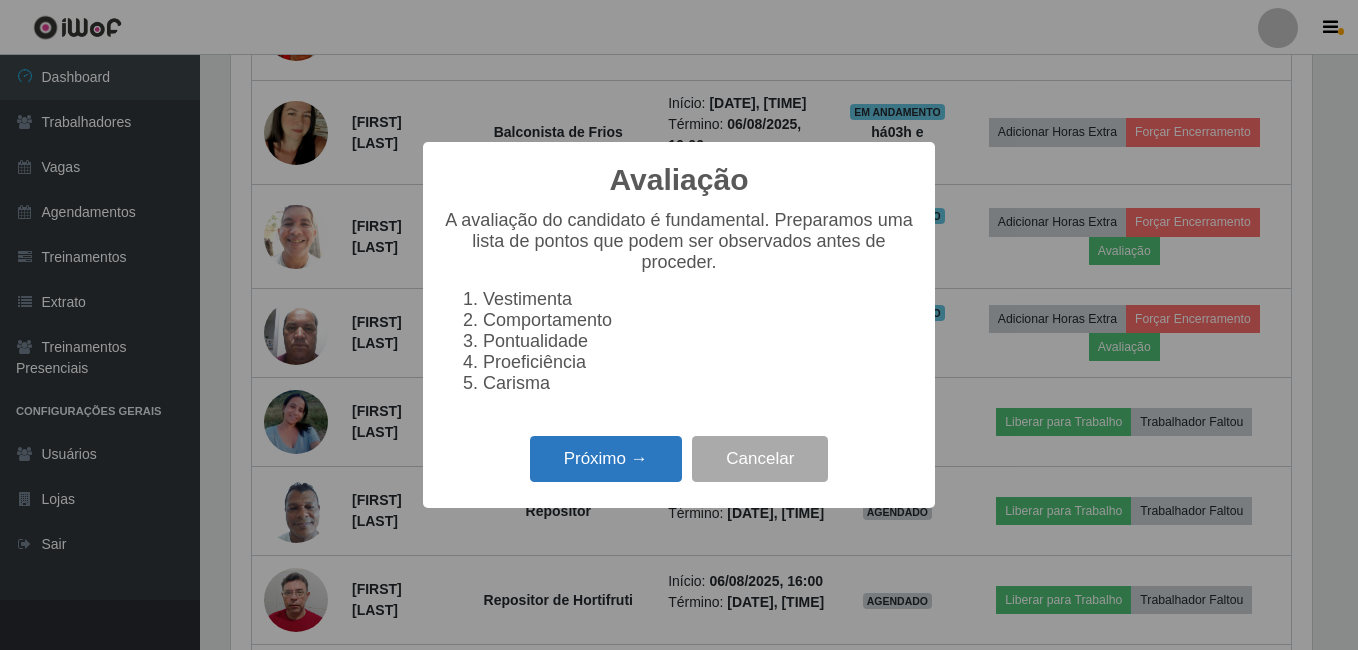 click on "Próximo →" at bounding box center (606, 459) 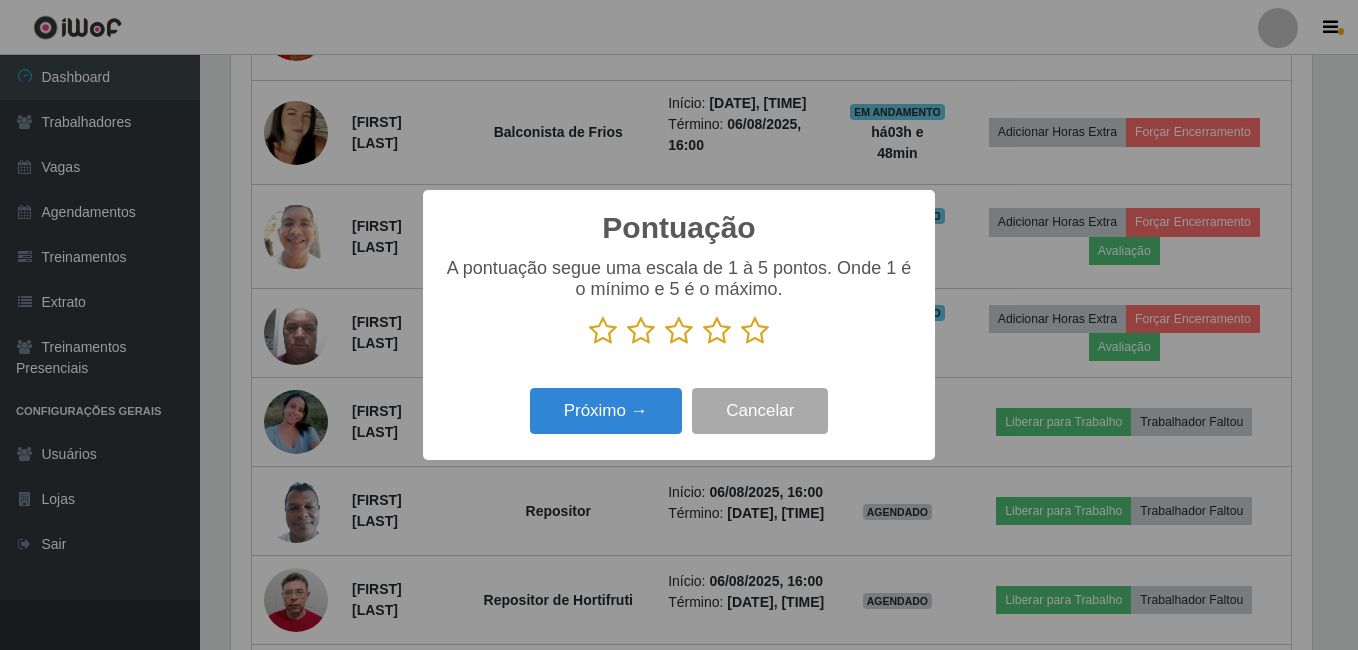 scroll, scrollTop: 999585, scrollLeft: 998919, axis: both 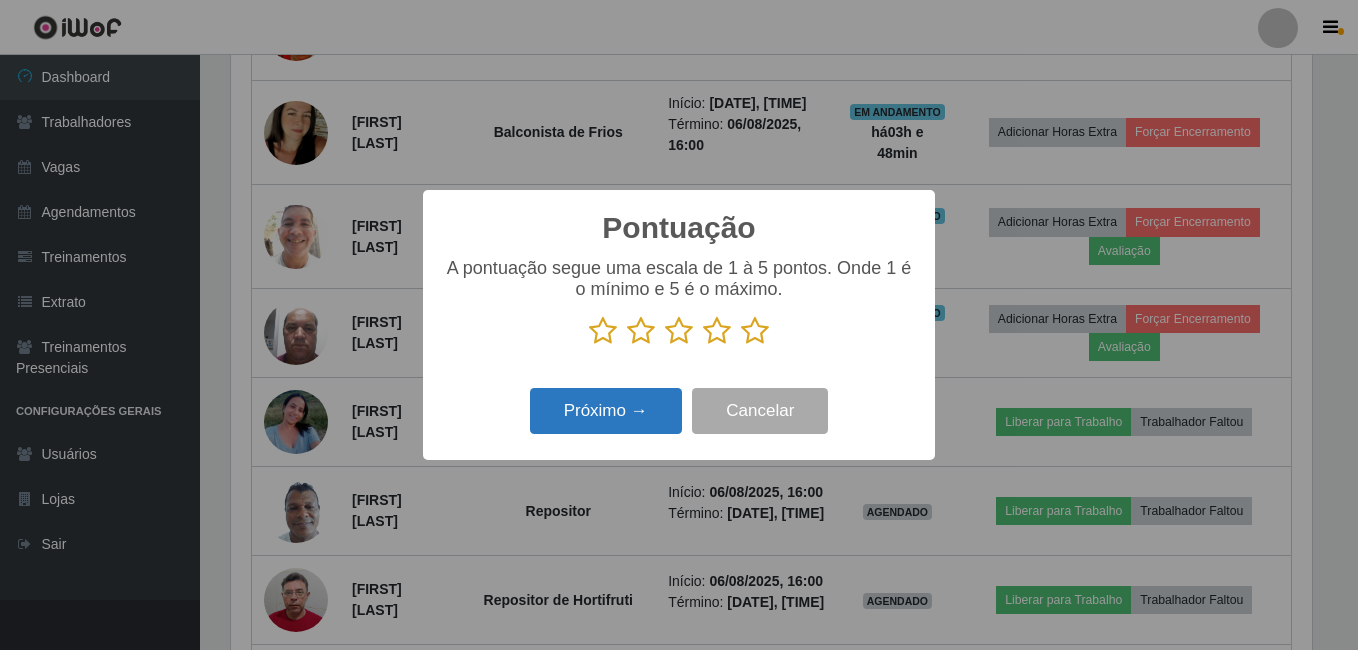 drag, startPoint x: 760, startPoint y: 336, endPoint x: 632, endPoint y: 390, distance: 138.92444 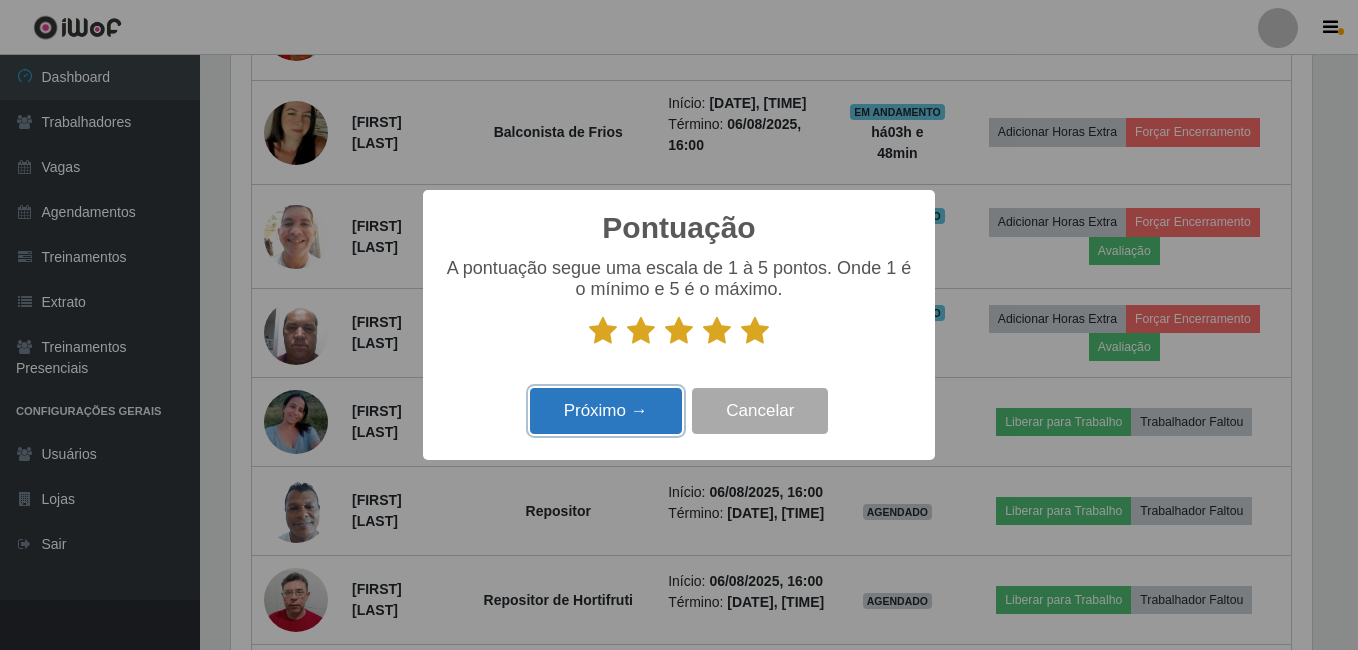 click on "Próximo →" at bounding box center [606, 411] 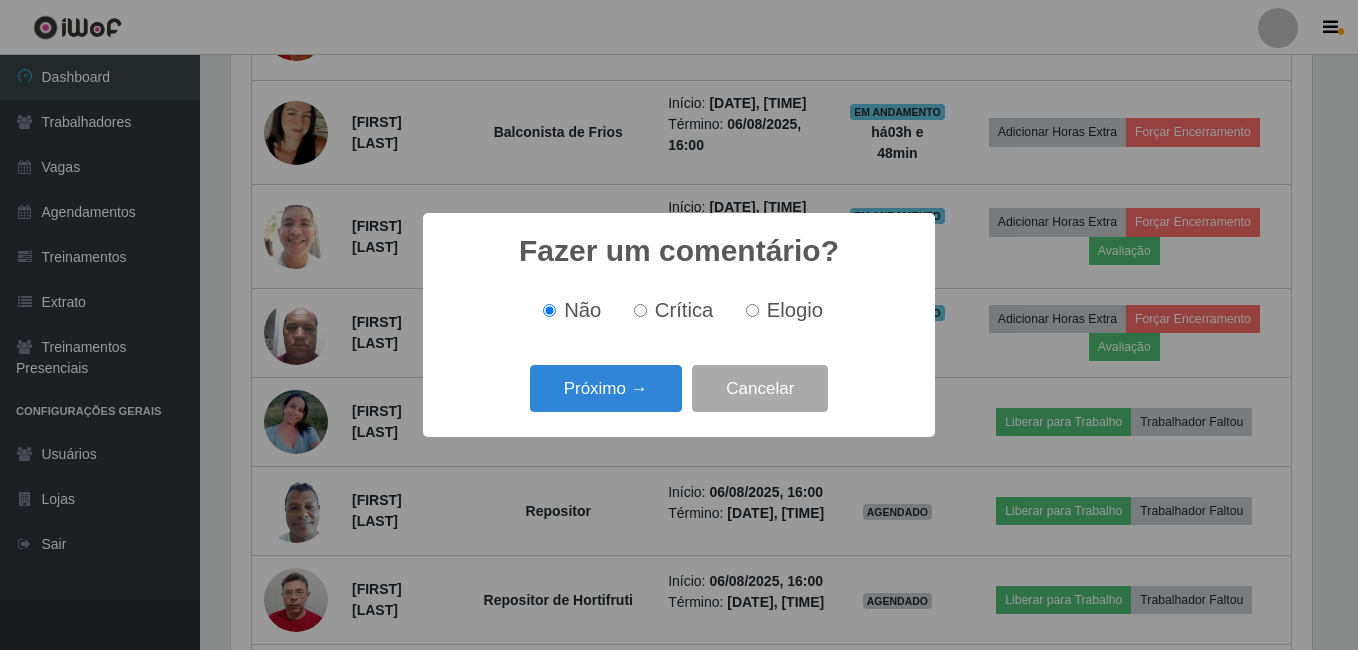 click on "Próximo →" at bounding box center [606, 388] 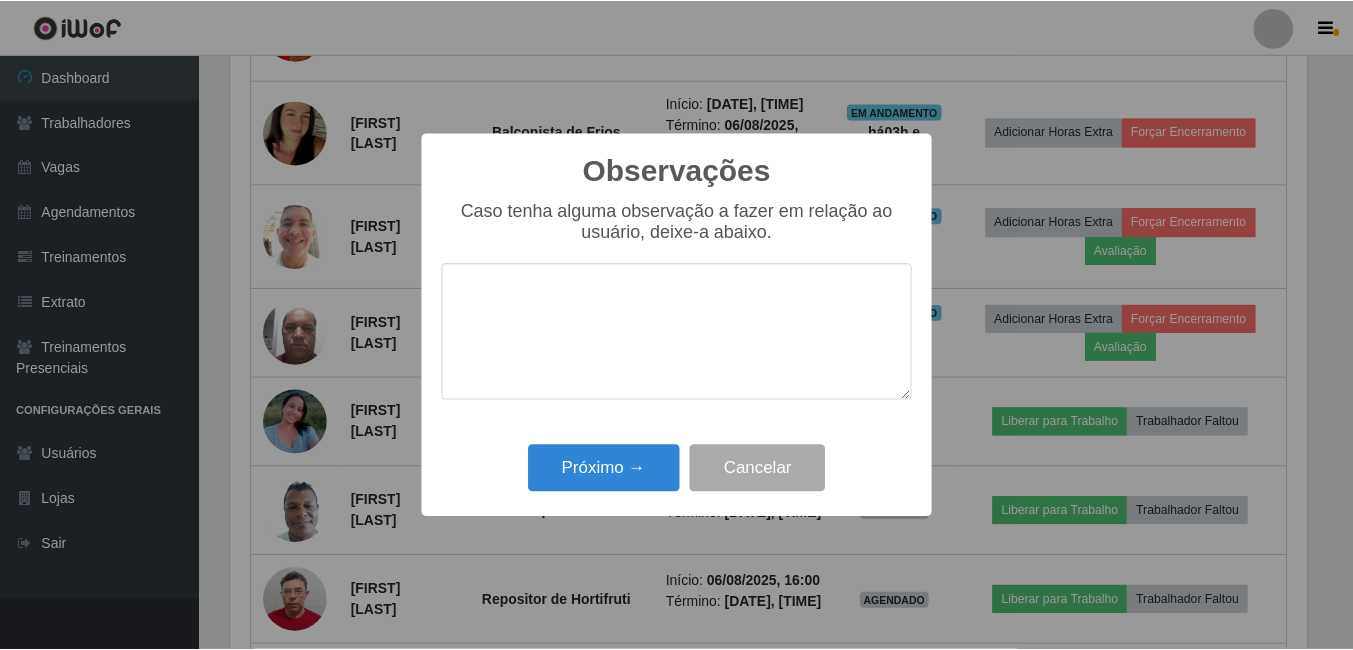 scroll, scrollTop: 999585, scrollLeft: 998919, axis: both 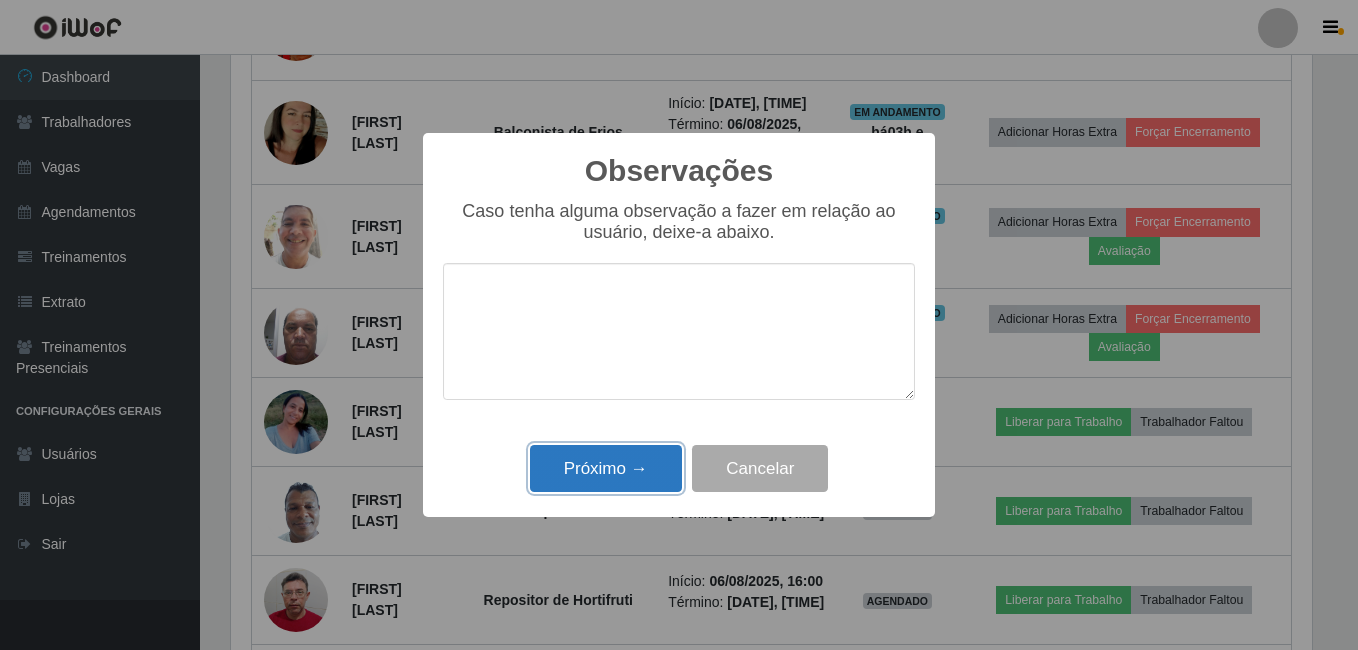 click on "Próximo →" at bounding box center [606, 468] 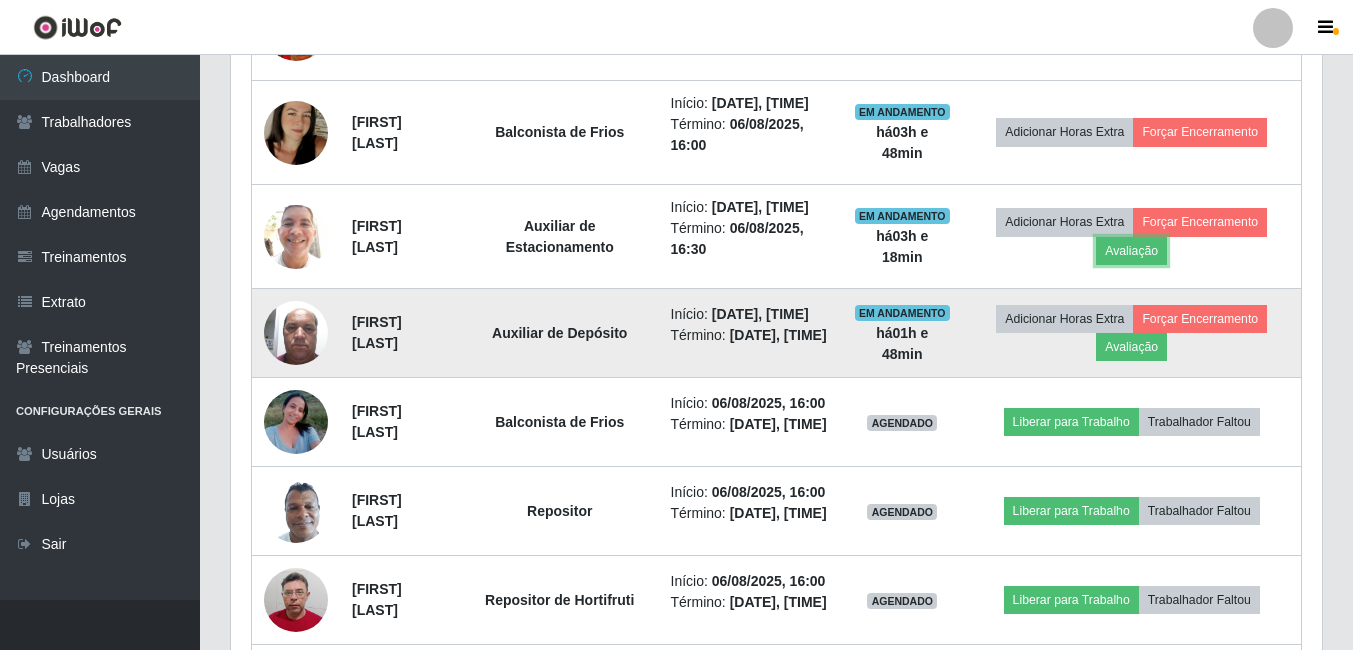 scroll, scrollTop: 999585, scrollLeft: 998909, axis: both 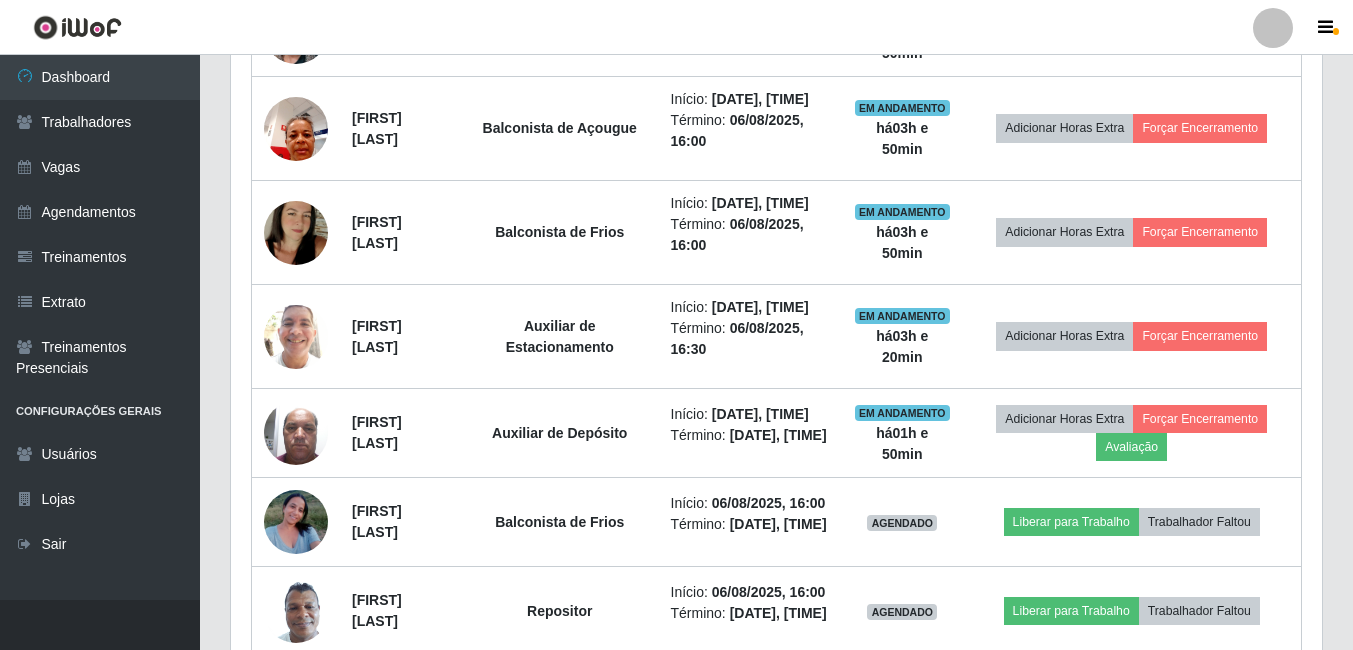 click on "Hoje 1 dia 3 dias 1 Semana Não encerrados Trabalhador Posição Data Status Opções Matheus Felipe da Silva Mousinho Auxiliar de Depósito Início: [DATE], [TIME] Término: [DATE], [TIME] EM ANDAMENTO há 05 h e 44 min Adicionar Horas Extra Forçar Encerramento Isac Rodrigues de Lima Repositor de Hortifruti Início: [DATE], [TIME] Término: [DATE], [TIME] EM ANDAMENTO há 05 h e 50 min Adicionar Horas Extra Forçar Encerramento Mariana Maria Nascimento da Silva Repositor Início: [DATE], [TIME] Término: [DATE], [TIME] EM ANDAMENTO há 04 h e 50 min Adicionar Horas Extra Forçar Encerramento Cleuba Socorro Pessoa da Silva Balconista de Açougue Início: [DATE], [TIME] Término: [DATE], [TIME] EM ANDAMENTO há 03 h e 50 min Adicionar Horas Extra Forçar Encerramento Fernanda Carvalho Balconista de Frios Início: [DATE], [TIME] Término: [DATE], [TIME] EM ANDAMENTO há 03 h e 50 min Adicionar Horas Extra 03" at bounding box center [776, 449] 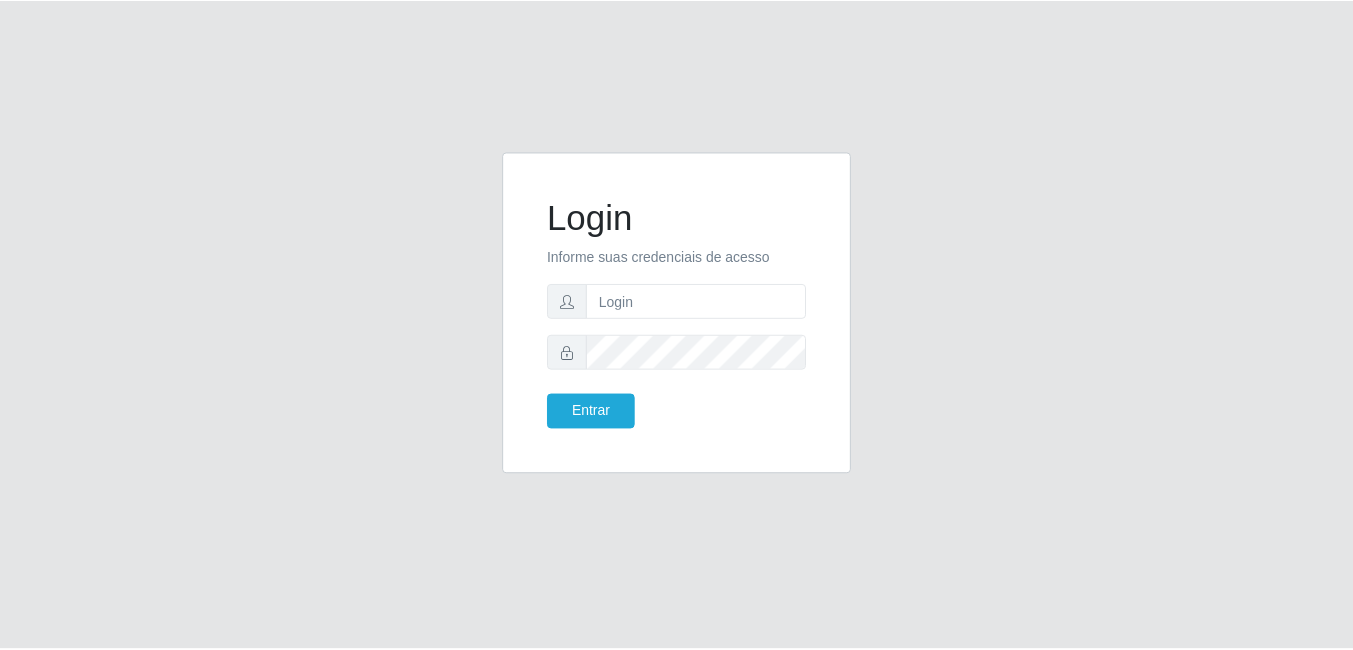 scroll, scrollTop: 0, scrollLeft: 0, axis: both 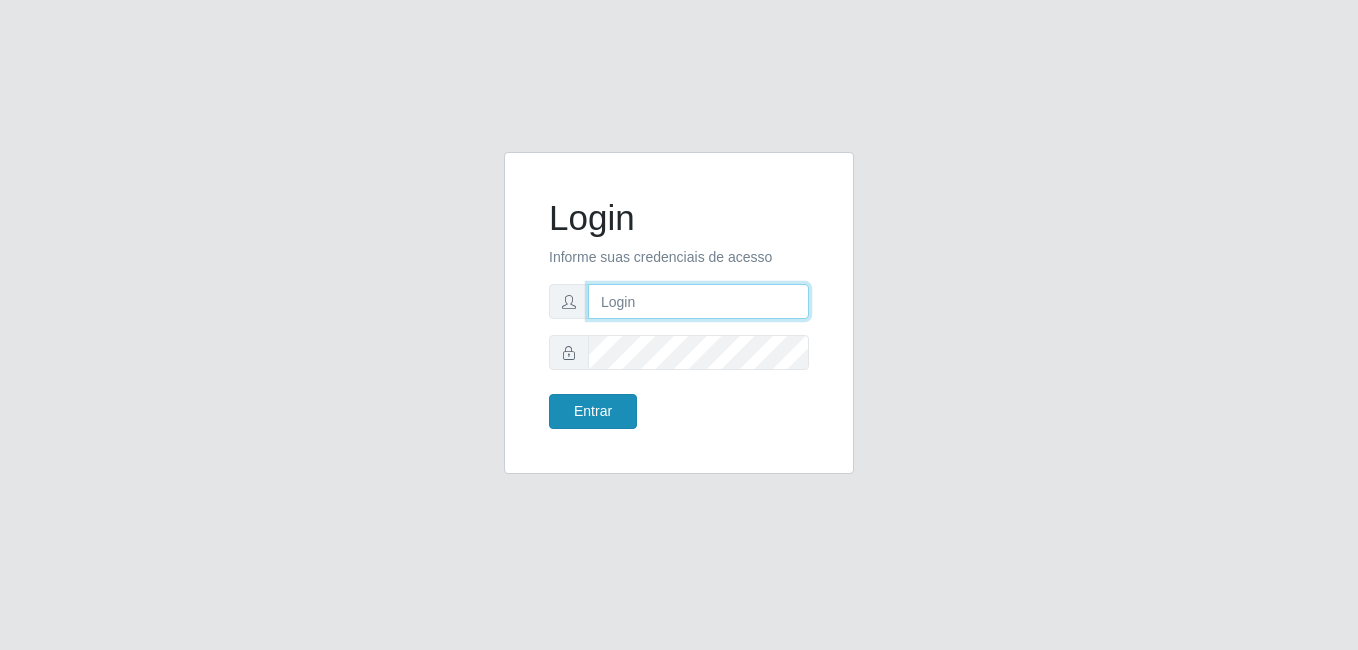 type on "karla@bemais" 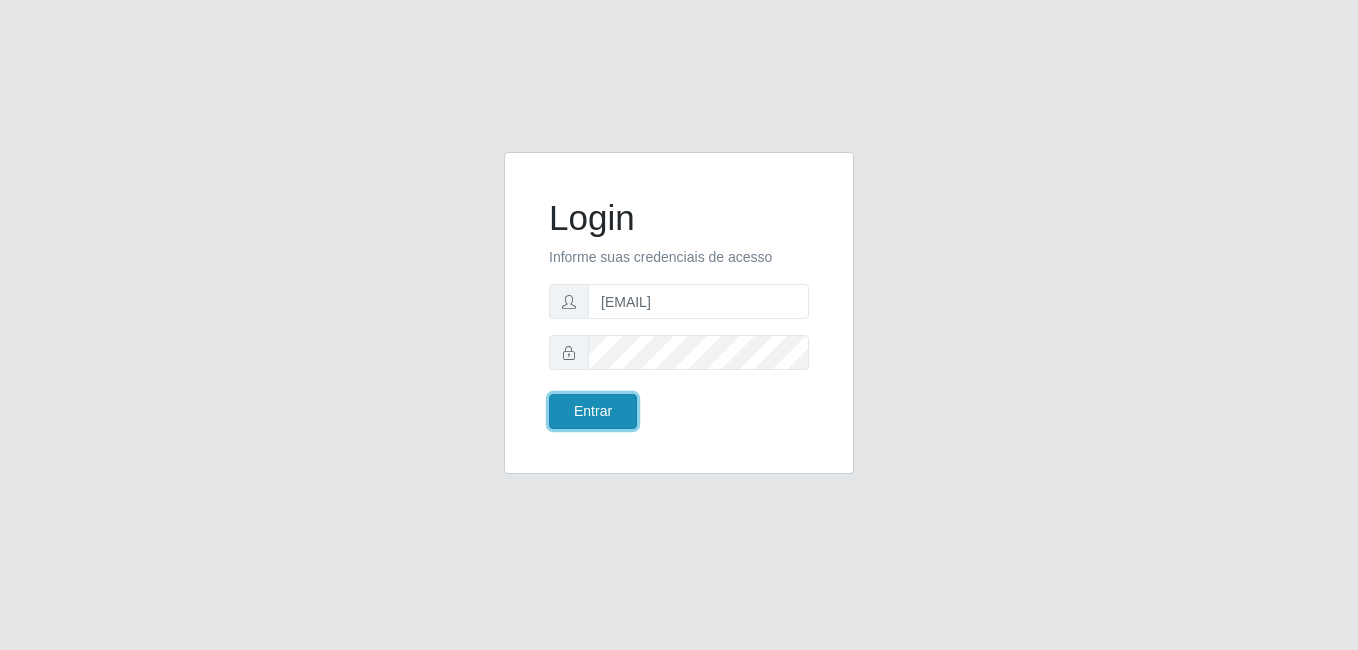 click on "Entrar" at bounding box center [593, 411] 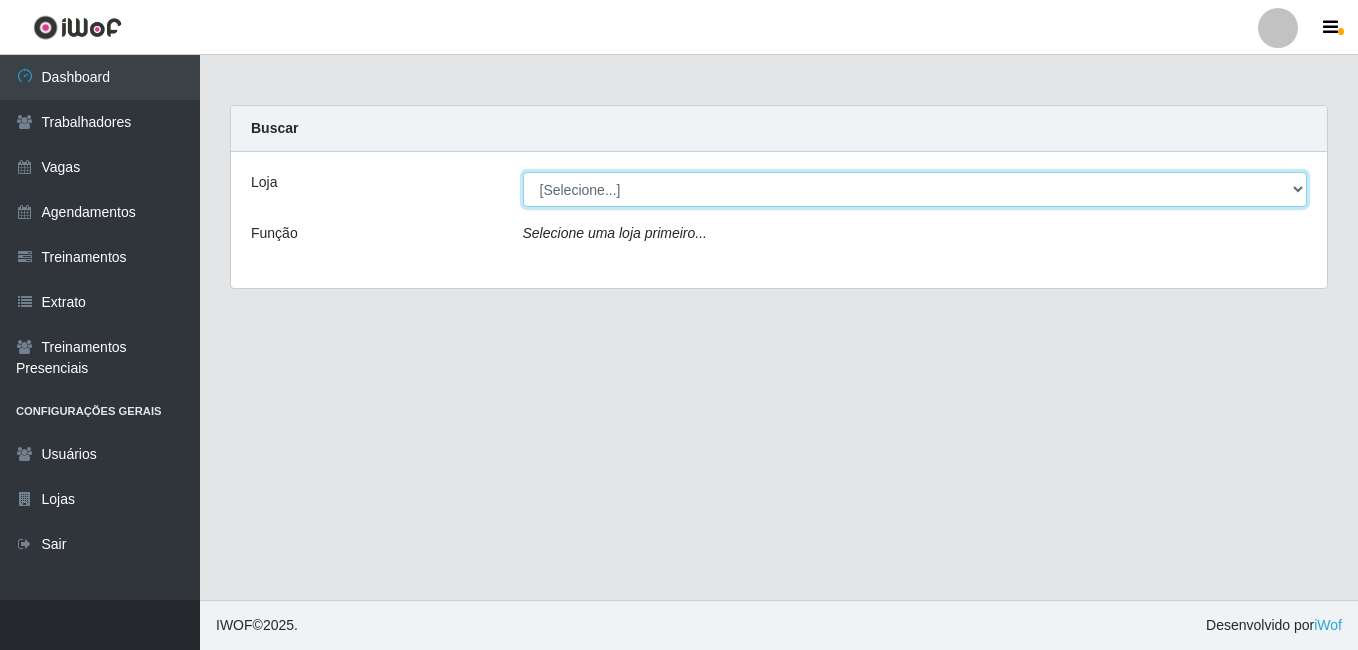 drag, startPoint x: 629, startPoint y: 183, endPoint x: 640, endPoint y: 208, distance: 27.313 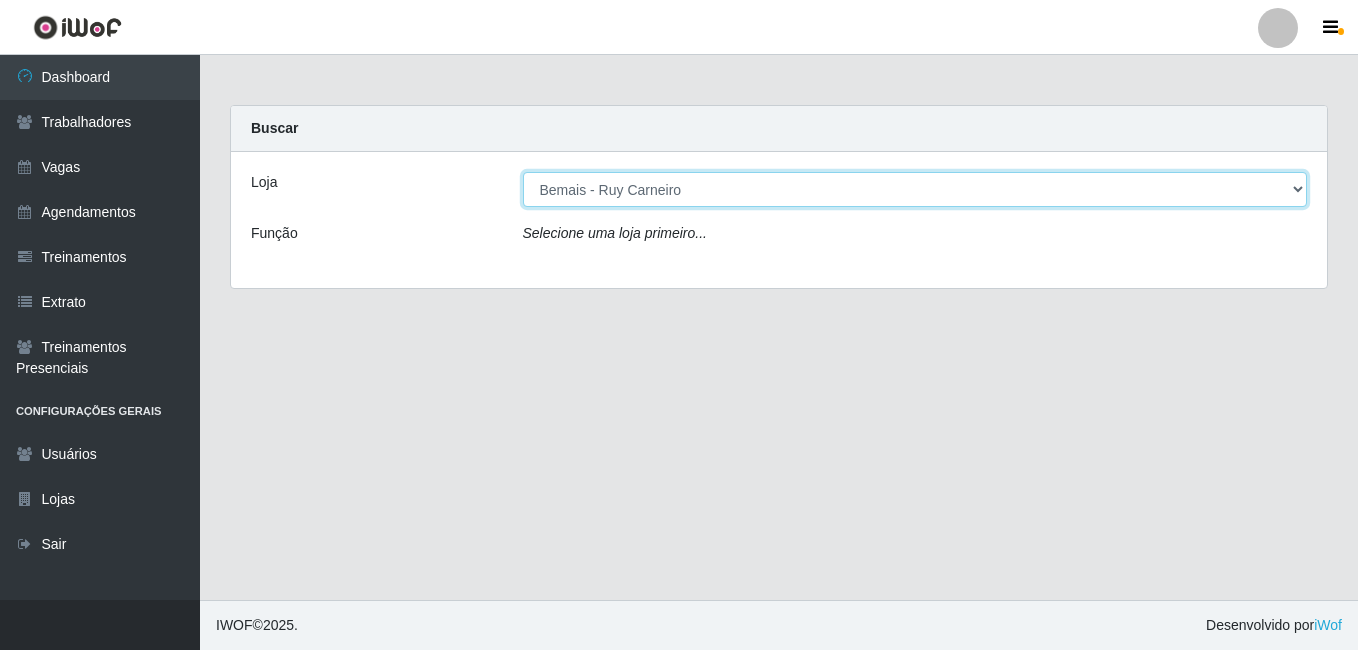 click on "[Selecione...] Bemais - Ruy Carneiro" at bounding box center [915, 189] 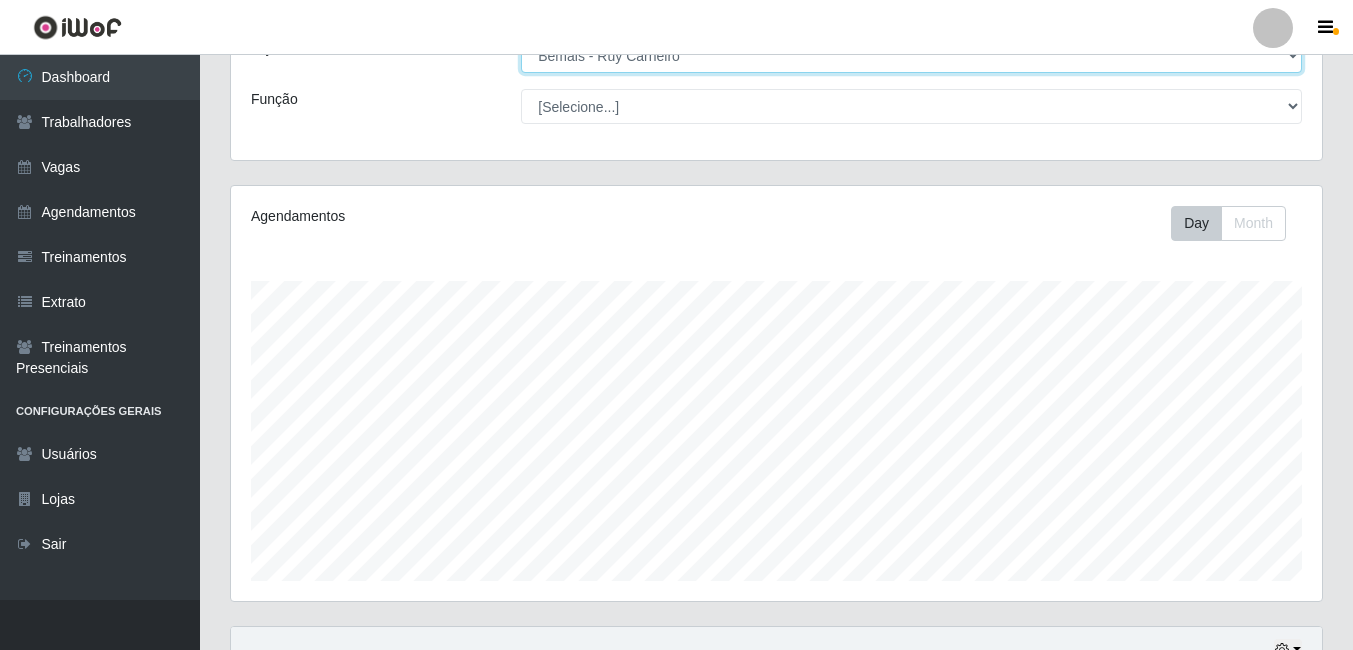 scroll, scrollTop: 200, scrollLeft: 0, axis: vertical 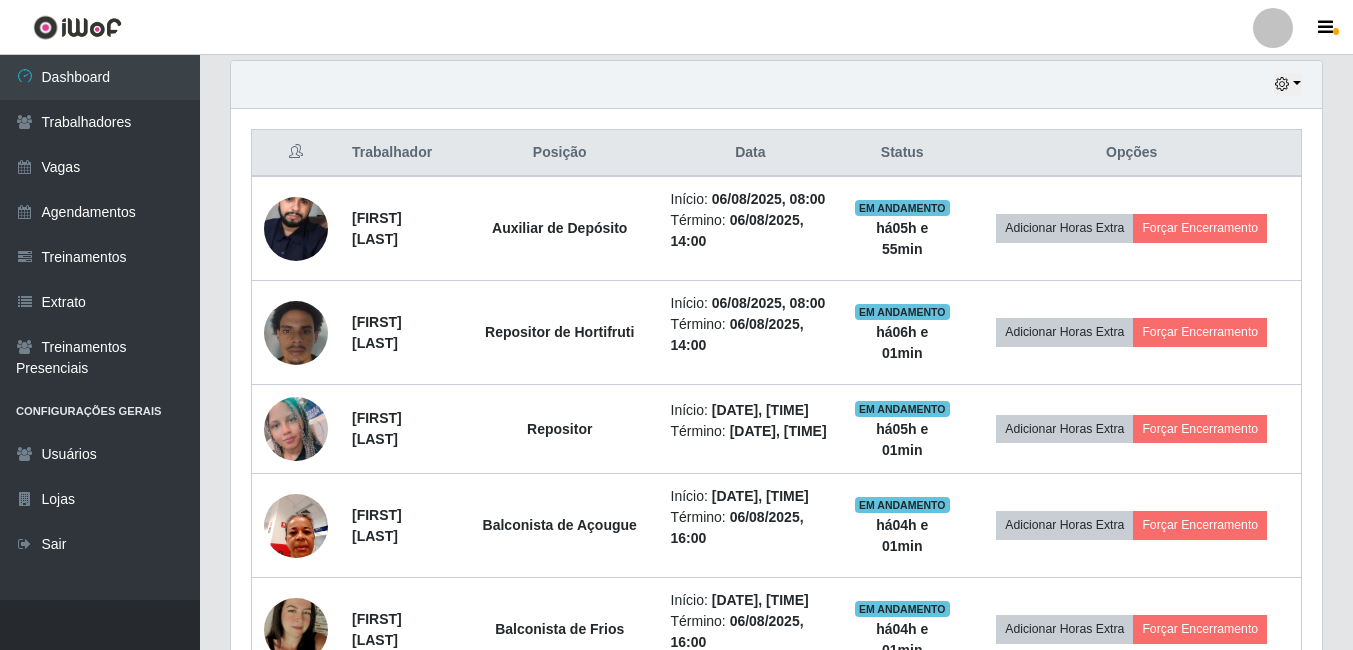 click on "Hoje 1 dia 3 dias 1 Semana Não encerrados Trabalhador Posição Data Status Opções Matheus Felipe da Silva Mousinho  Auxiliar de Depósito    Início:   06/08/2025, 08:00 Término:   06/08/2025, 14:00 EM ANDAMENTO há  05 h e   55  min   Adicionar Horas Extra Forçar Encerramento Isac Rodrigues de Lima  Repositor de Hortifruti   Início:   06/08/2025, 08:00 Término:   06/08/2025, 14:00 EM ANDAMENTO há  06 h e   01  min   Adicionar Horas Extra Forçar Encerramento Mariana Maria Nascimento da Silva Repositor    Início:   06/08/2025, 09:00 Término:   06/08/2025, 15:00 EM ANDAMENTO há  05 h e   01  min   Adicionar Horas Extra Forçar Encerramento Cleuba Socorro Pessoa da Silva Balconista de Açougue    Início:   06/08/2025, 10:00 Término:   06/08/2025, 16:00 EM ANDAMENTO há  04 h e   01  min   Adicionar Horas Extra Forçar Encerramento Fernanda Carvalho Balconista de Frios   Início:   06/08/2025, 10:00 Término:   06/08/2025, 16:00 EM ANDAMENTO há  04 h e   01  min   Adicionar Horas Extra       03" at bounding box center [776, 846] 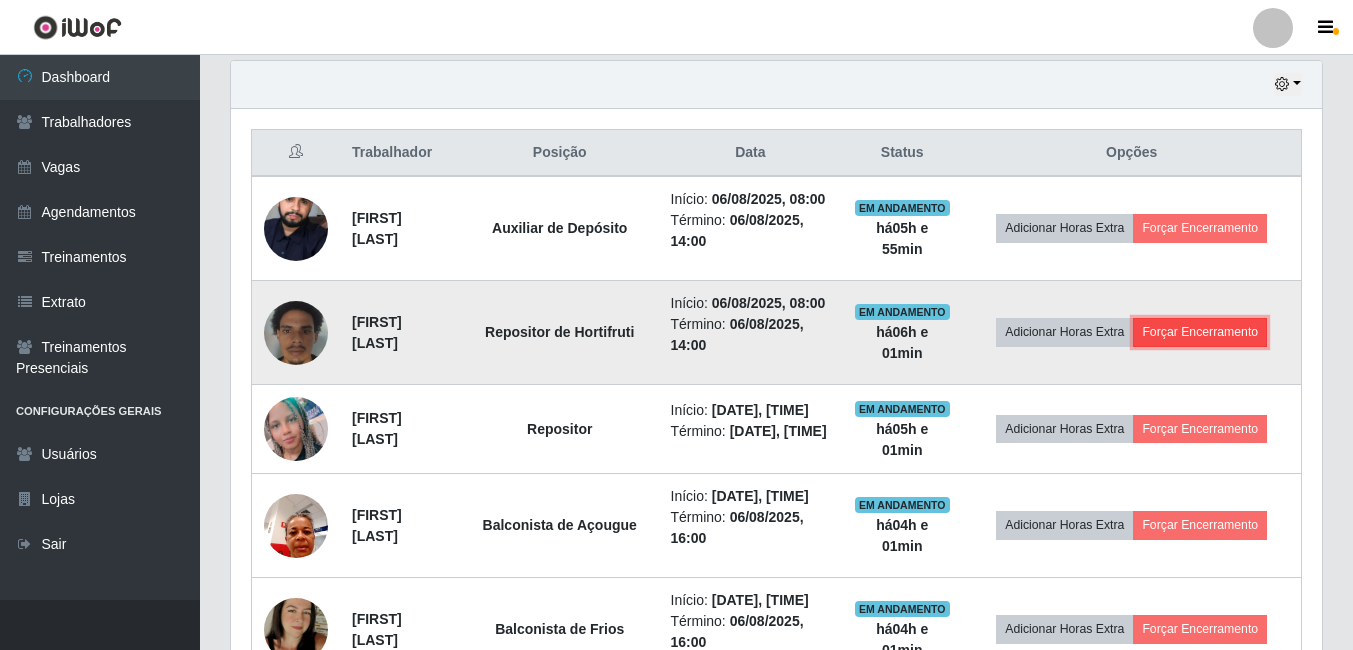 click on "Forçar Encerramento" at bounding box center [1200, 332] 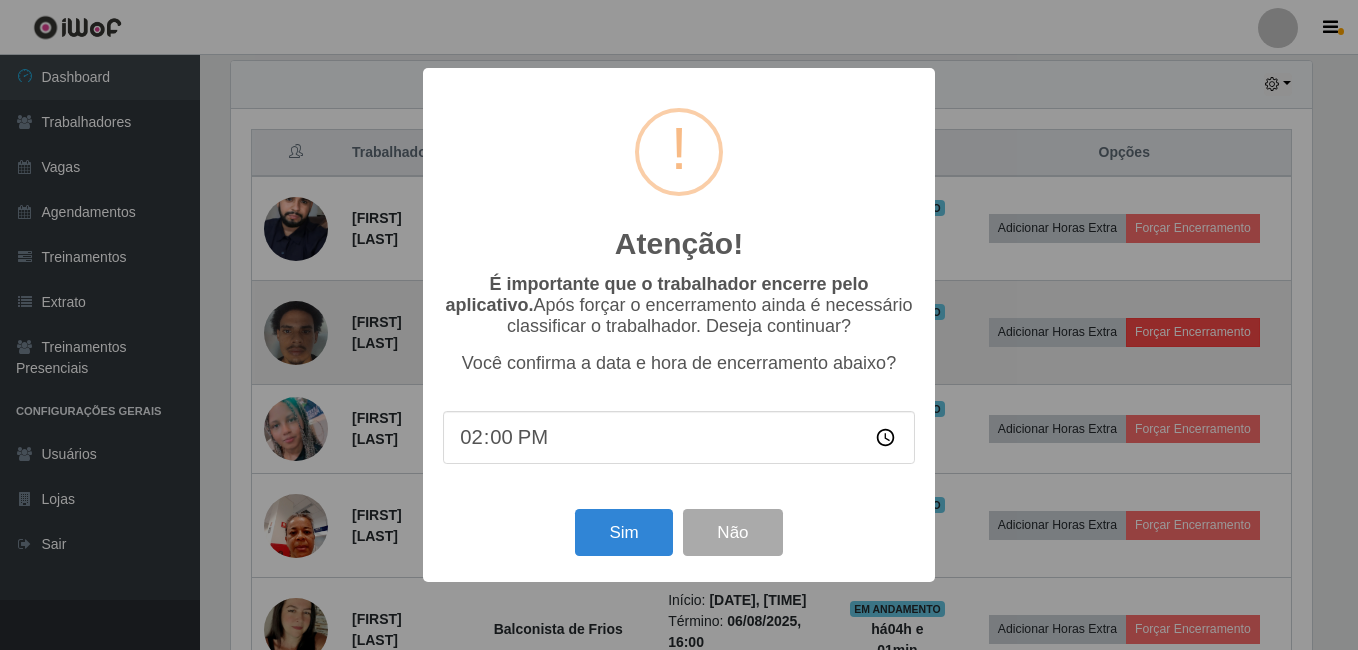 scroll, scrollTop: 999585, scrollLeft: 998919, axis: both 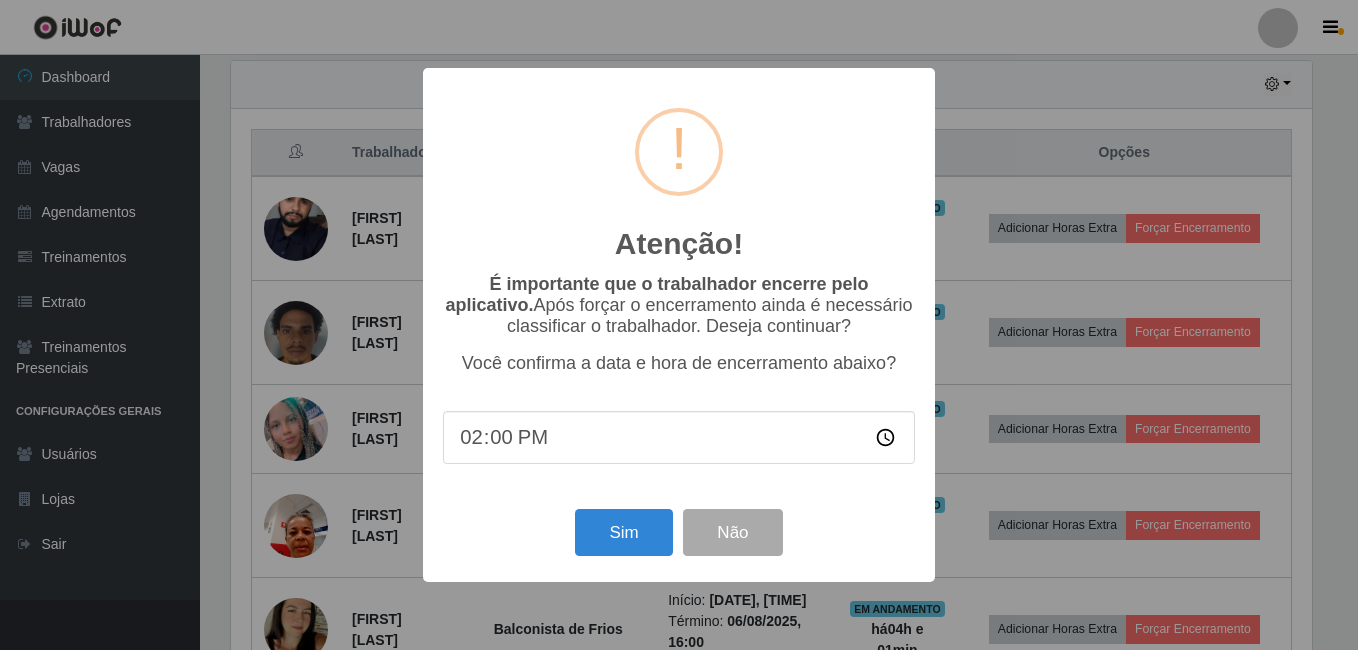 click on "14:00" at bounding box center (679, 437) 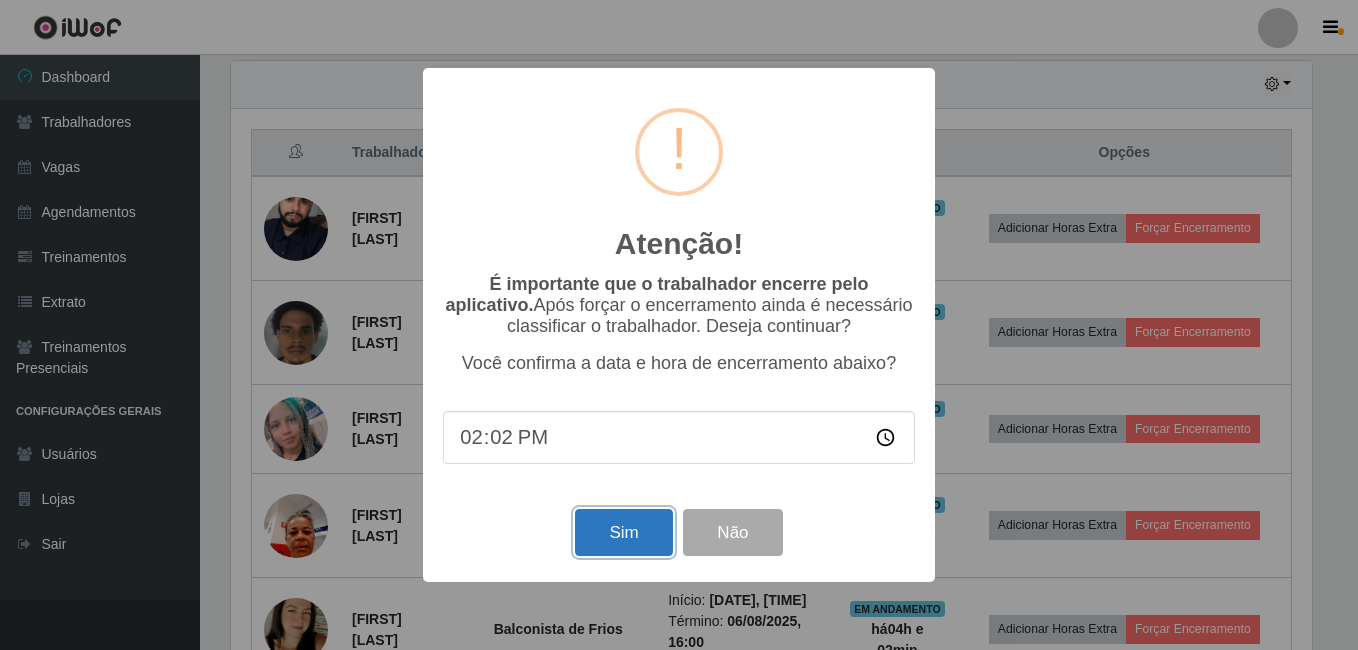 click on "Sim" at bounding box center [623, 532] 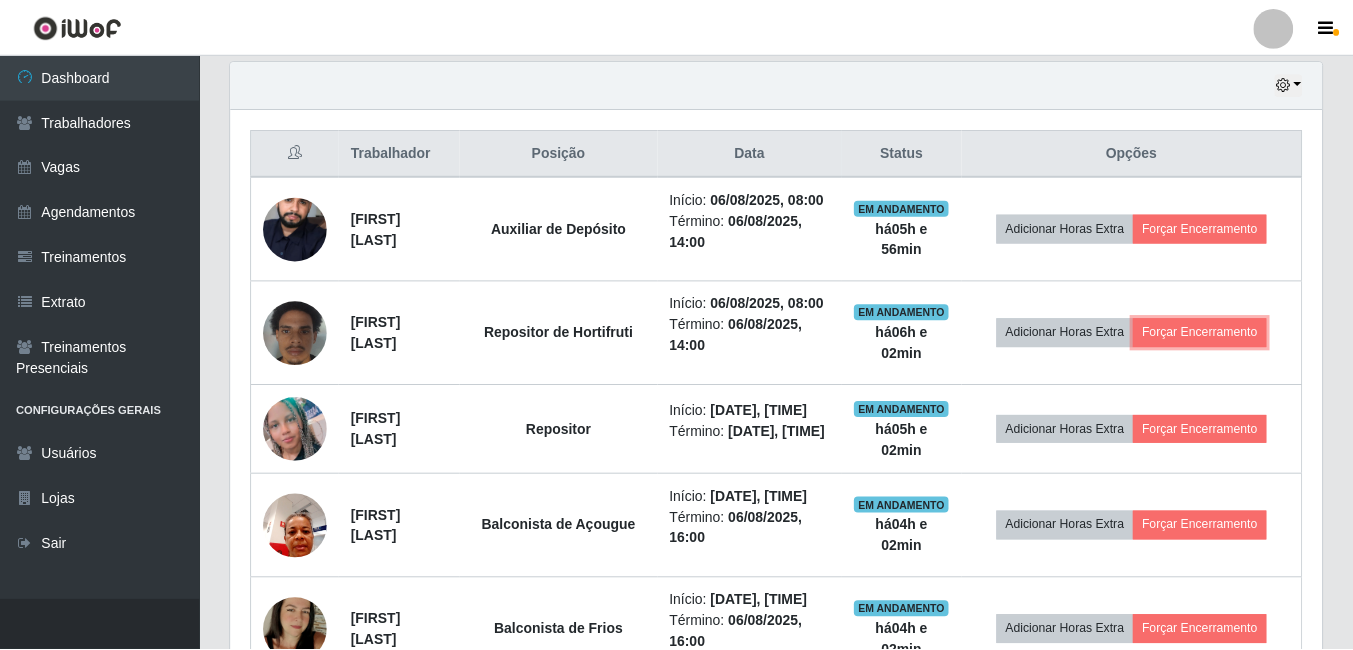 scroll, scrollTop: 999585, scrollLeft: 998909, axis: both 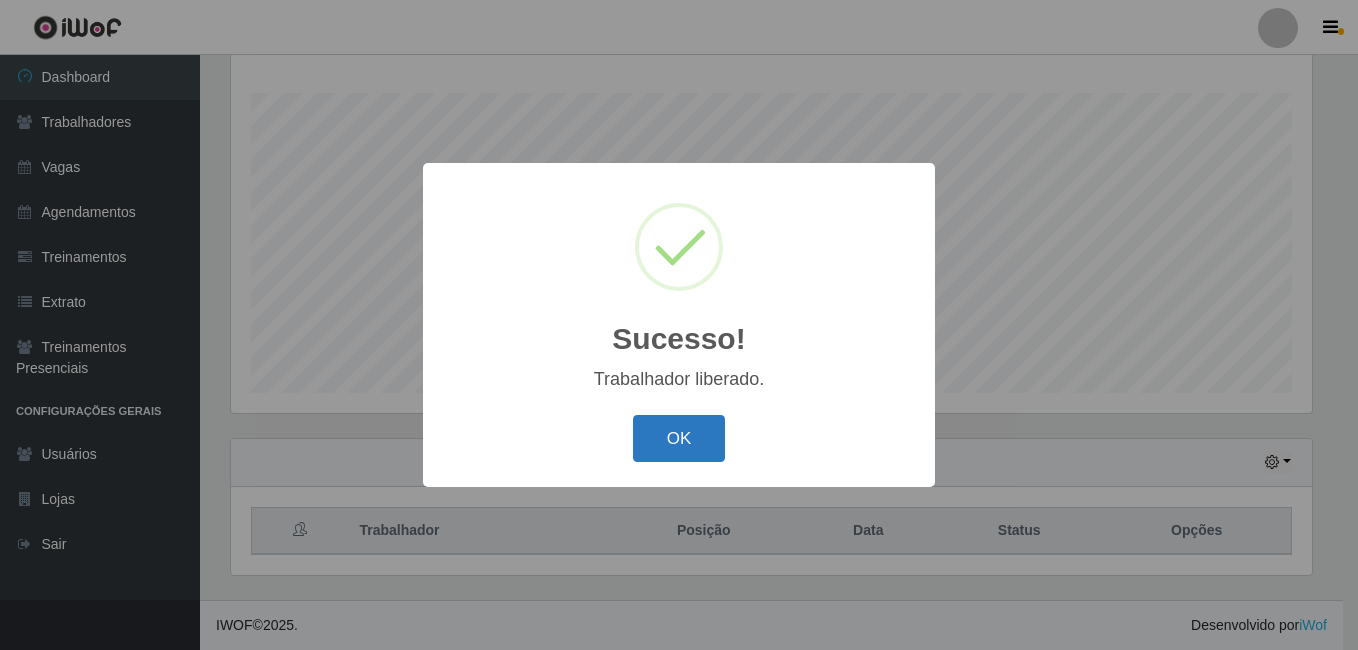 click on "OK" at bounding box center [679, 438] 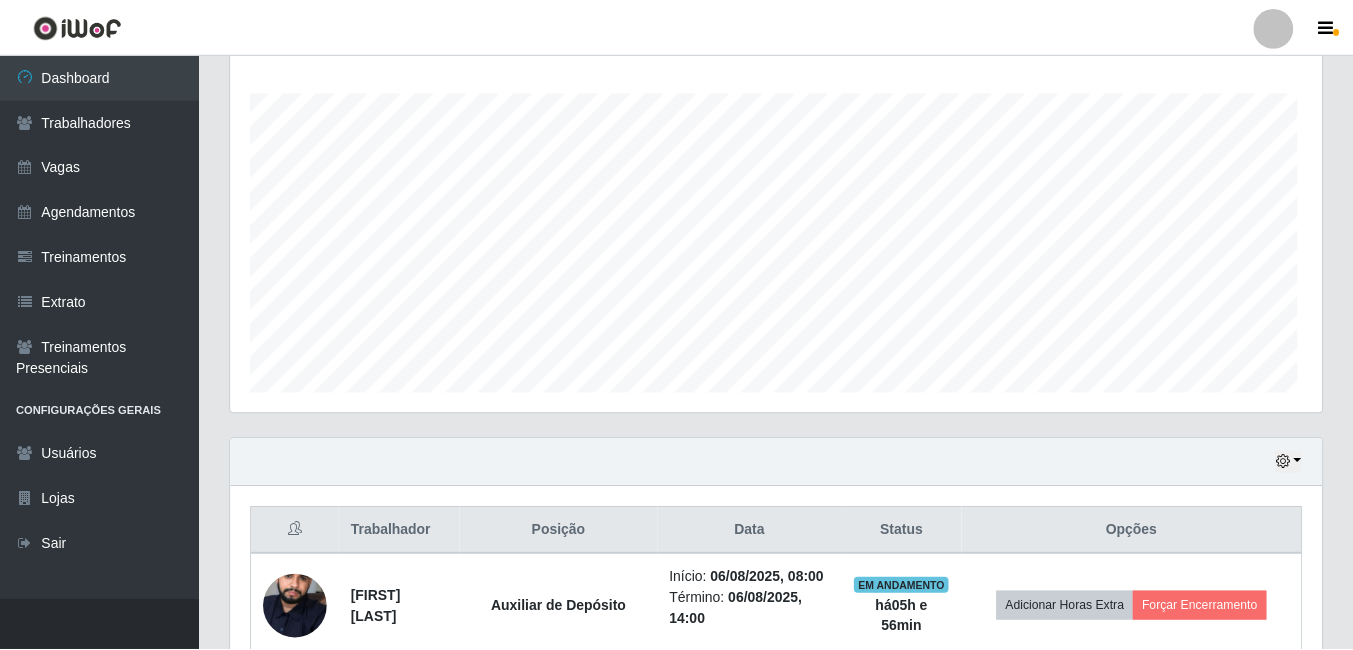 scroll, scrollTop: 999585, scrollLeft: 998909, axis: both 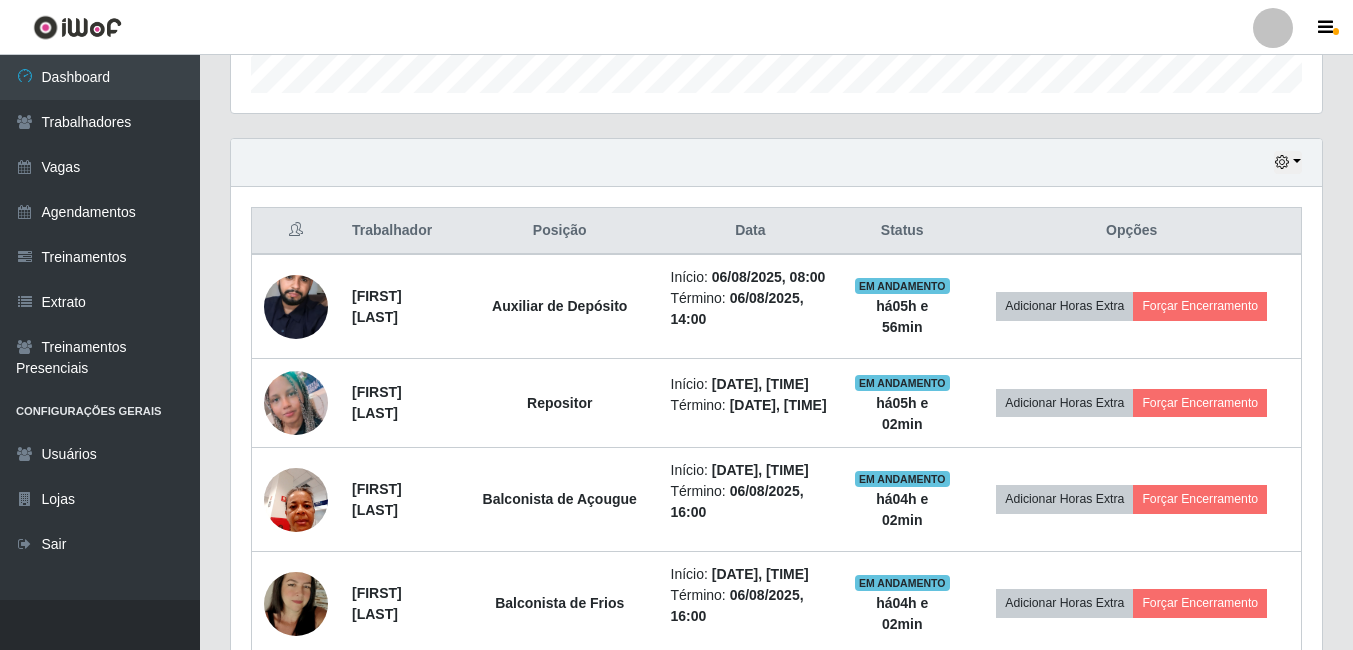 click on "Trabalhador Posição Data Status Opções Matheus Felipe da Silva Mousinho  Auxiliar de Depósito    Início:   06/08/2025, 08:00 Término:   06/08/2025, 14:00 EM ANDAMENTO há  05 h e   56  min   Adicionar Horas Extra Forçar Encerramento Mariana Maria Nascimento da Silva Repositor    Início:   06/08/2025, 09:00 Término:   06/08/2025, 15:00 EM ANDAMENTO há  05 h e   02  min   Adicionar Horas Extra Forçar Encerramento Cleuba Socorro Pessoa da Silva Balconista de Açougue    Início:   06/08/2025, 10:00 Término:   06/08/2025, 16:00 EM ANDAMENTO há  04 h e   02  min   Adicionar Horas Extra Forçar Encerramento Fernanda Carvalho Balconista de Frios   Início:   06/08/2025, 10:00 Término:   06/08/2025, 16:00 EM ANDAMENTO há  04 h e   02  min   Adicionar Horas Extra Forçar Encerramento Márcio Marinho de Souza  Auxiliar de Estacionamento   Início:   06/08/2025, 10:30 Término:   06/08/2025, 16:30 EM ANDAMENTO há  03 h e   32  min   Adicionar Horas Extra Forçar Encerramento Clodoaldo da silva       02" at bounding box center (776, 884) 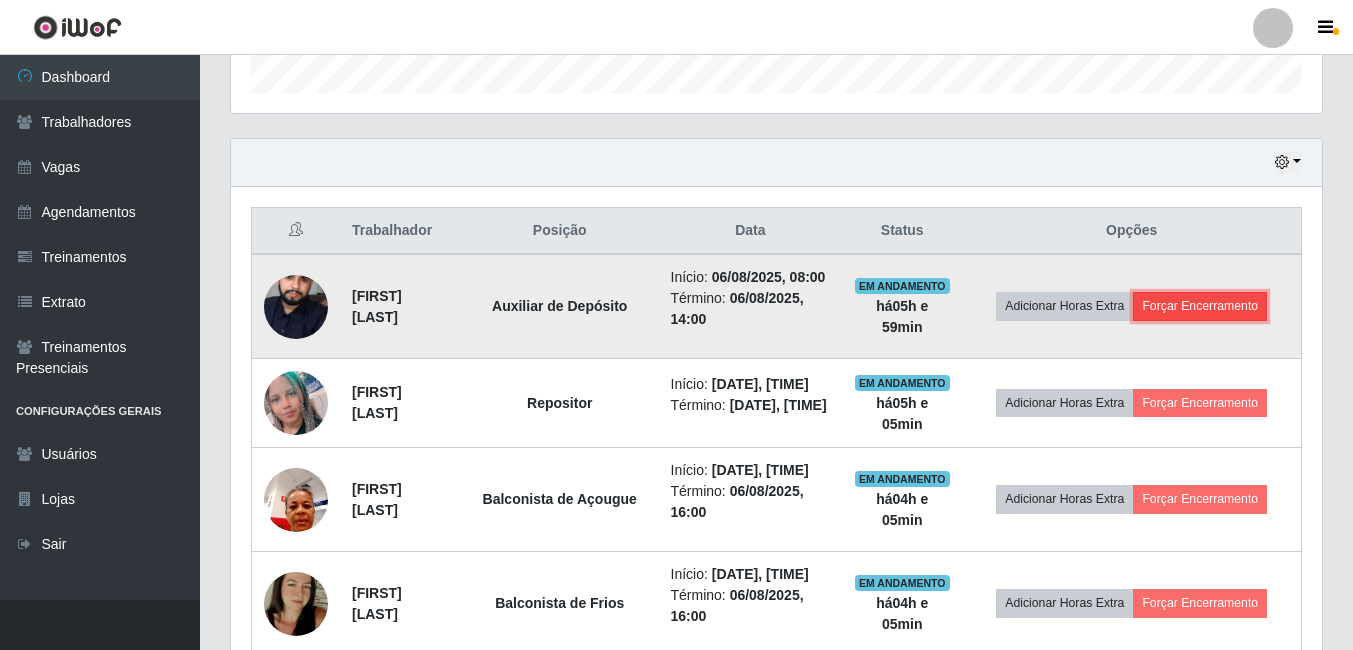 click on "Forçar Encerramento" at bounding box center [1200, 306] 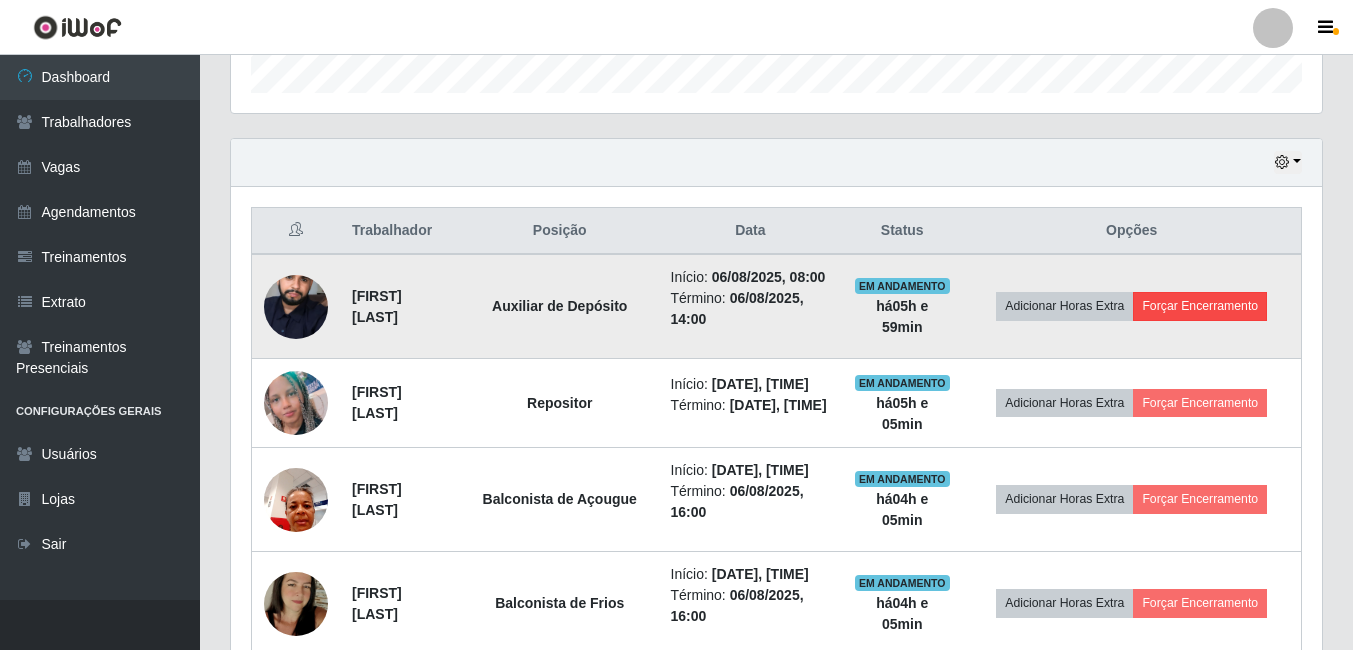 scroll, scrollTop: 999585, scrollLeft: 998919, axis: both 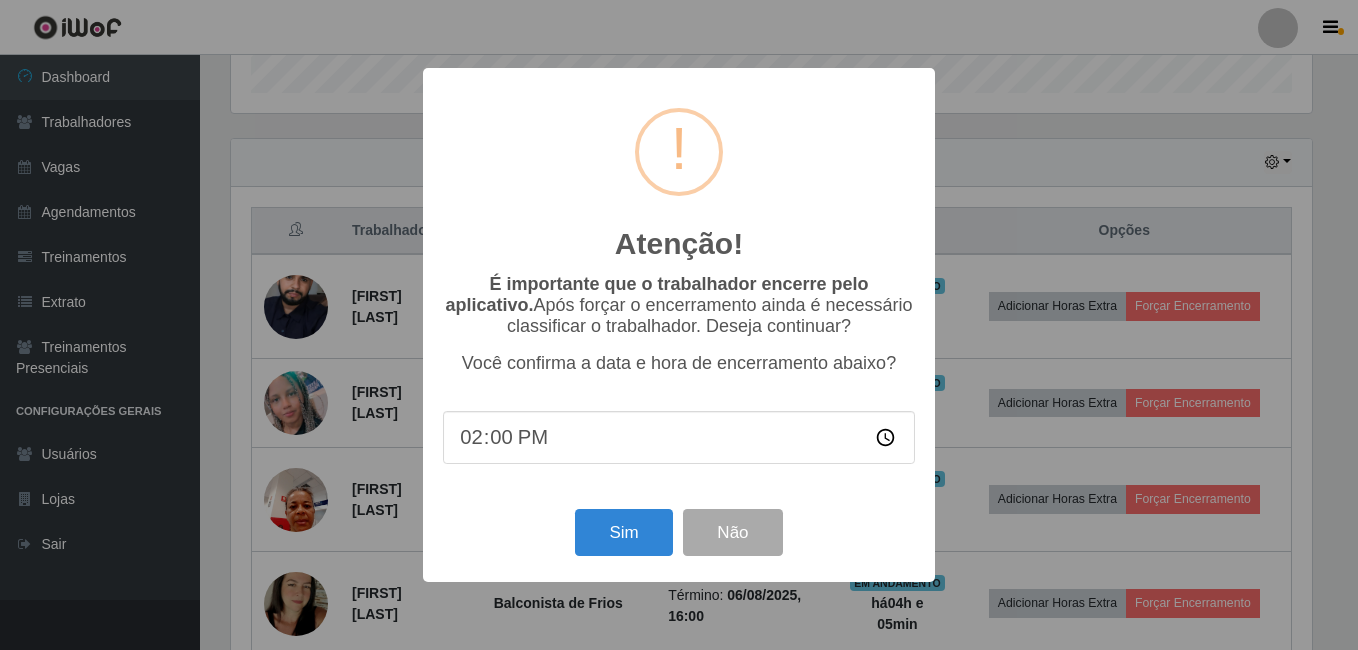 click on "14:00" at bounding box center (679, 437) 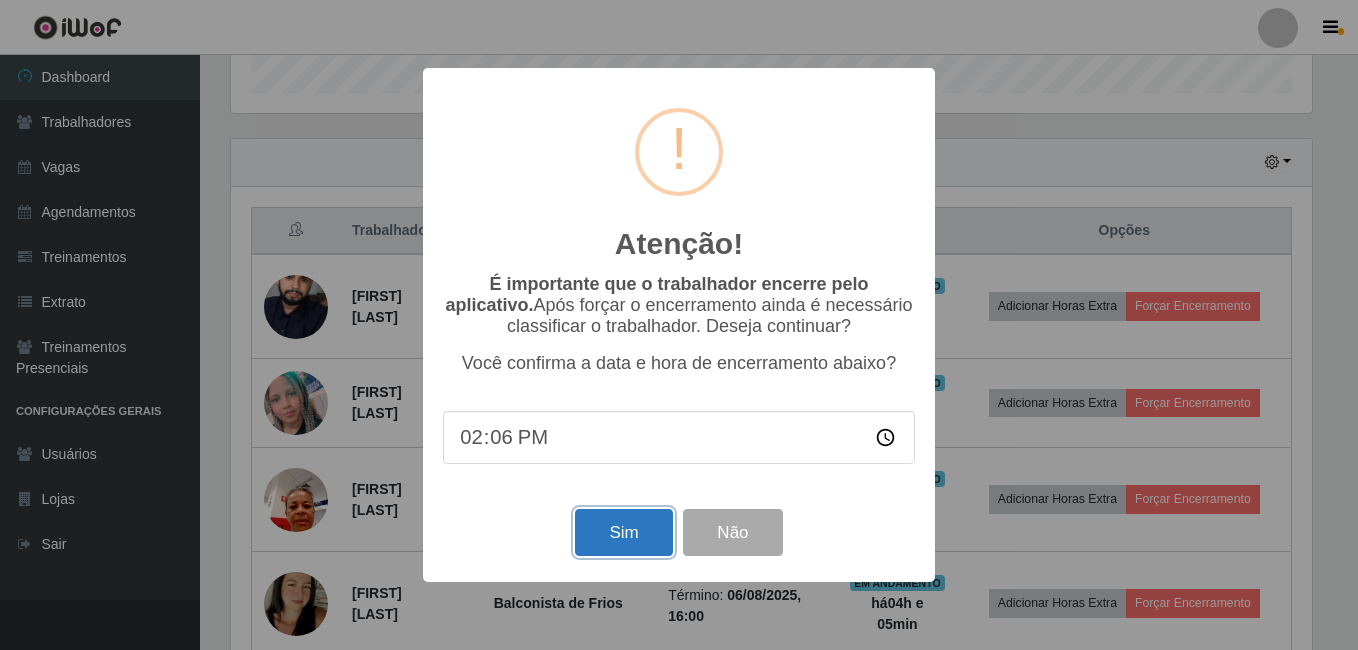 drag, startPoint x: 590, startPoint y: 545, endPoint x: 608, endPoint y: 543, distance: 18.110771 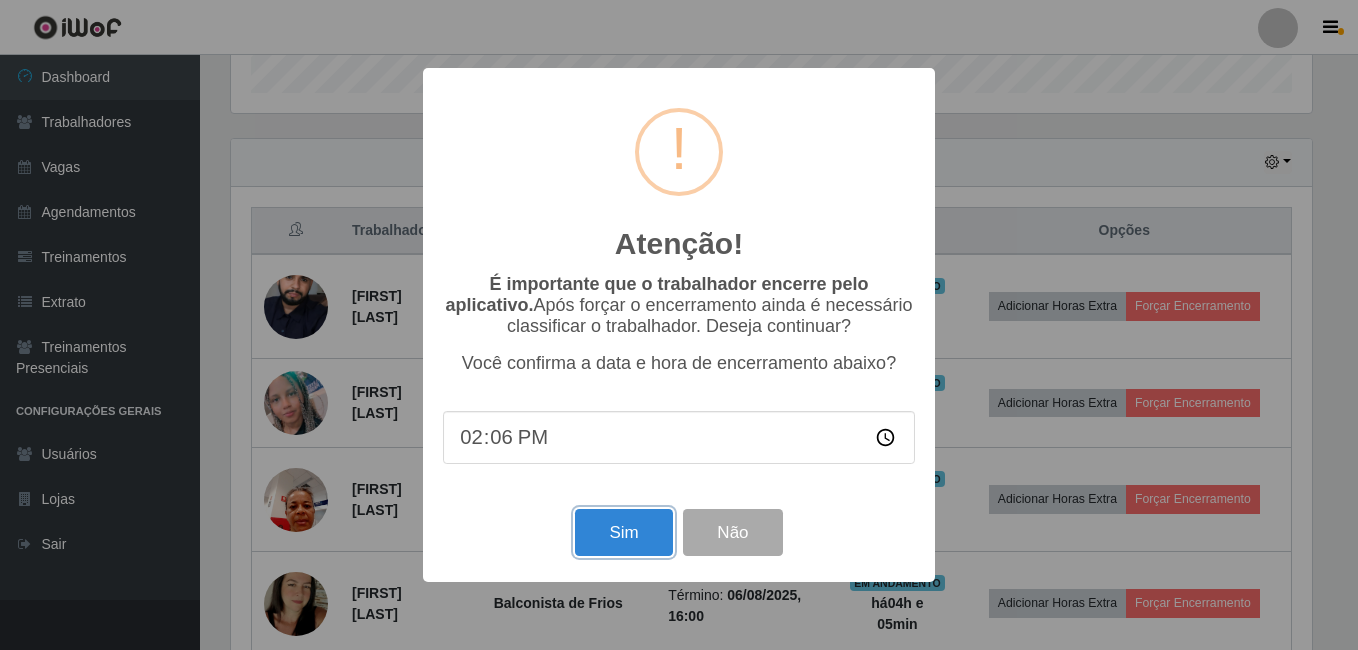 click on "Sim" at bounding box center [623, 532] 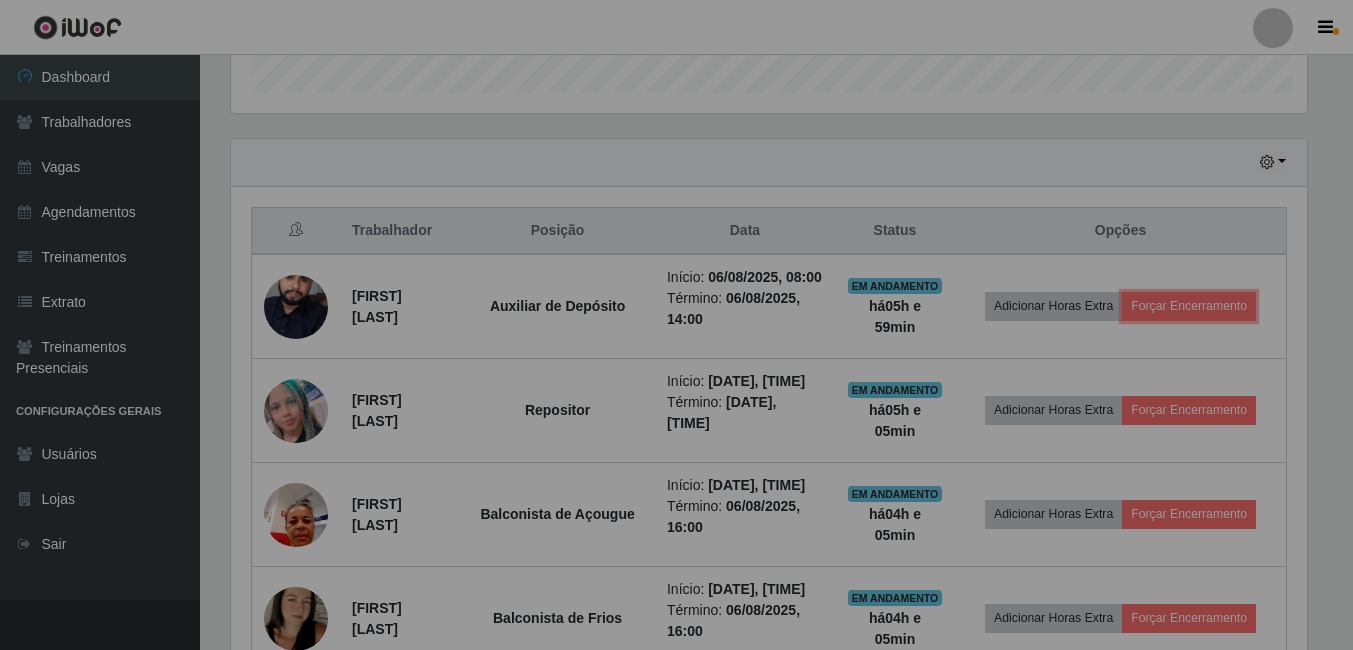 scroll, scrollTop: 999585, scrollLeft: 998909, axis: both 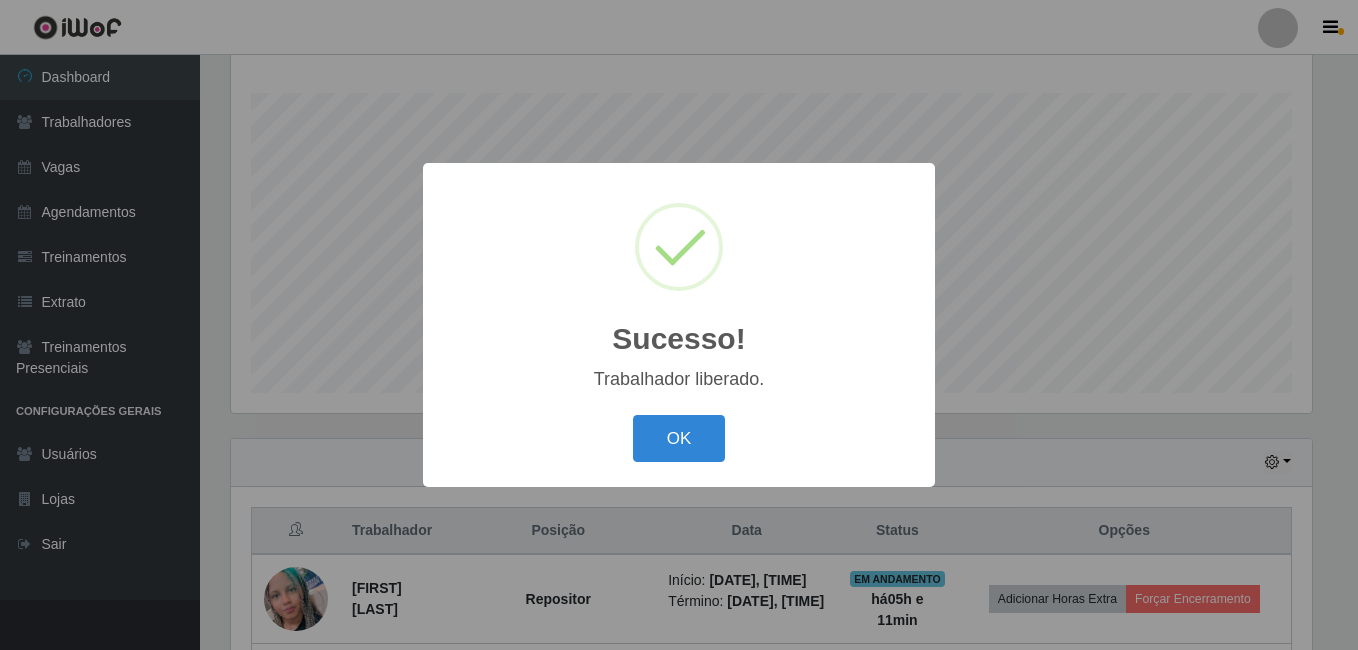 type 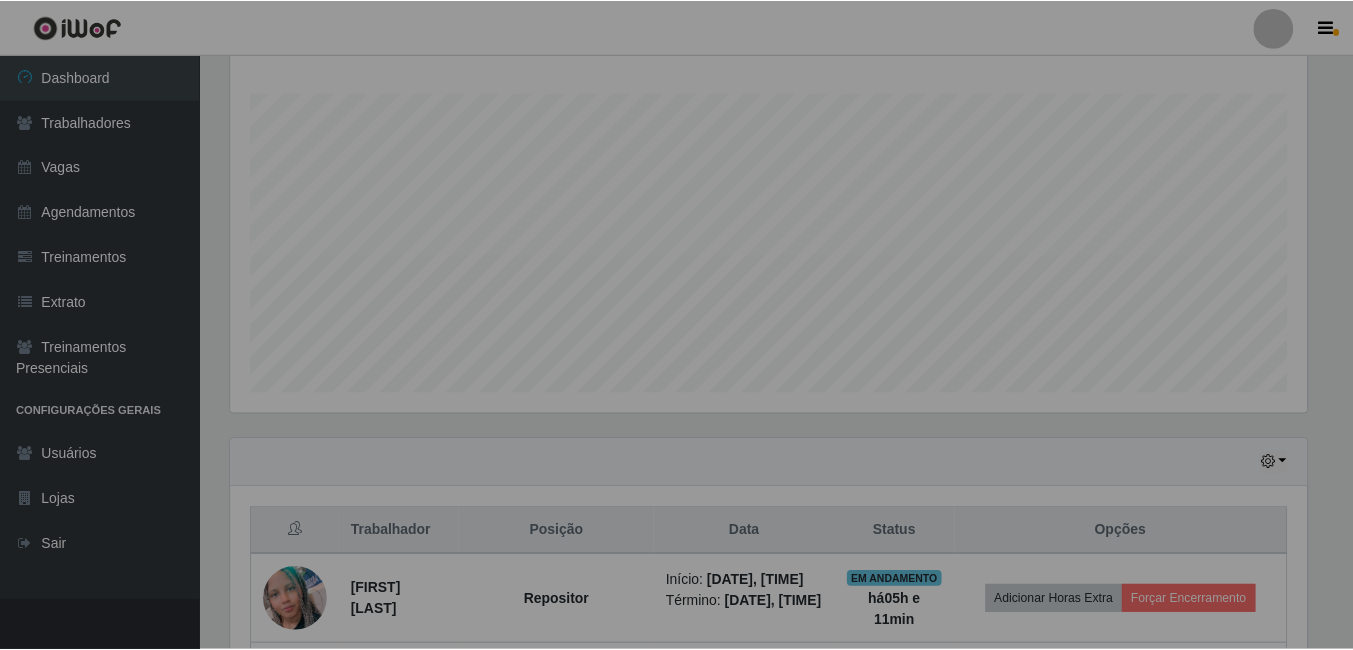 scroll, scrollTop: 999585, scrollLeft: 998909, axis: both 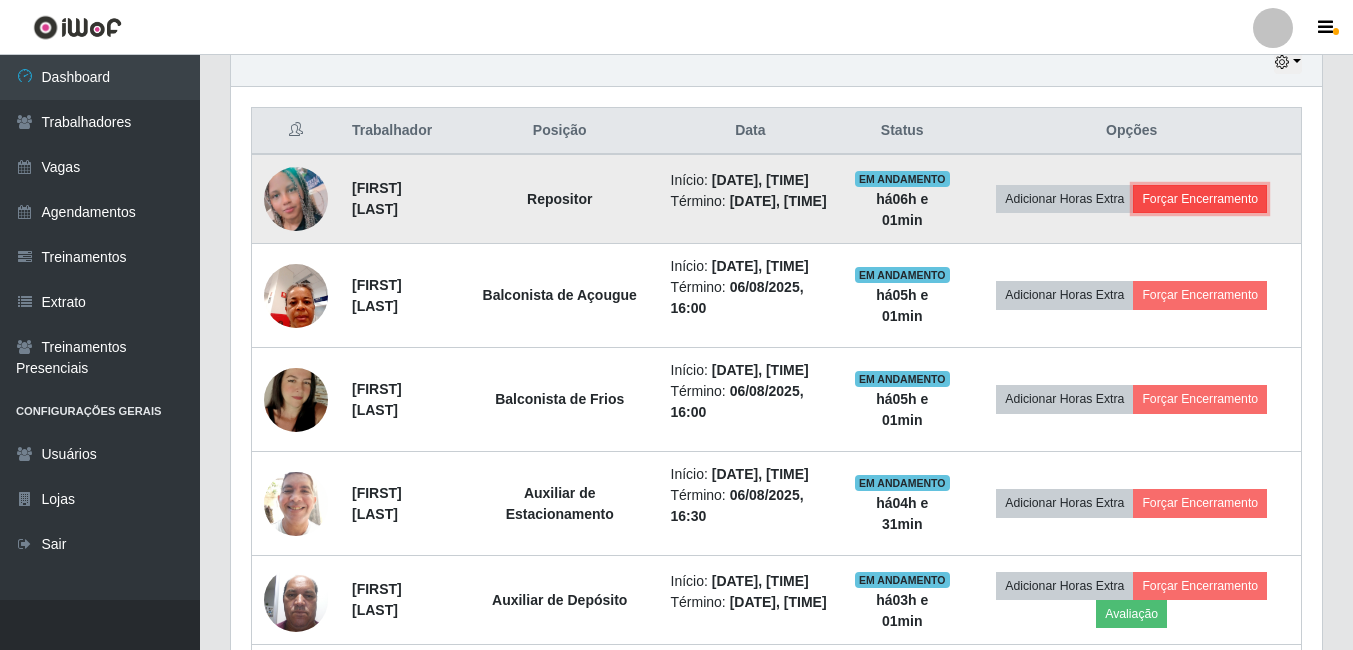 click on "Forçar Encerramento" at bounding box center (1200, 199) 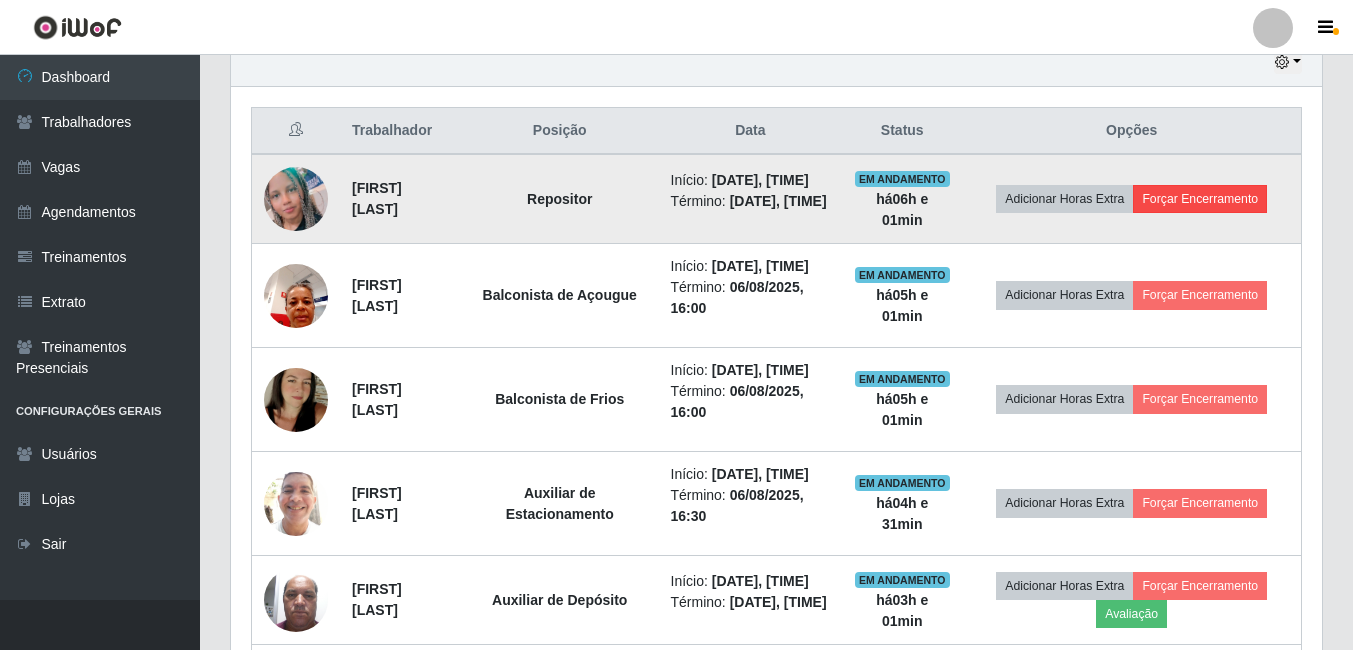 scroll, scrollTop: 999585, scrollLeft: 998919, axis: both 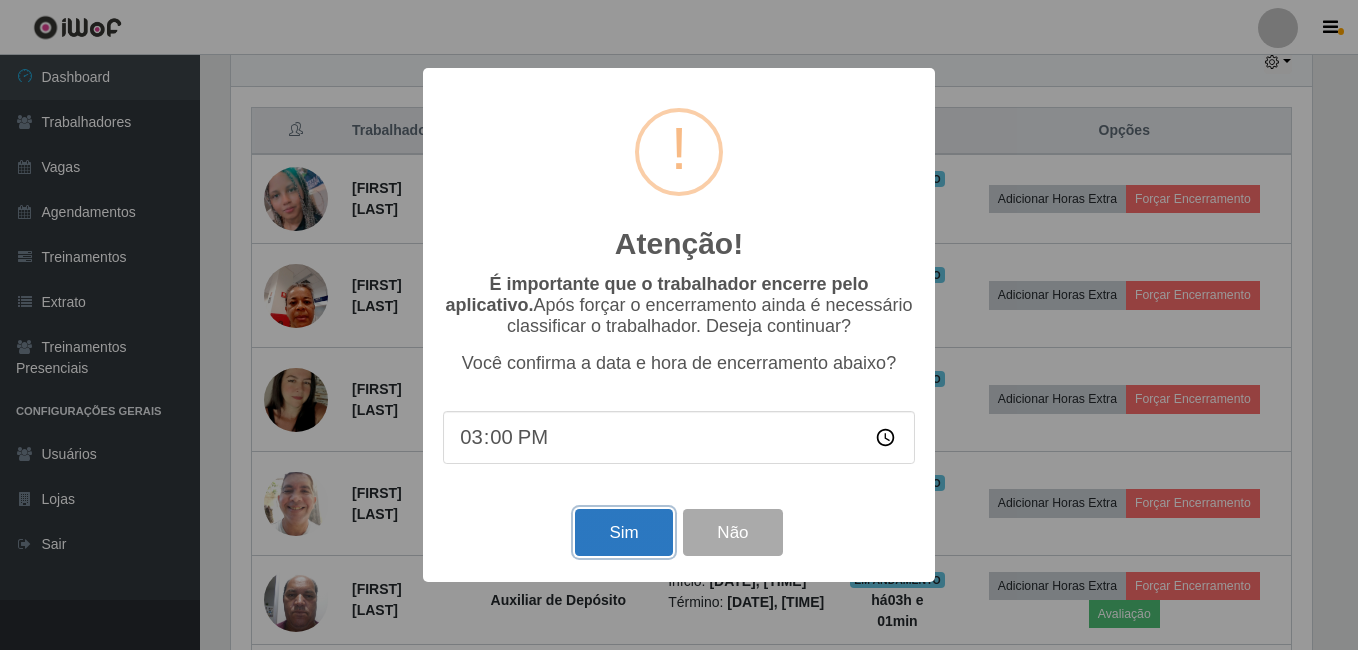 click on "Sim" at bounding box center (623, 532) 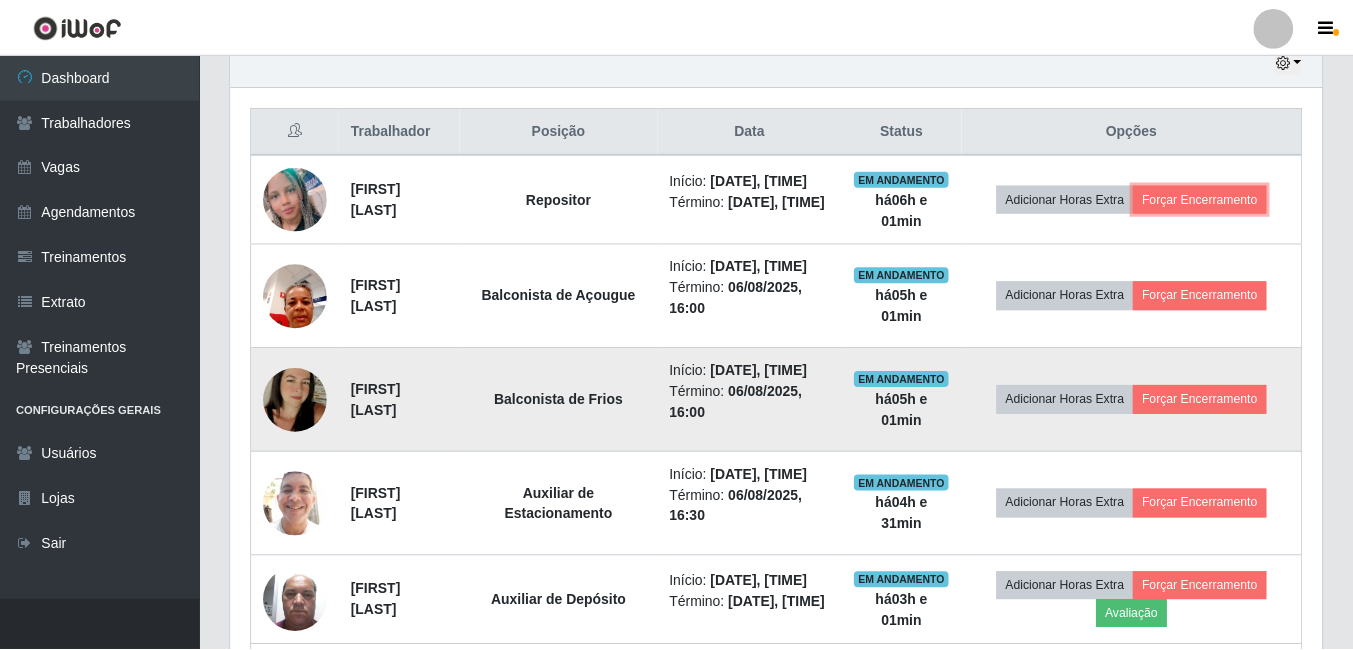 scroll, scrollTop: 999585, scrollLeft: 998909, axis: both 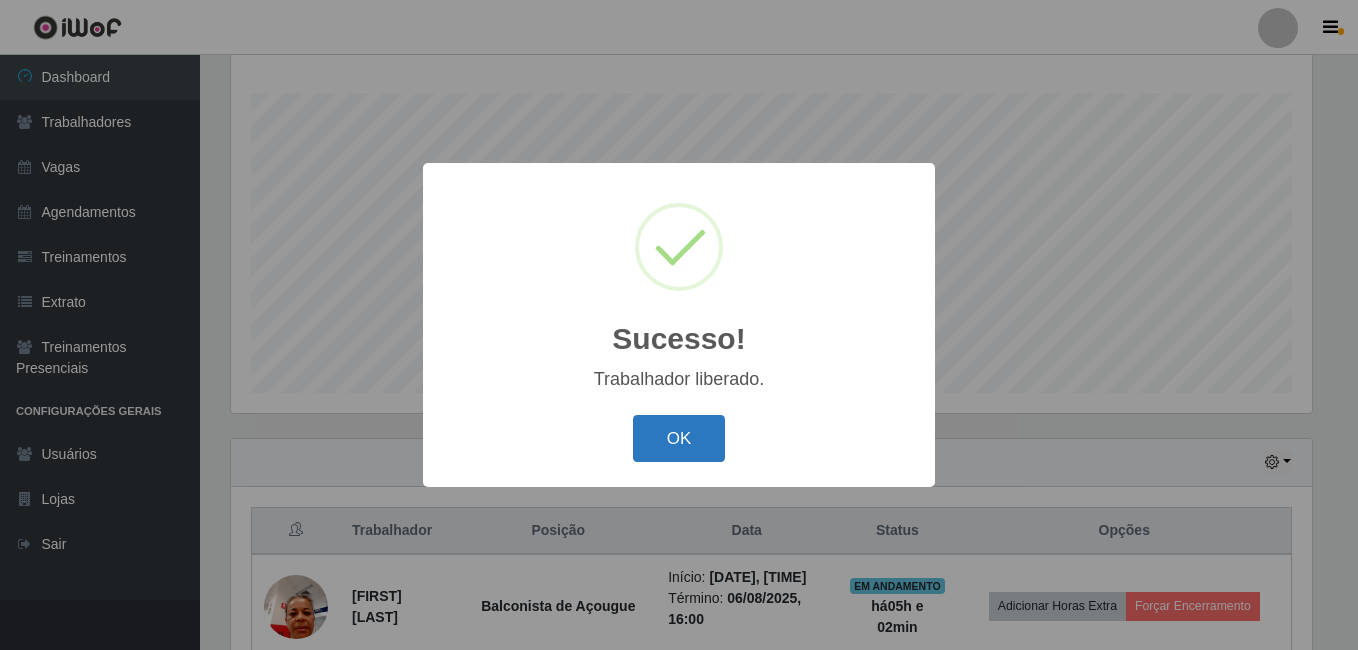 click on "OK" at bounding box center [679, 438] 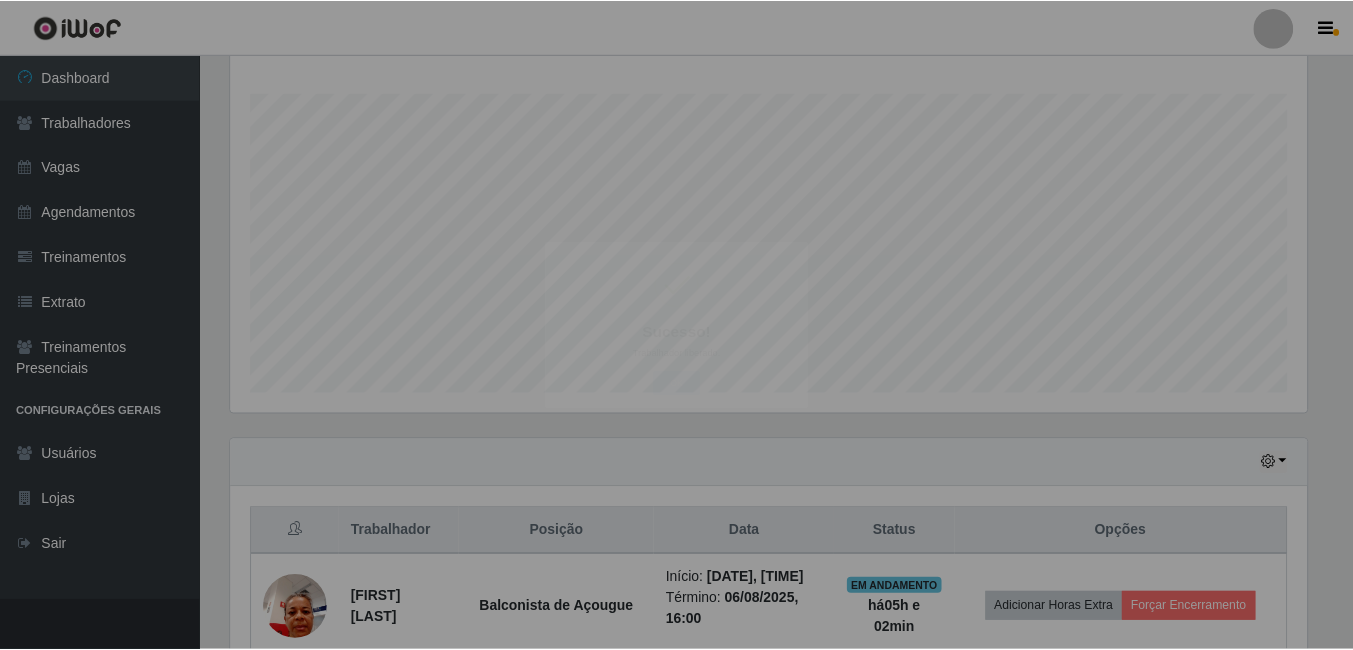 scroll, scrollTop: 999585, scrollLeft: 998909, axis: both 